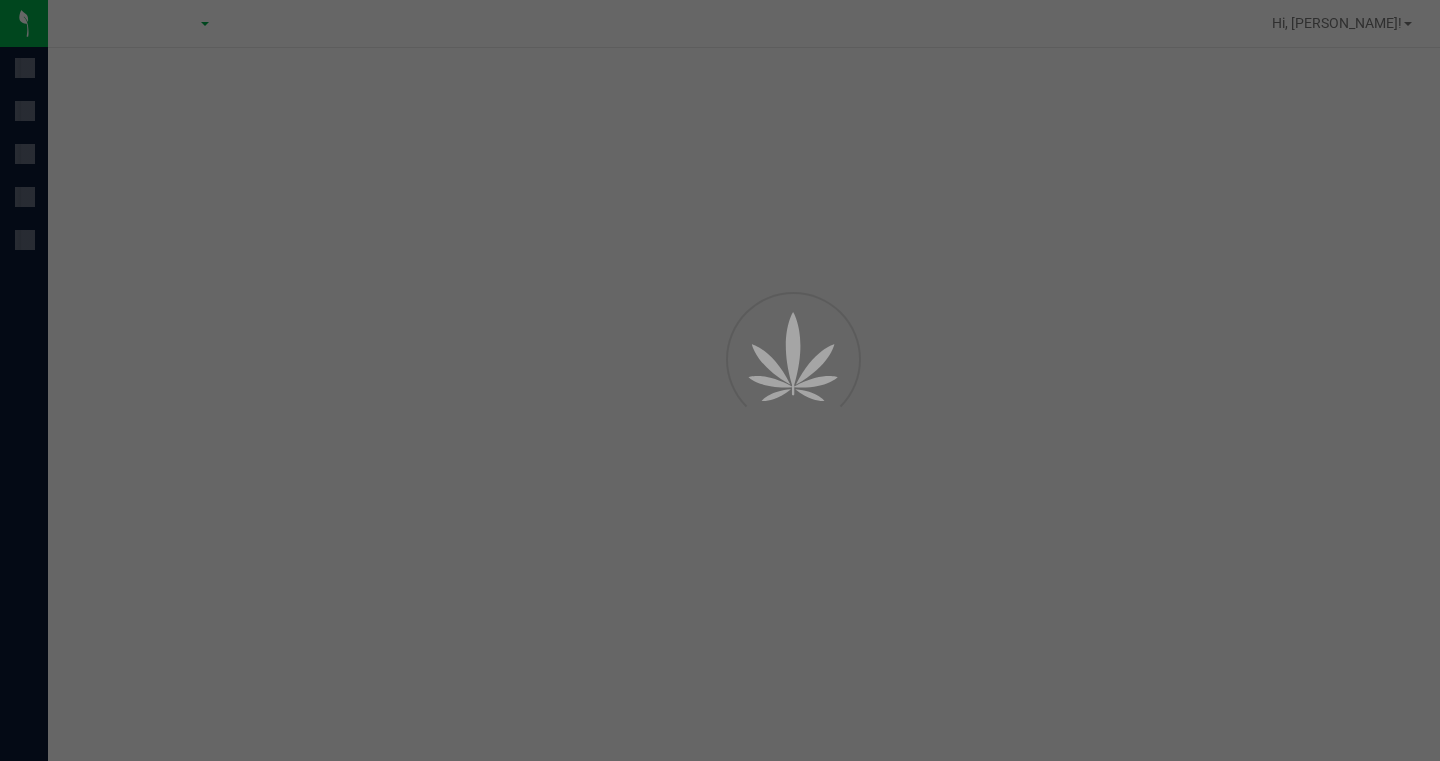 scroll, scrollTop: 0, scrollLeft: 0, axis: both 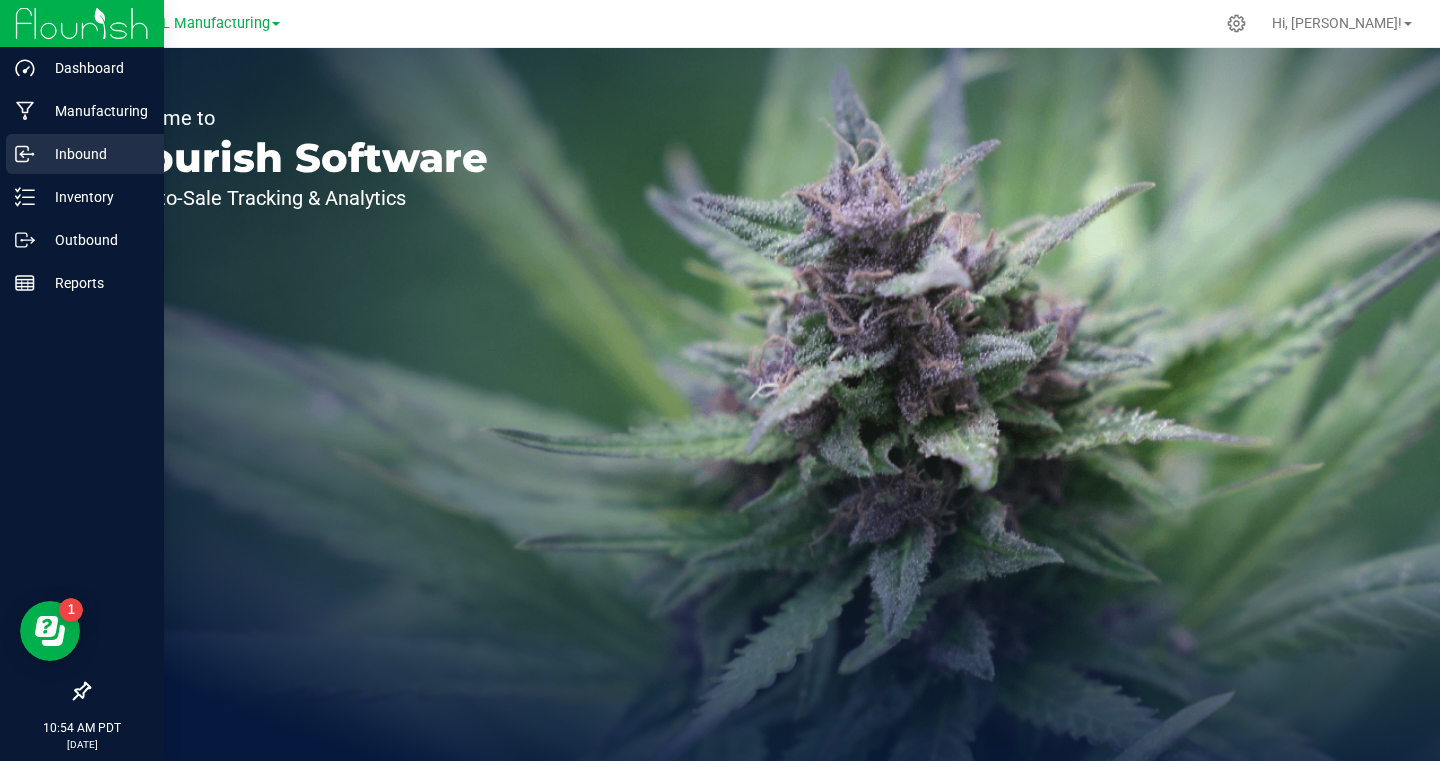 click 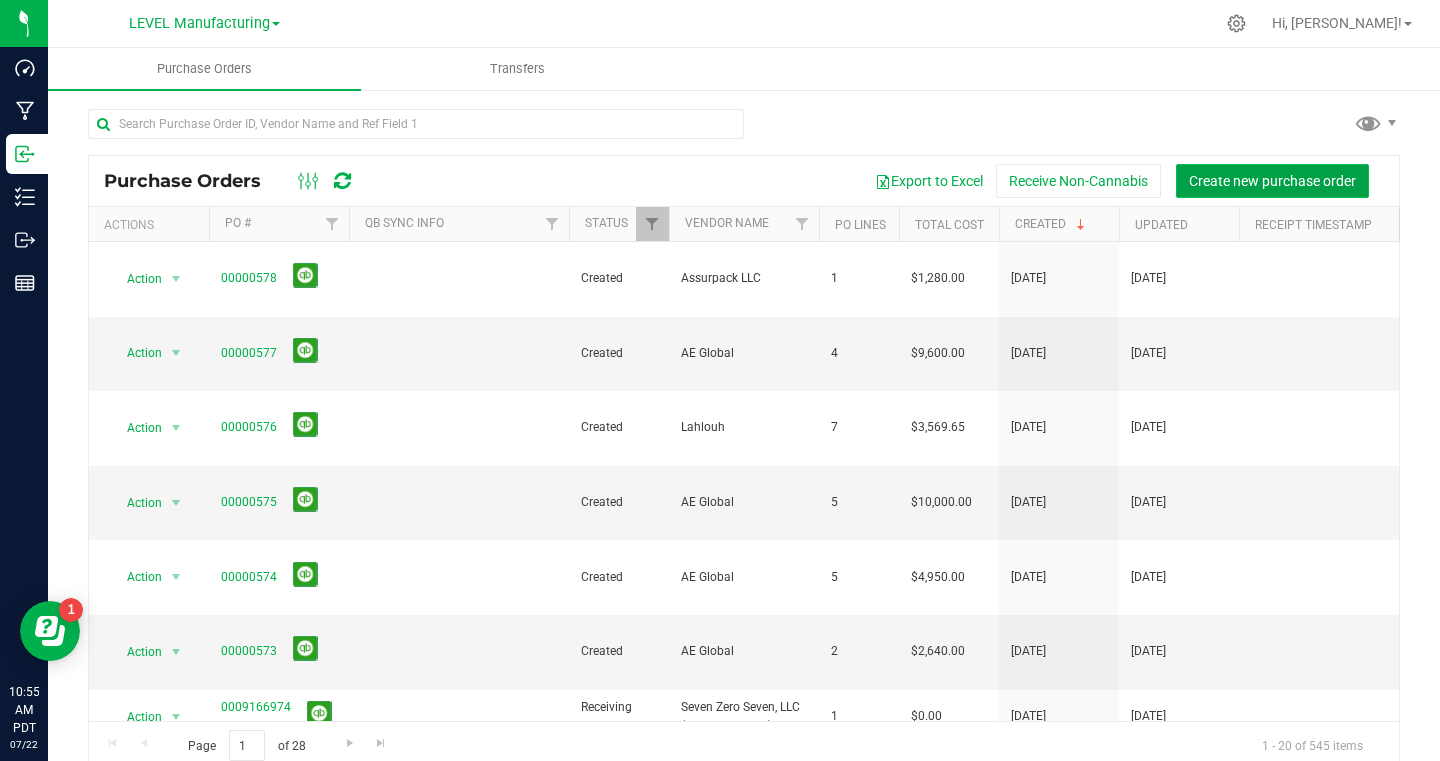 click on "Create new purchase order" at bounding box center [1272, 181] 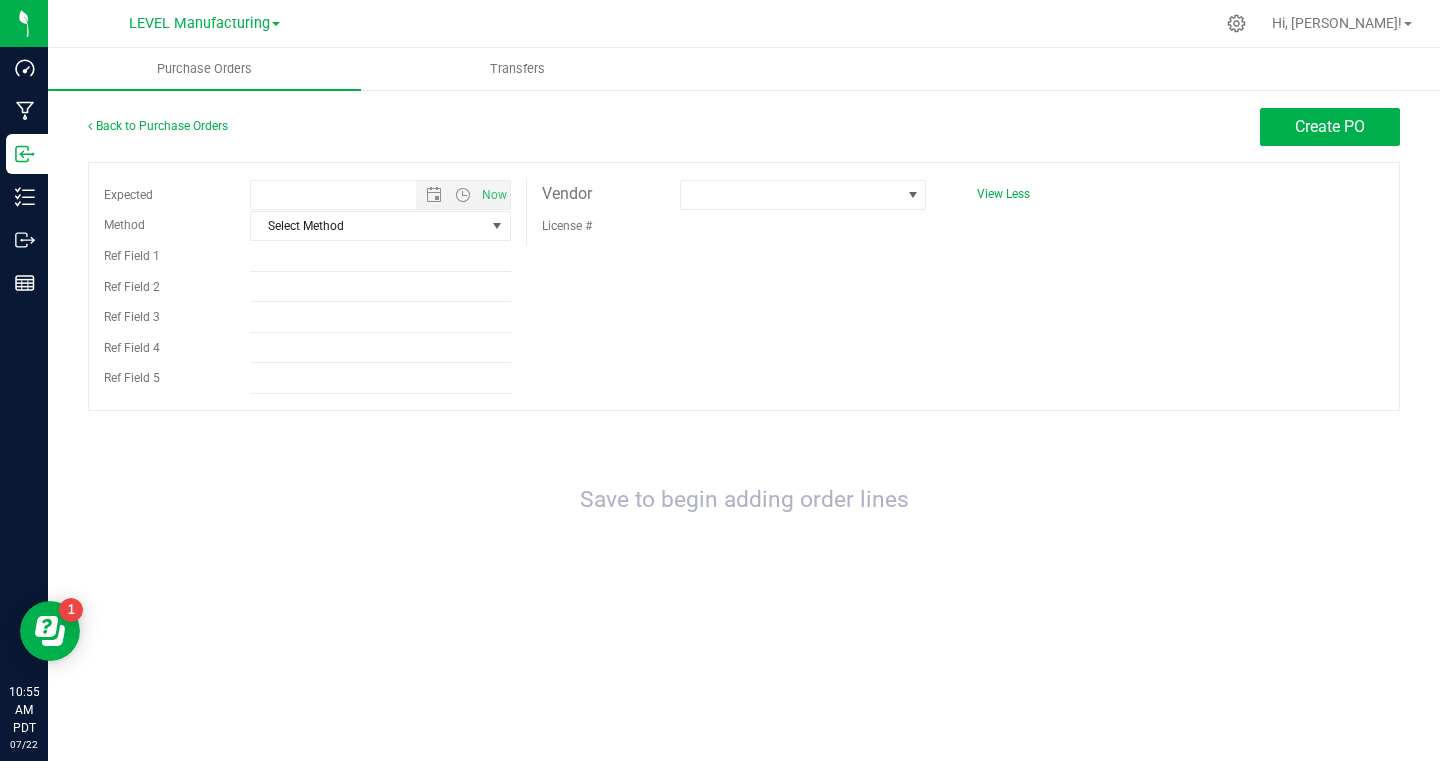 type on "[DATE] 10:55 AM" 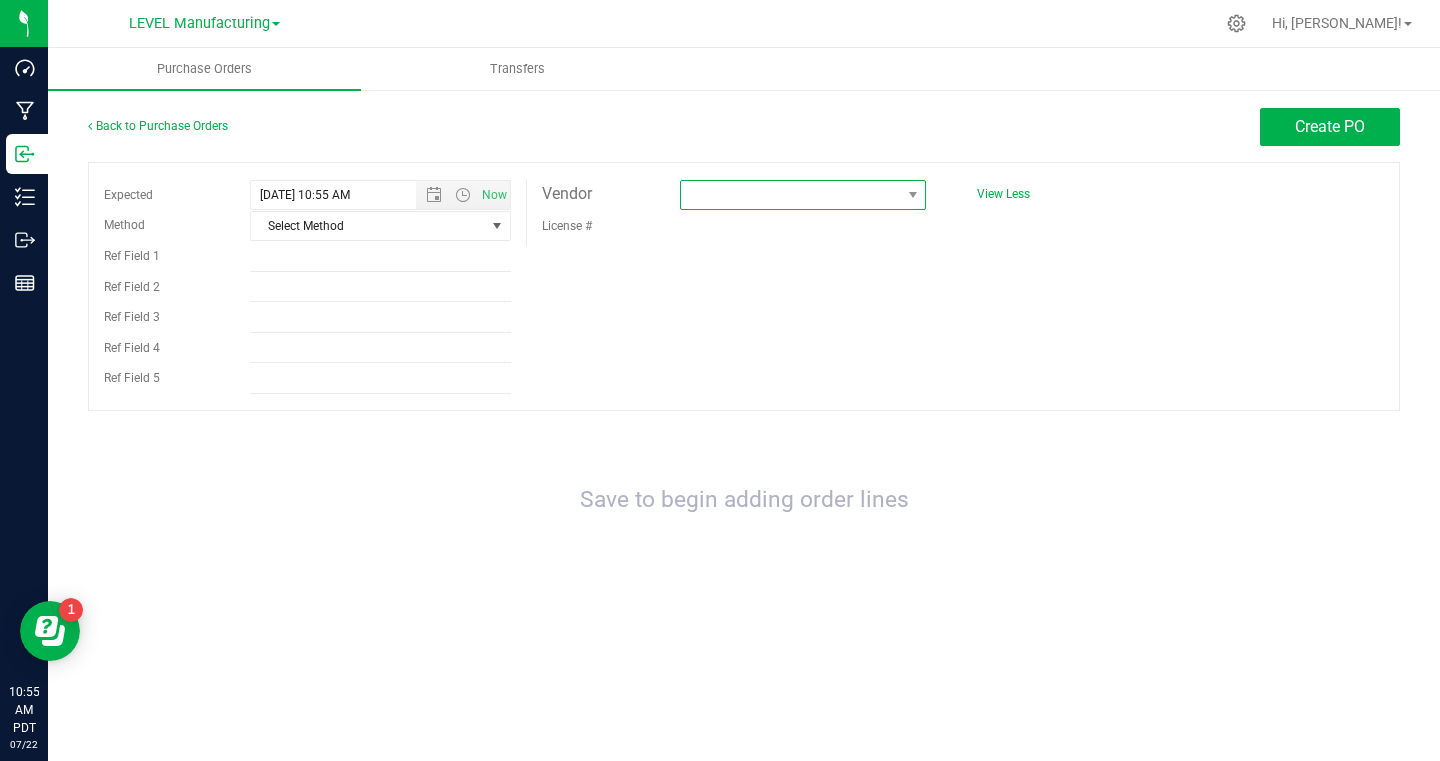 click at bounding box center (790, 195) 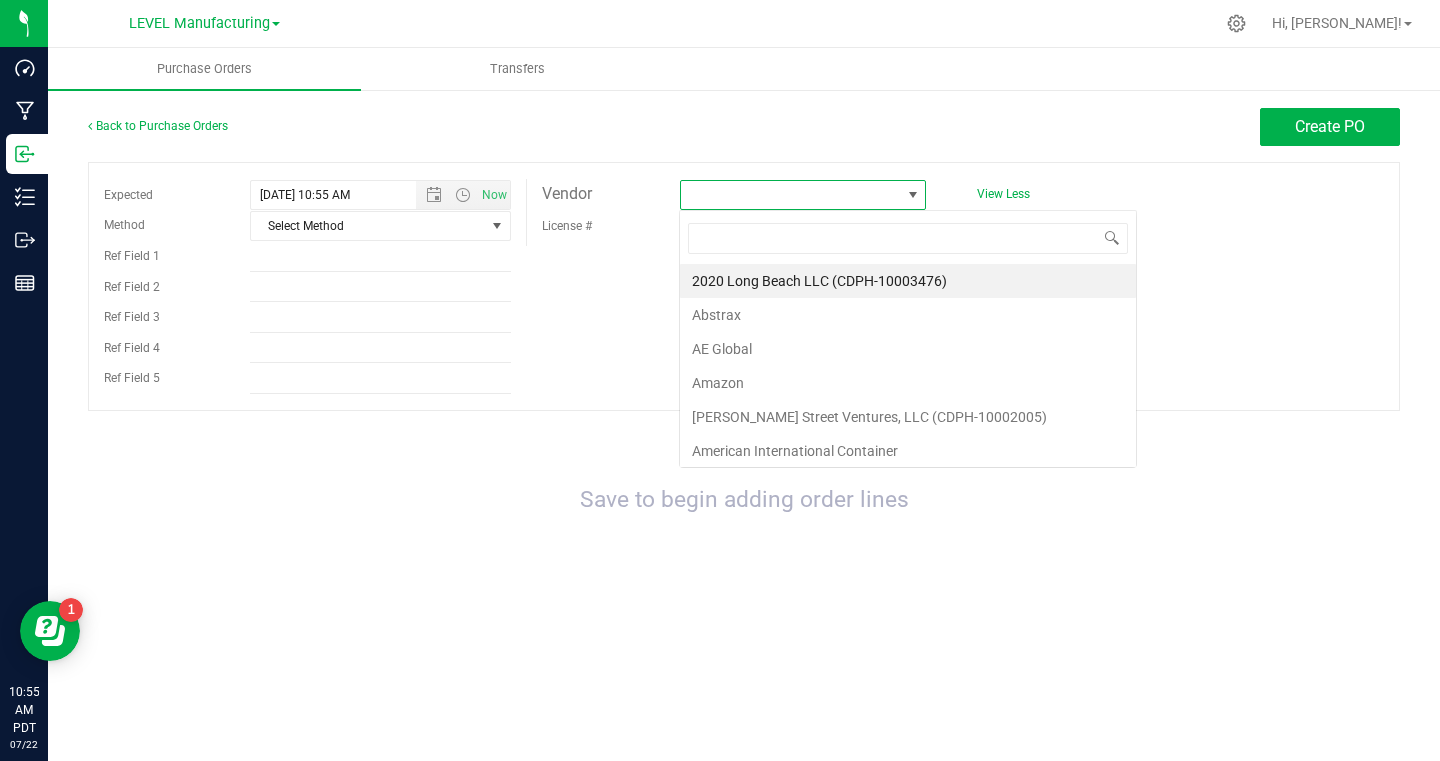 scroll, scrollTop: 99970, scrollLeft: 99753, axis: both 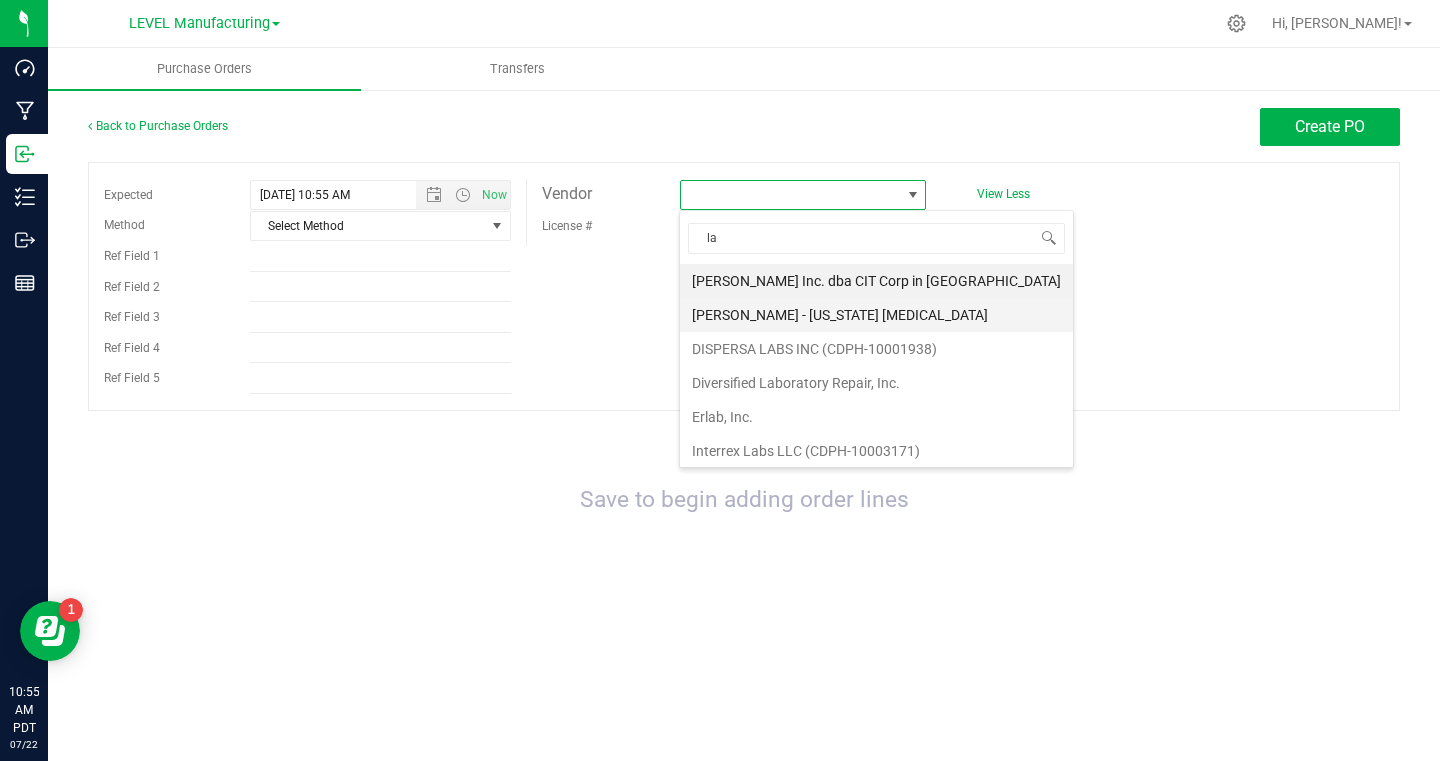type on "lah" 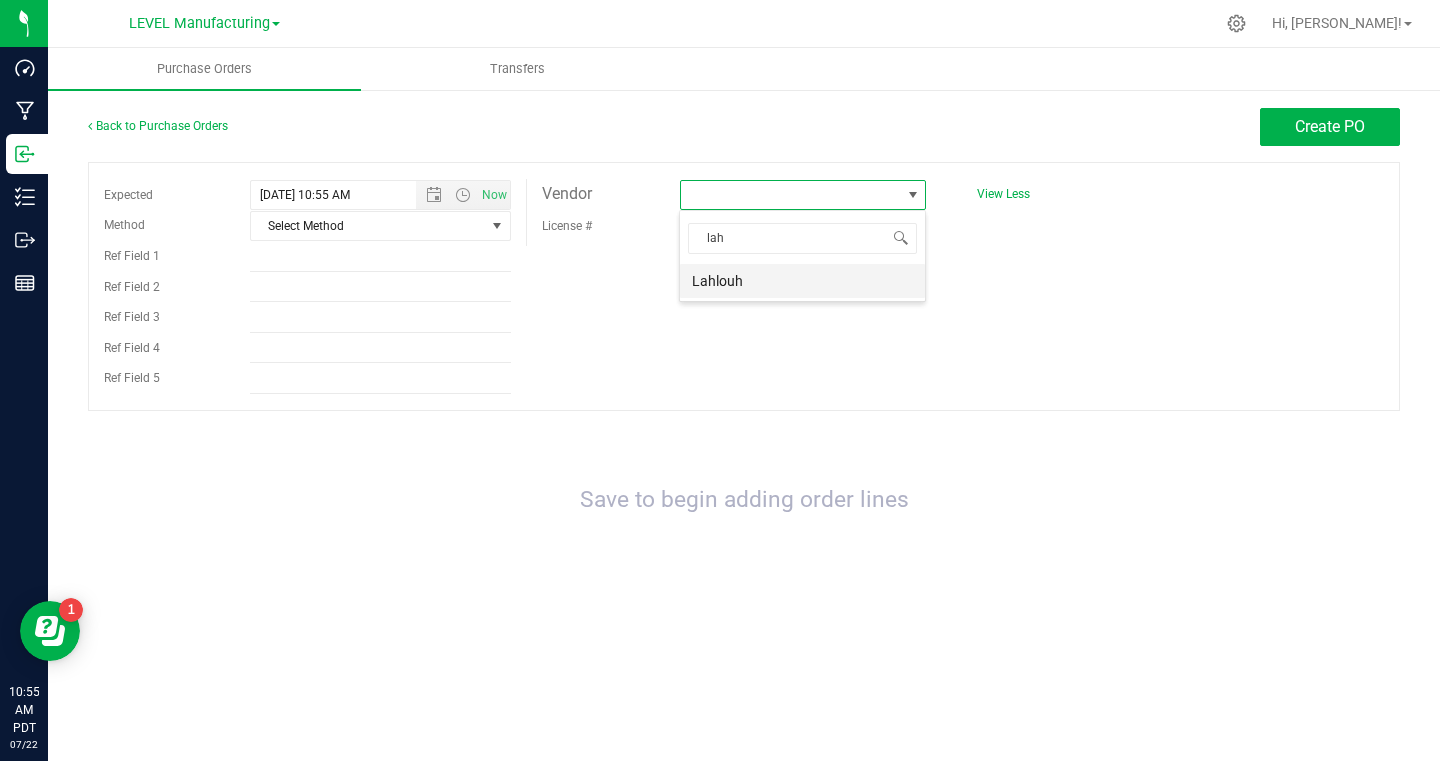 click on "Lahlouh" at bounding box center (802, 281) 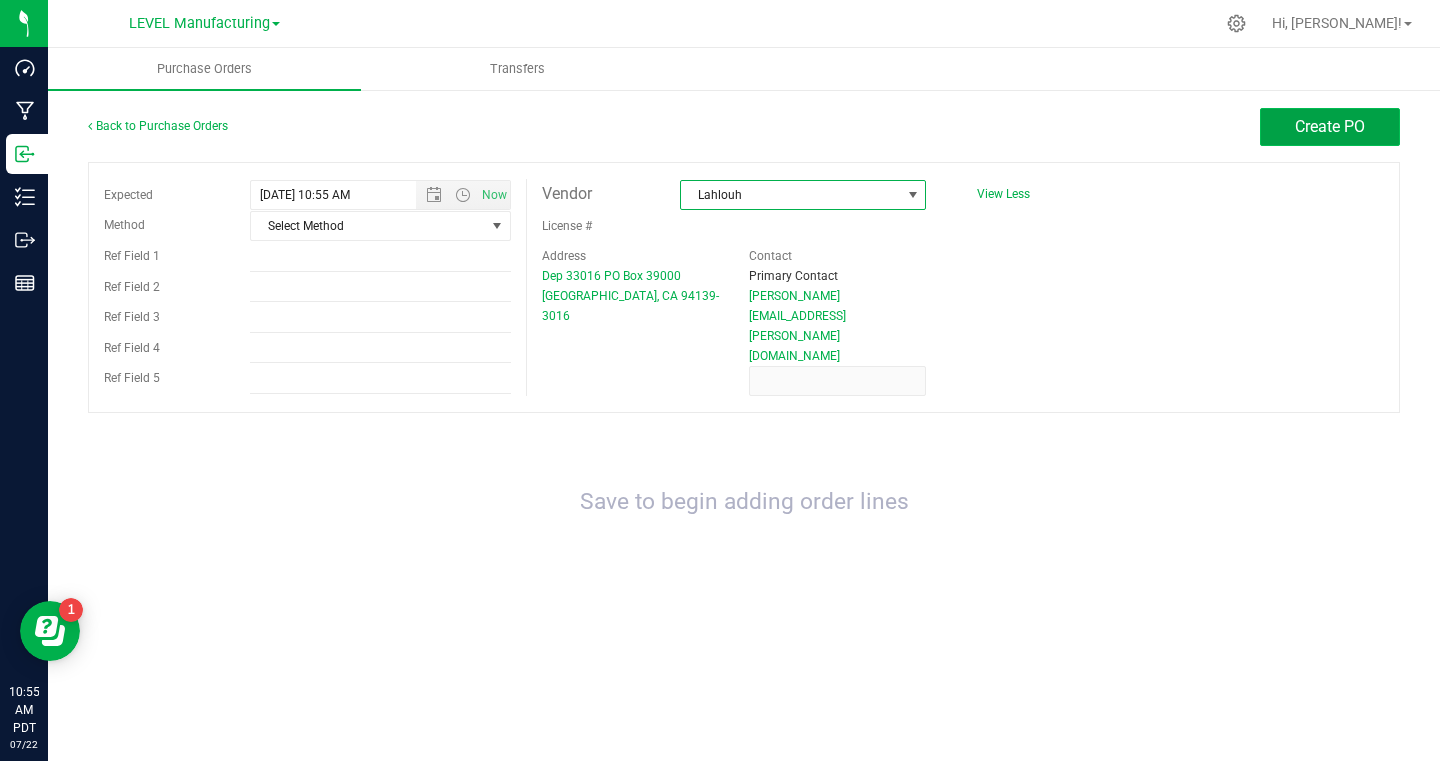 click on "Create PO" at bounding box center [1330, 126] 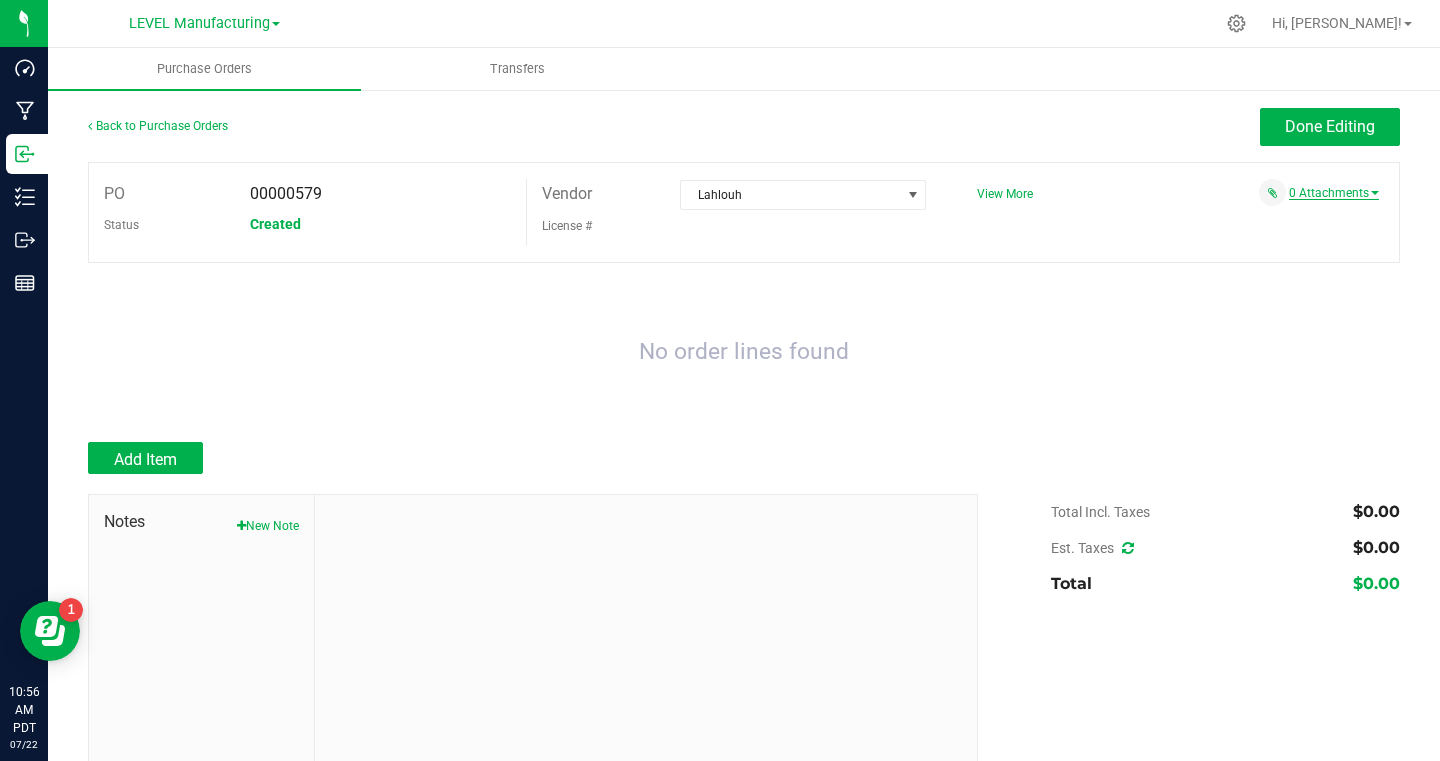 click on "0
Attachments" at bounding box center [1334, 193] 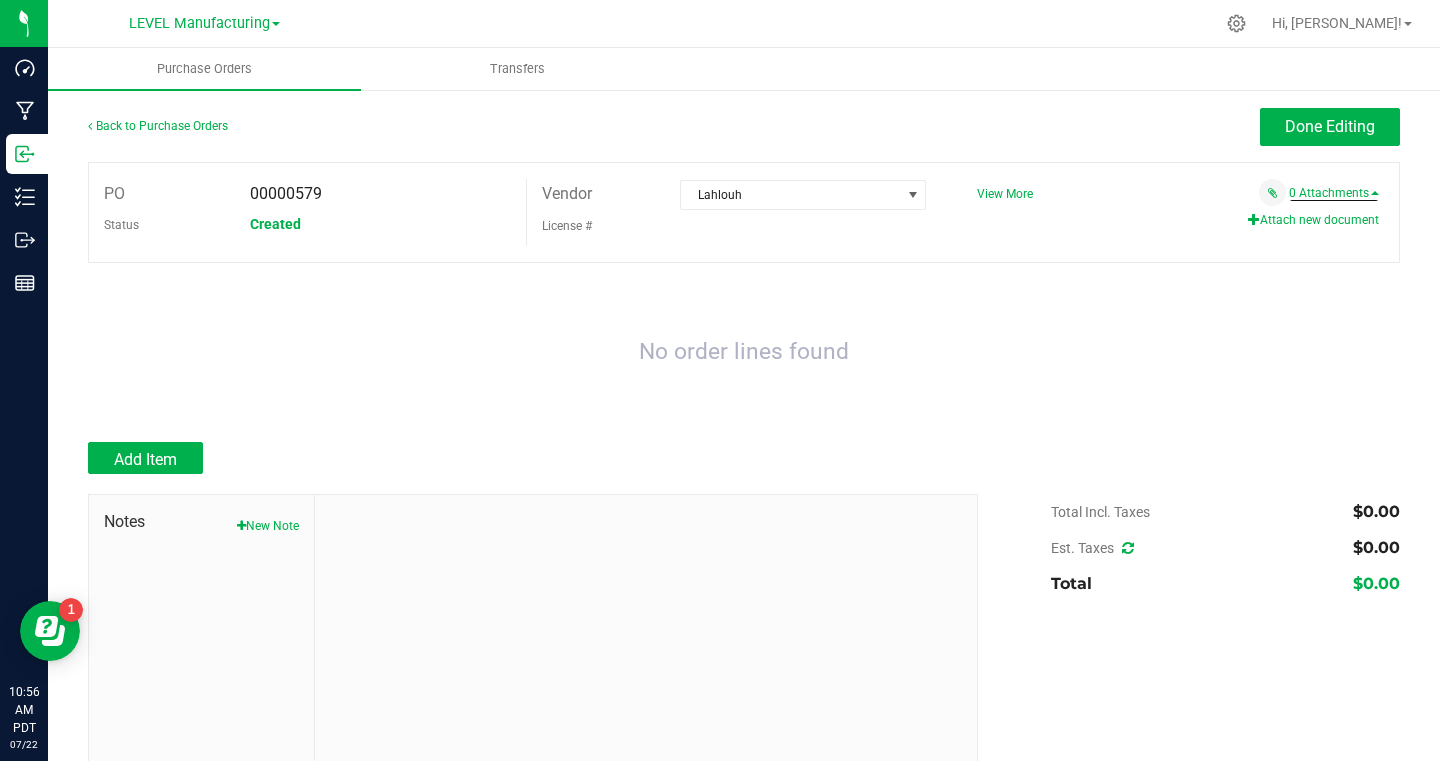 click on "Attach new document" at bounding box center [1313, 220] 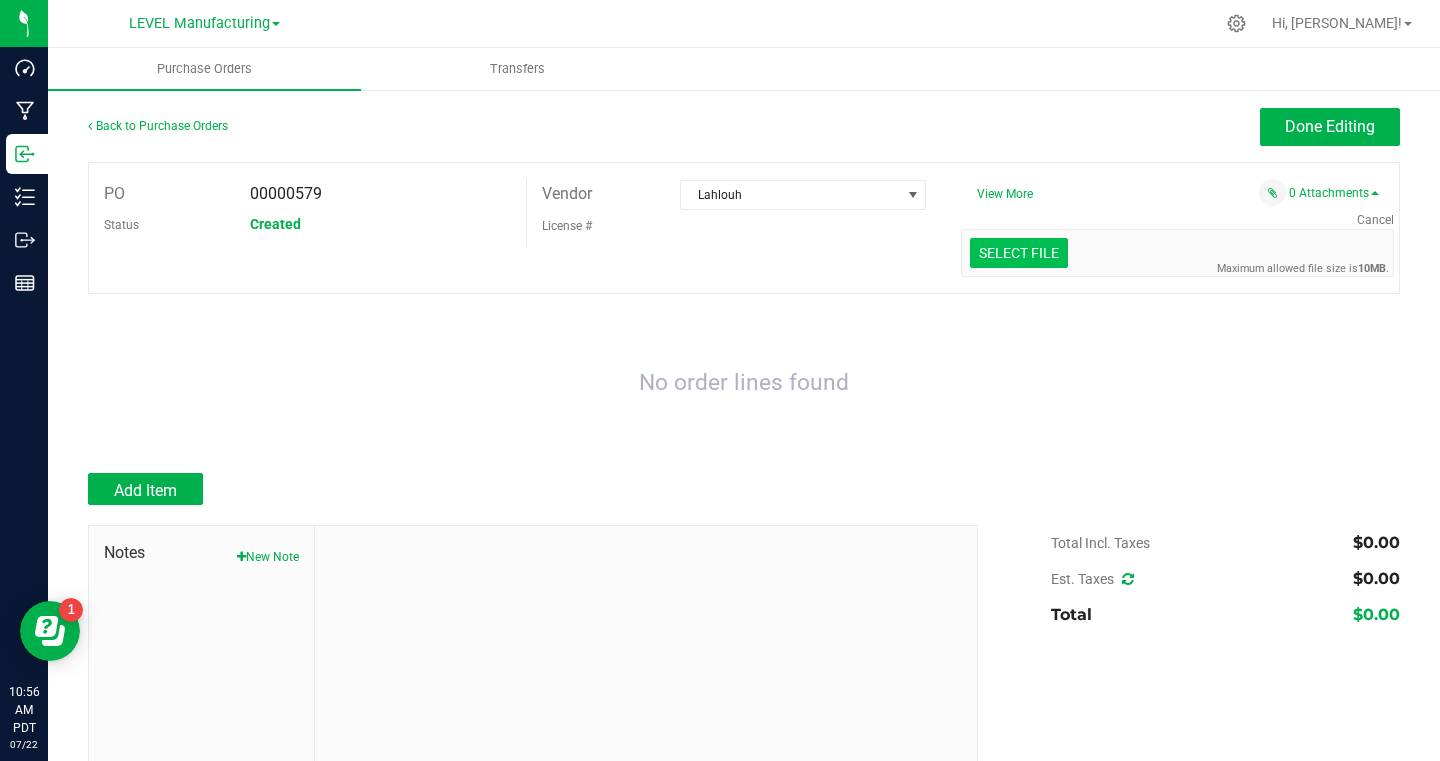 click at bounding box center [-378, 149] 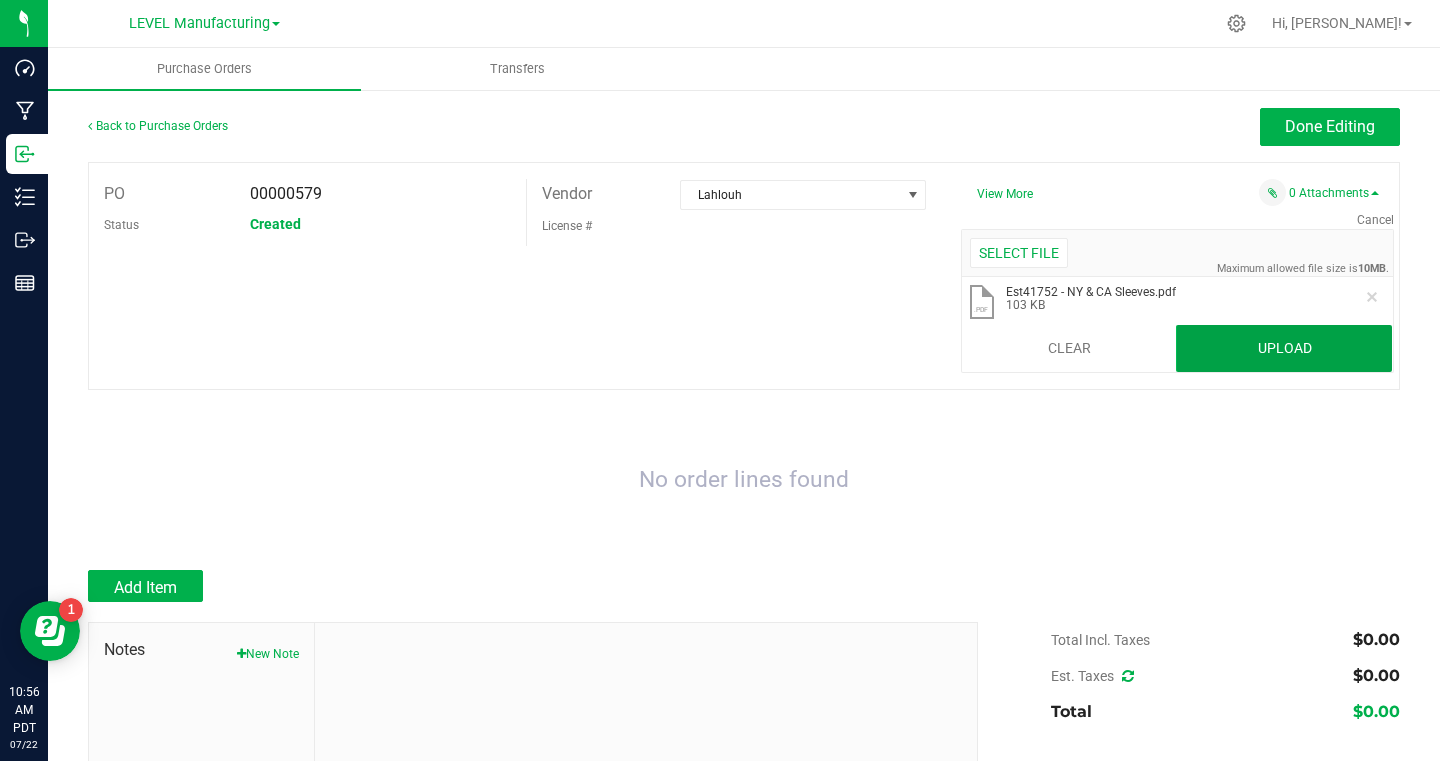 click on "Upload" at bounding box center (1284, 349) 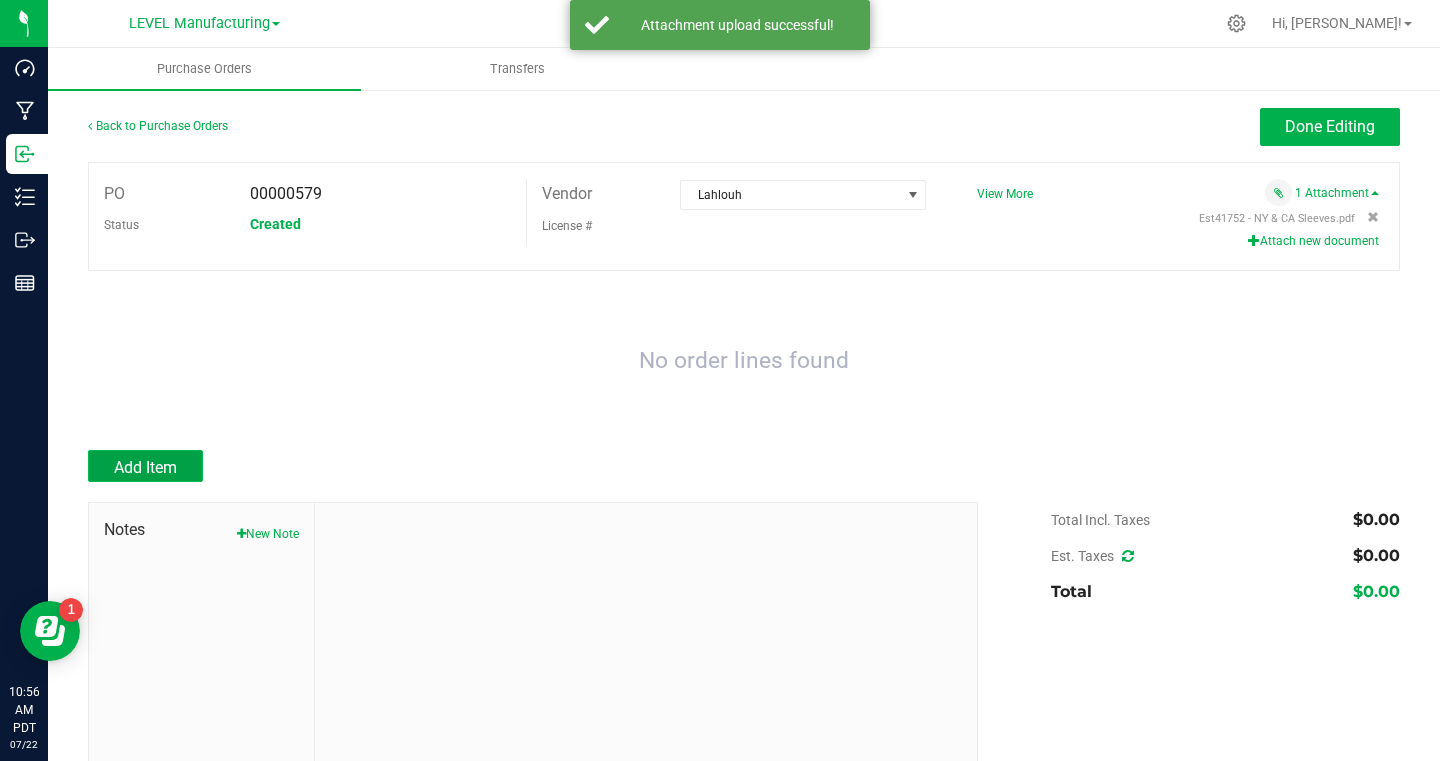 click on "Add Item" at bounding box center [145, 466] 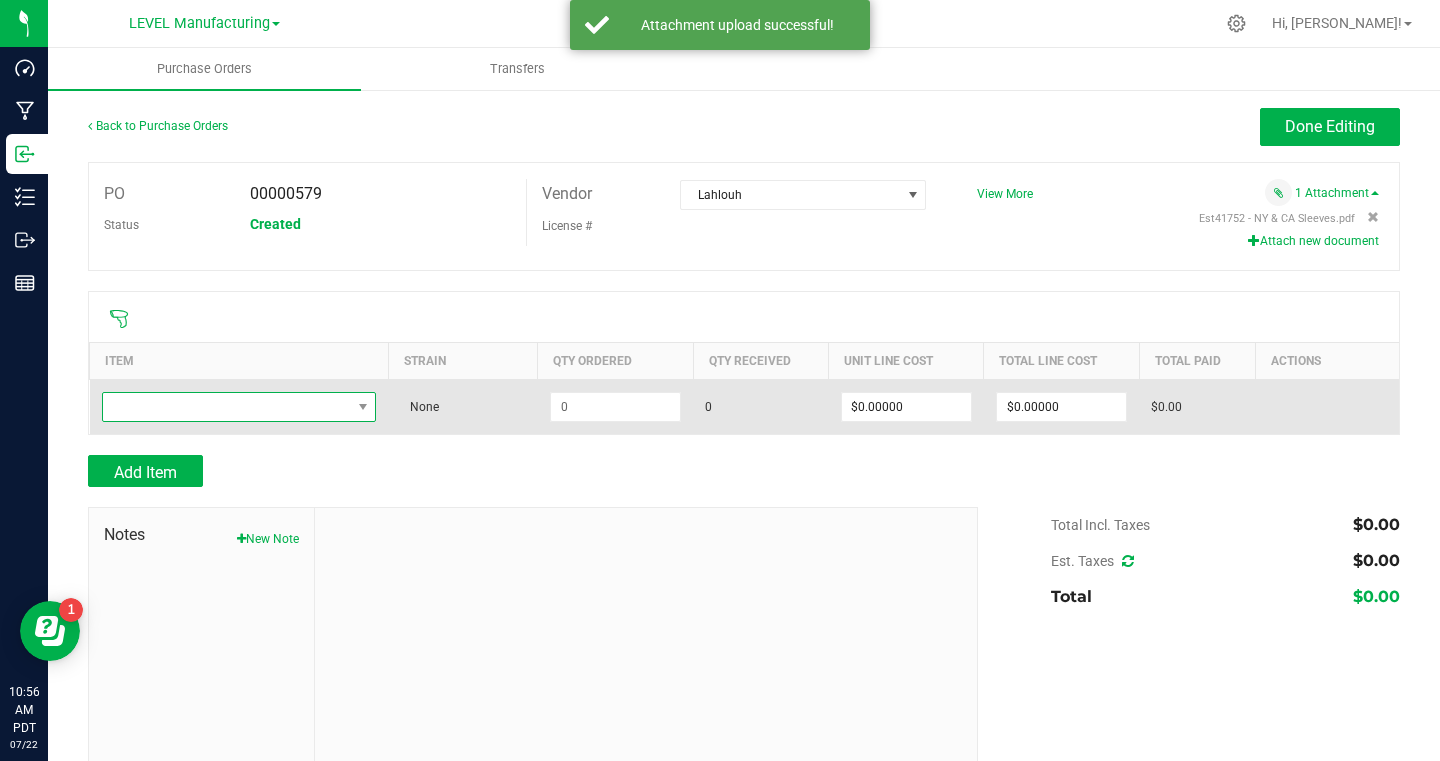 click at bounding box center (227, 407) 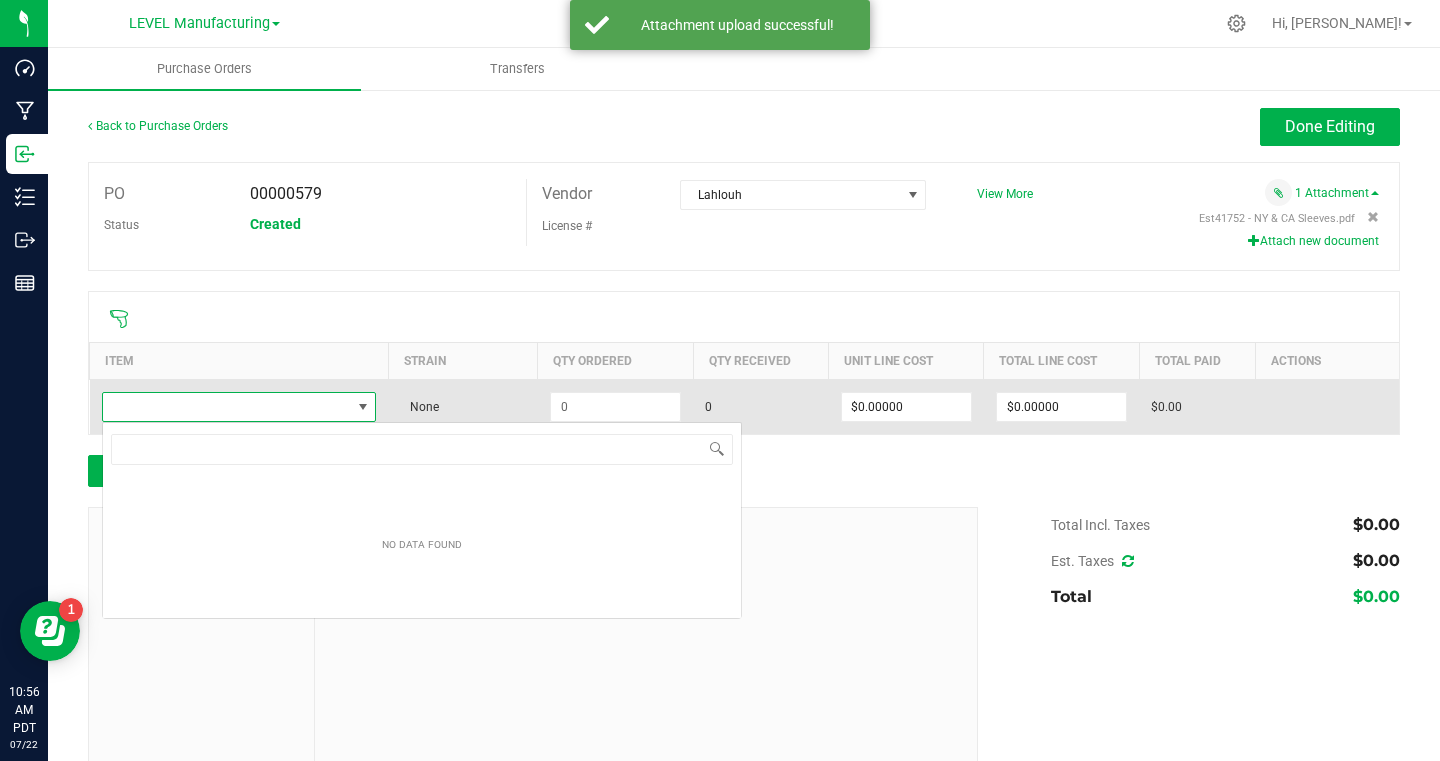 scroll, scrollTop: 99970, scrollLeft: 99724, axis: both 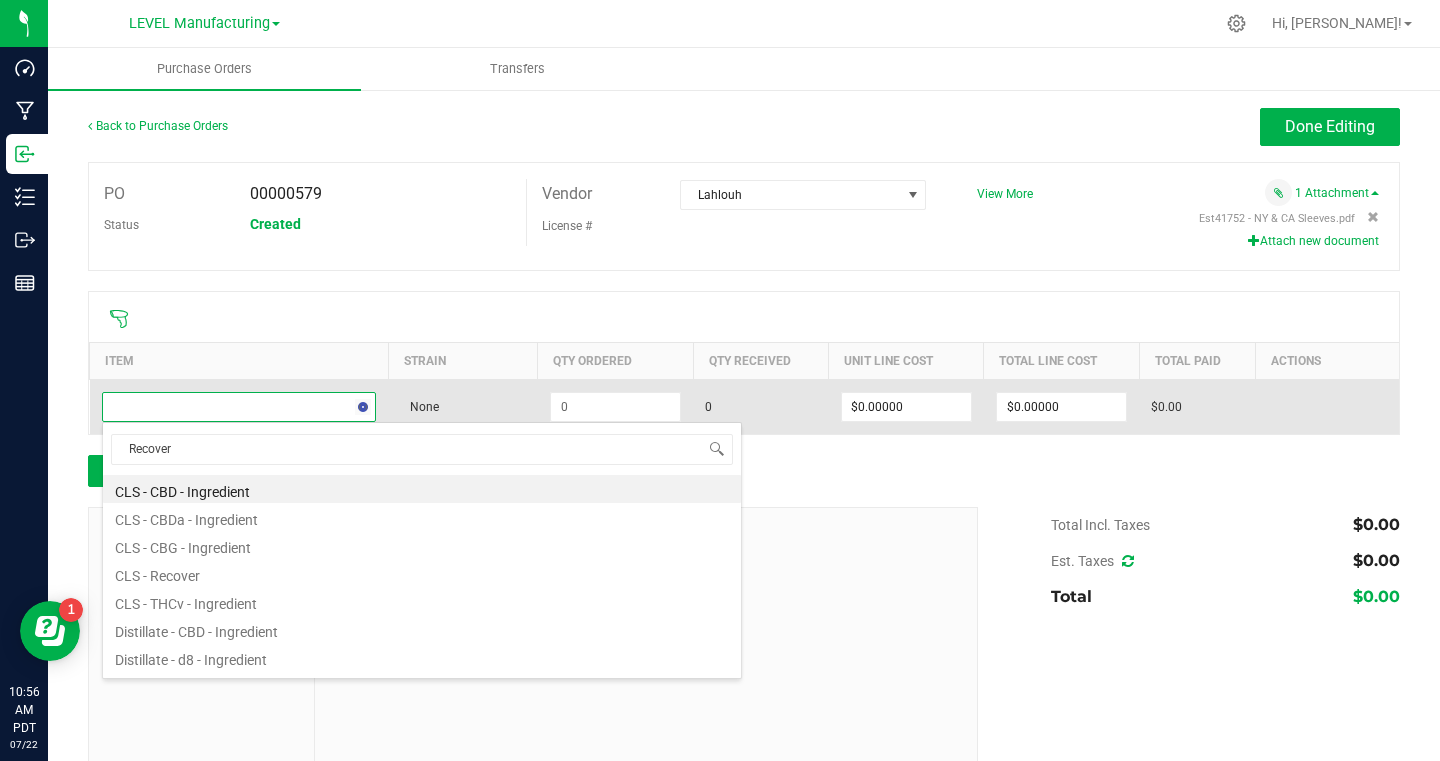 type on "Recover" 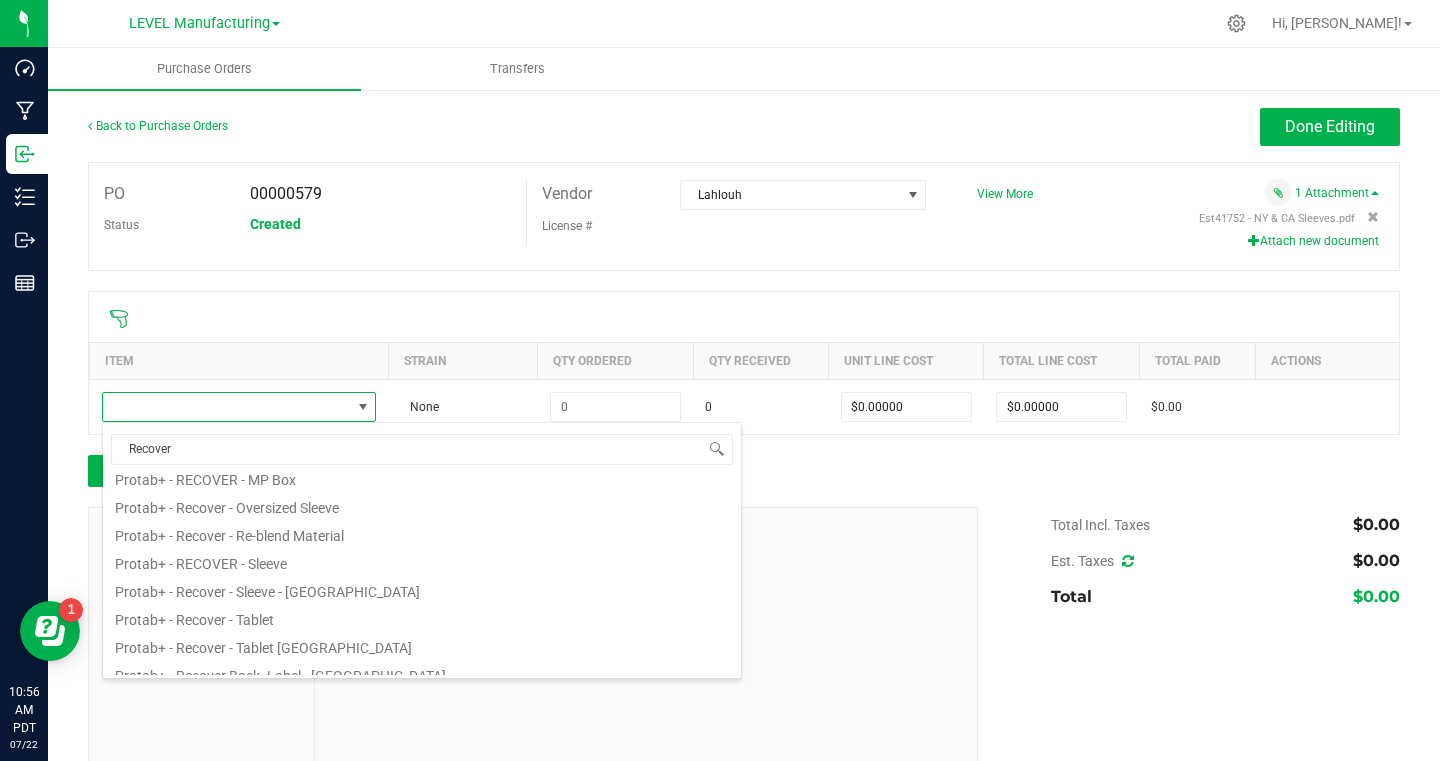 scroll, scrollTop: 237, scrollLeft: 0, axis: vertical 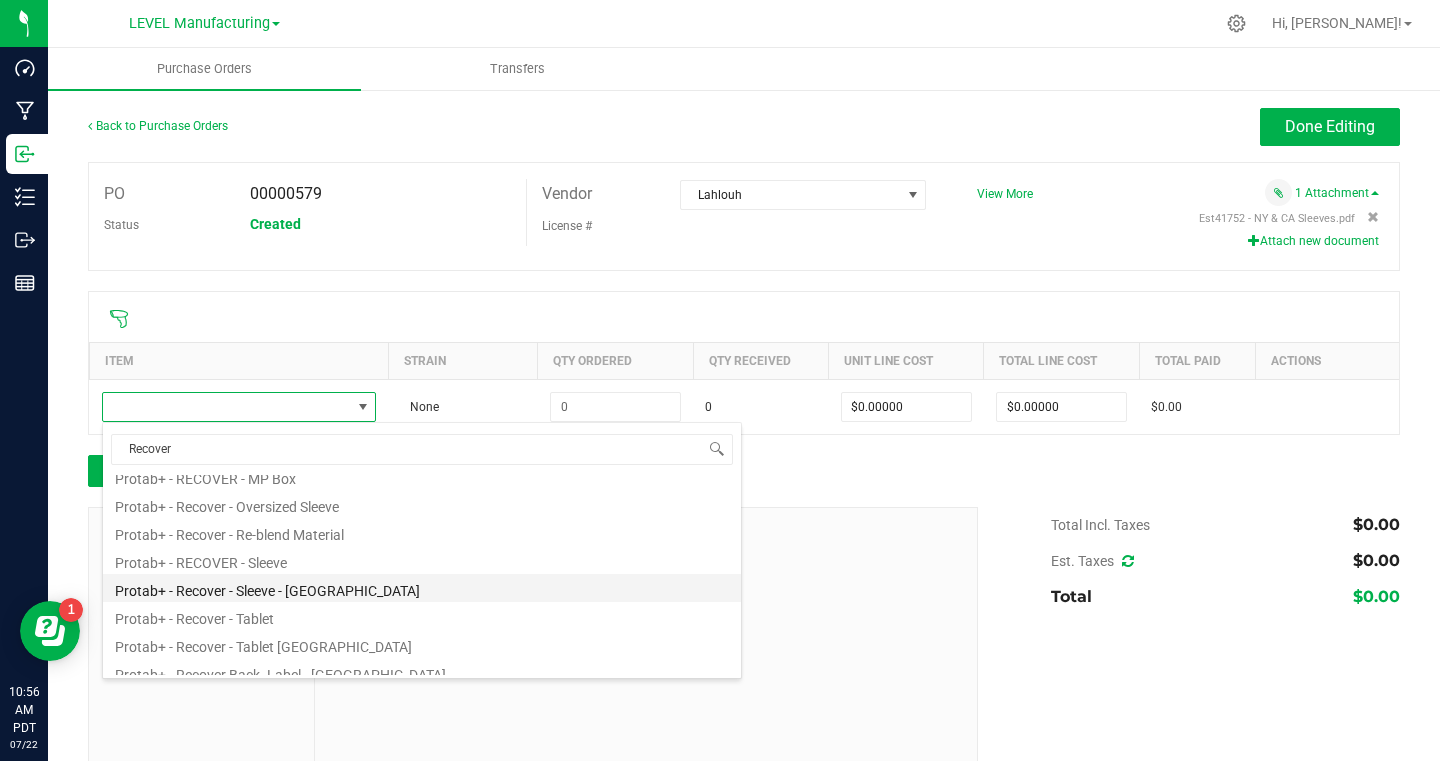 click on "Protab+ - Recover - Sleeve - [GEOGRAPHIC_DATA]" at bounding box center [422, 588] 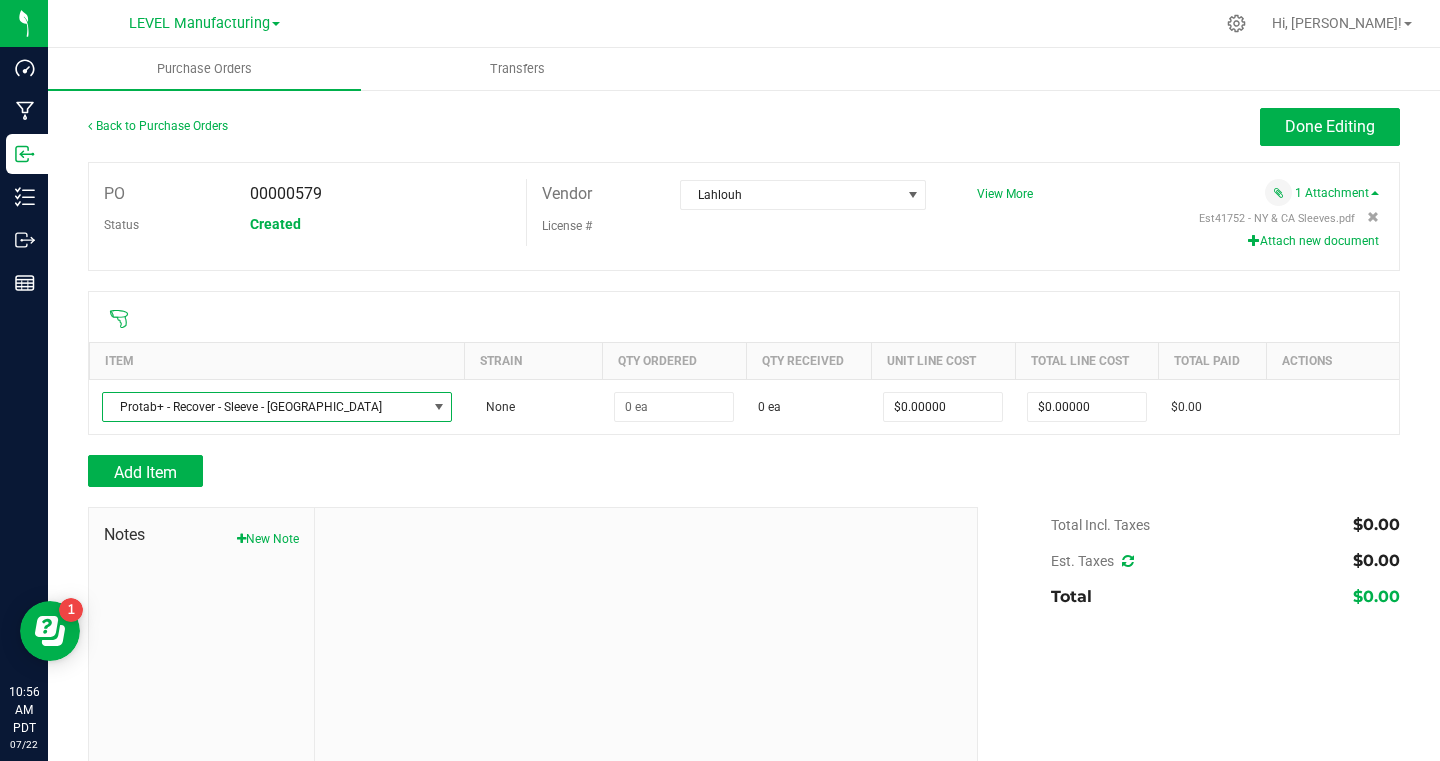 click on "Add Item" at bounding box center (525, 471) 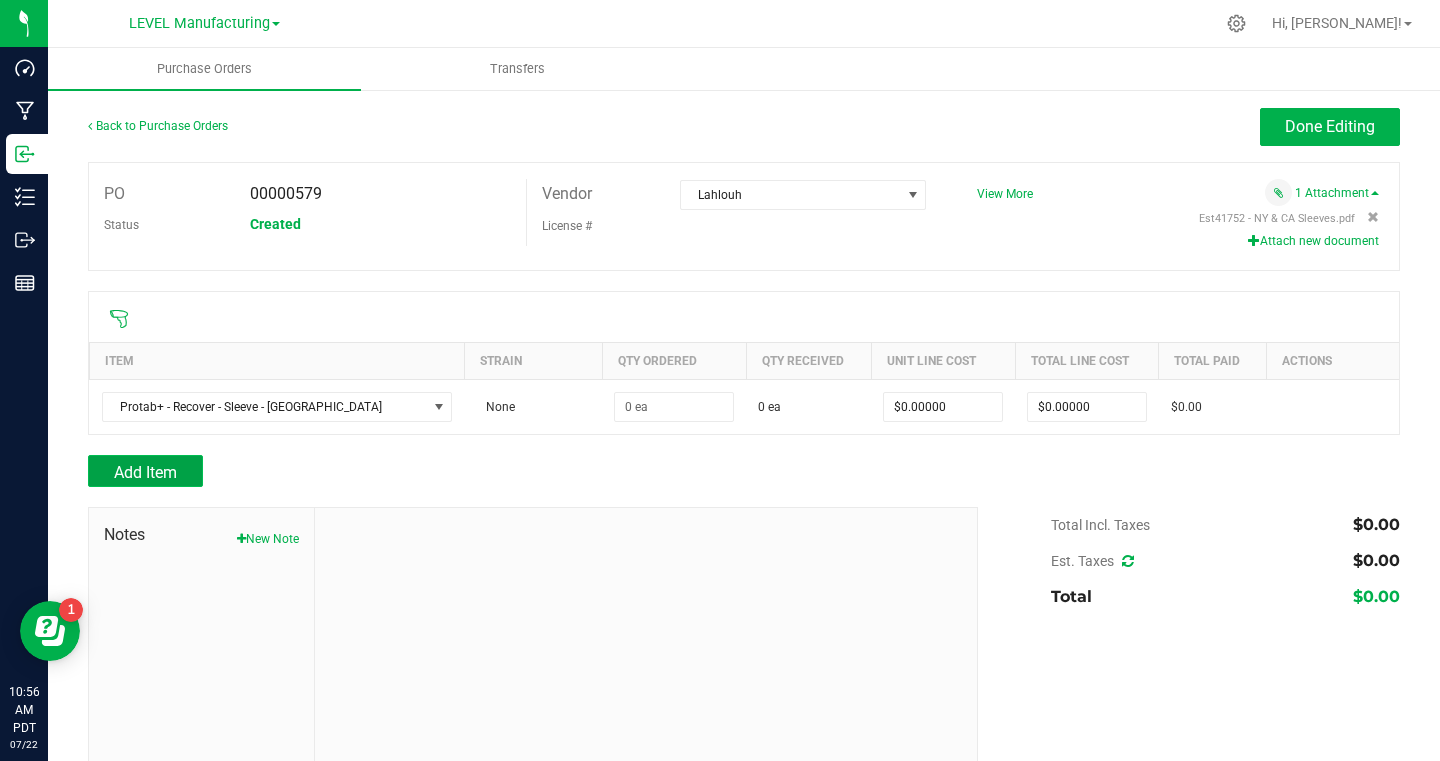 click on "Add Item" at bounding box center (145, 472) 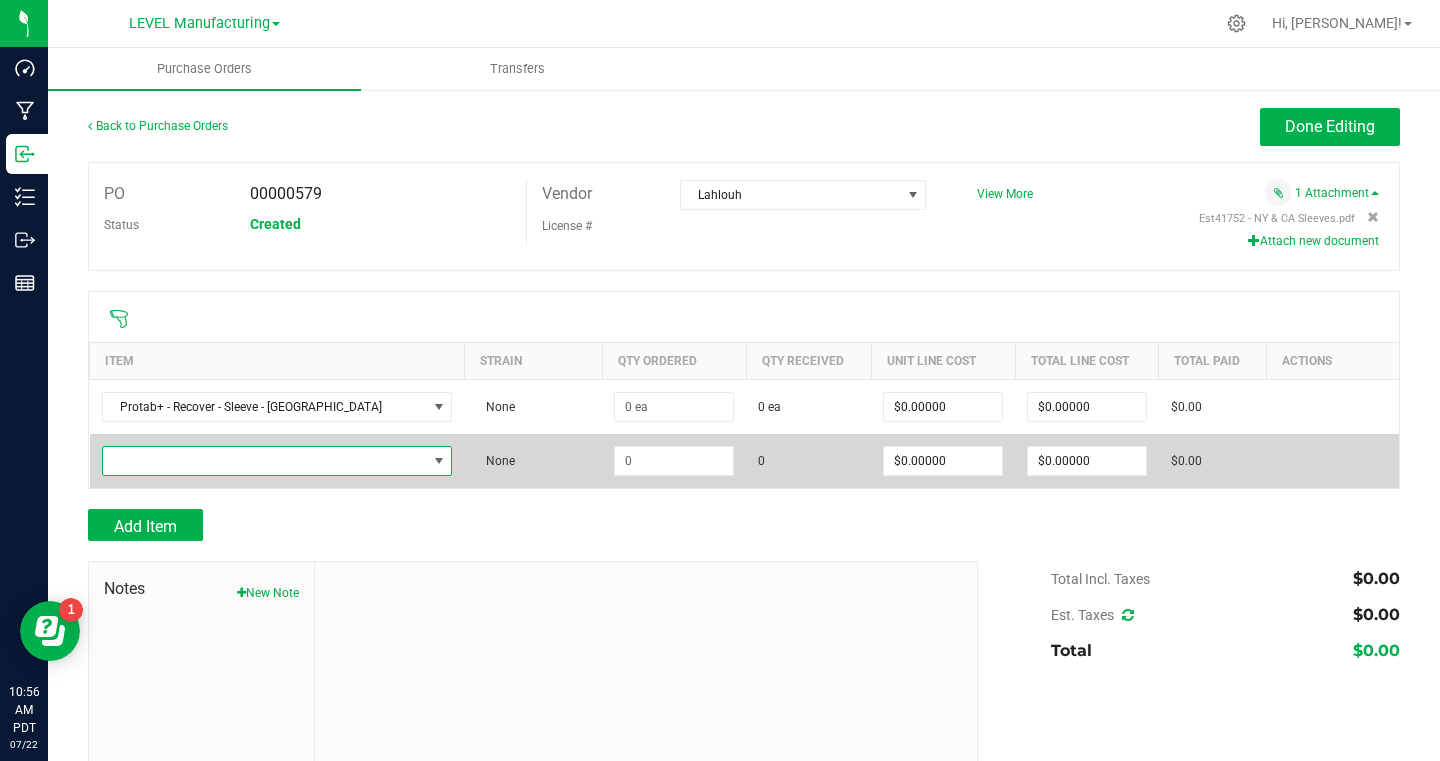 click at bounding box center [265, 461] 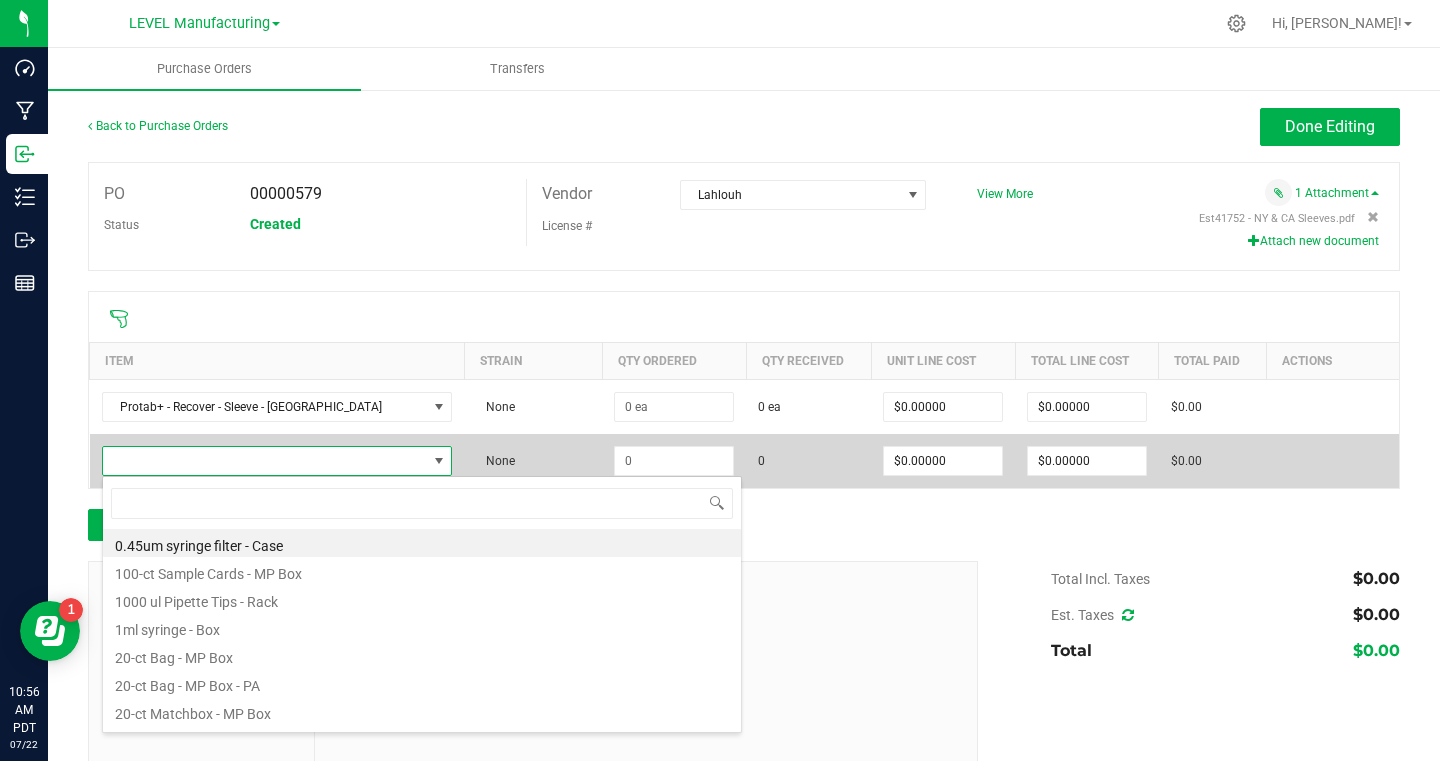 scroll, scrollTop: 99970, scrollLeft: 99724, axis: both 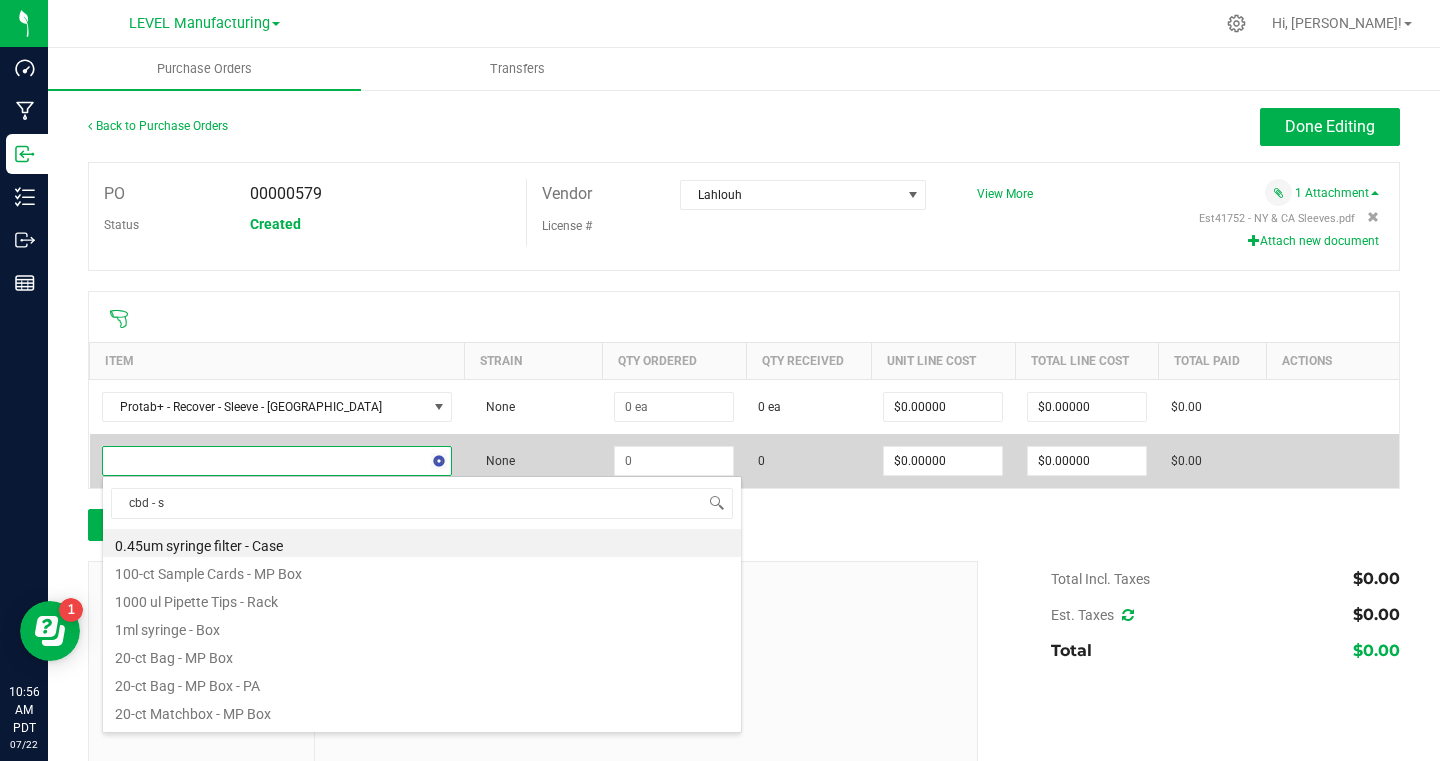 type on "cbd - sl" 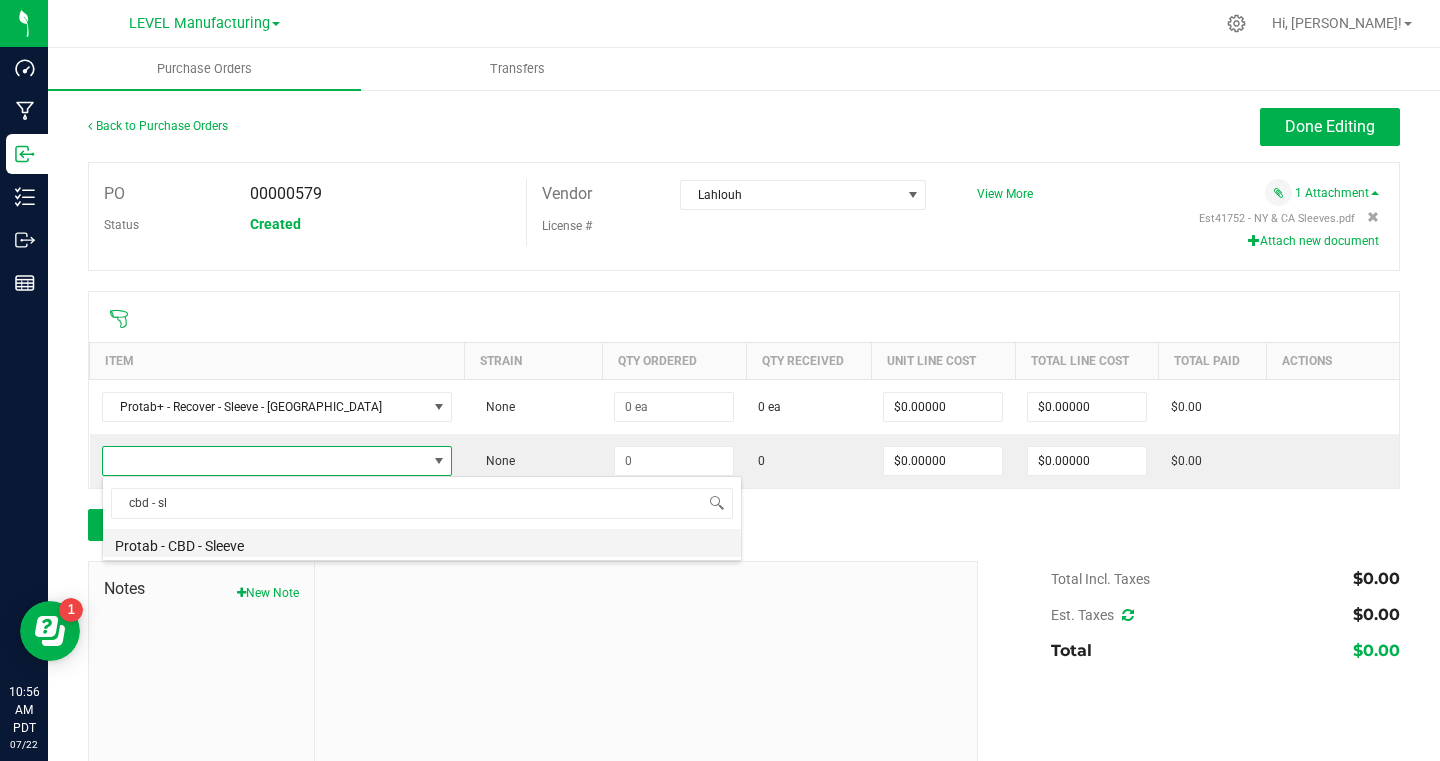 click on "Protab - CBD - Sleeve" at bounding box center (422, 543) 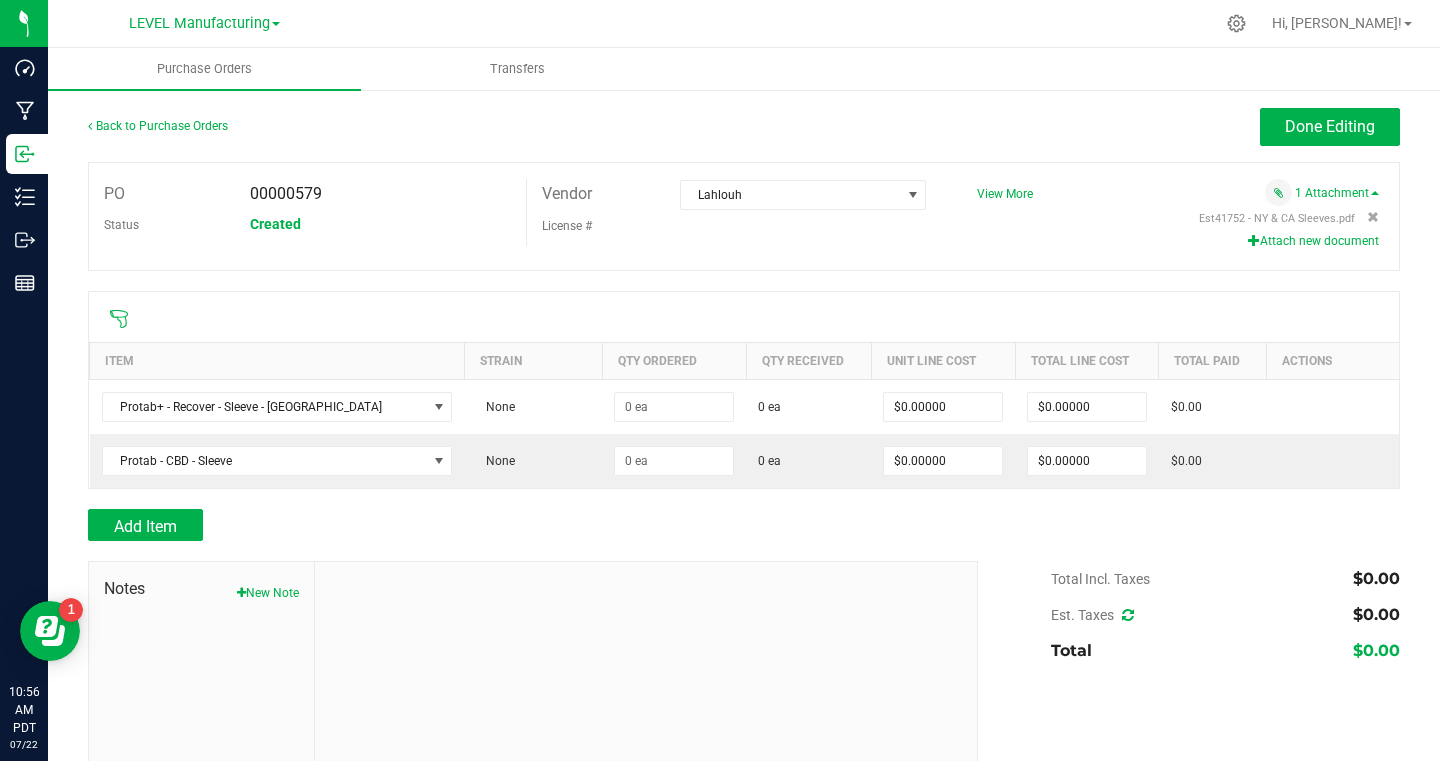 click at bounding box center [744, 551] 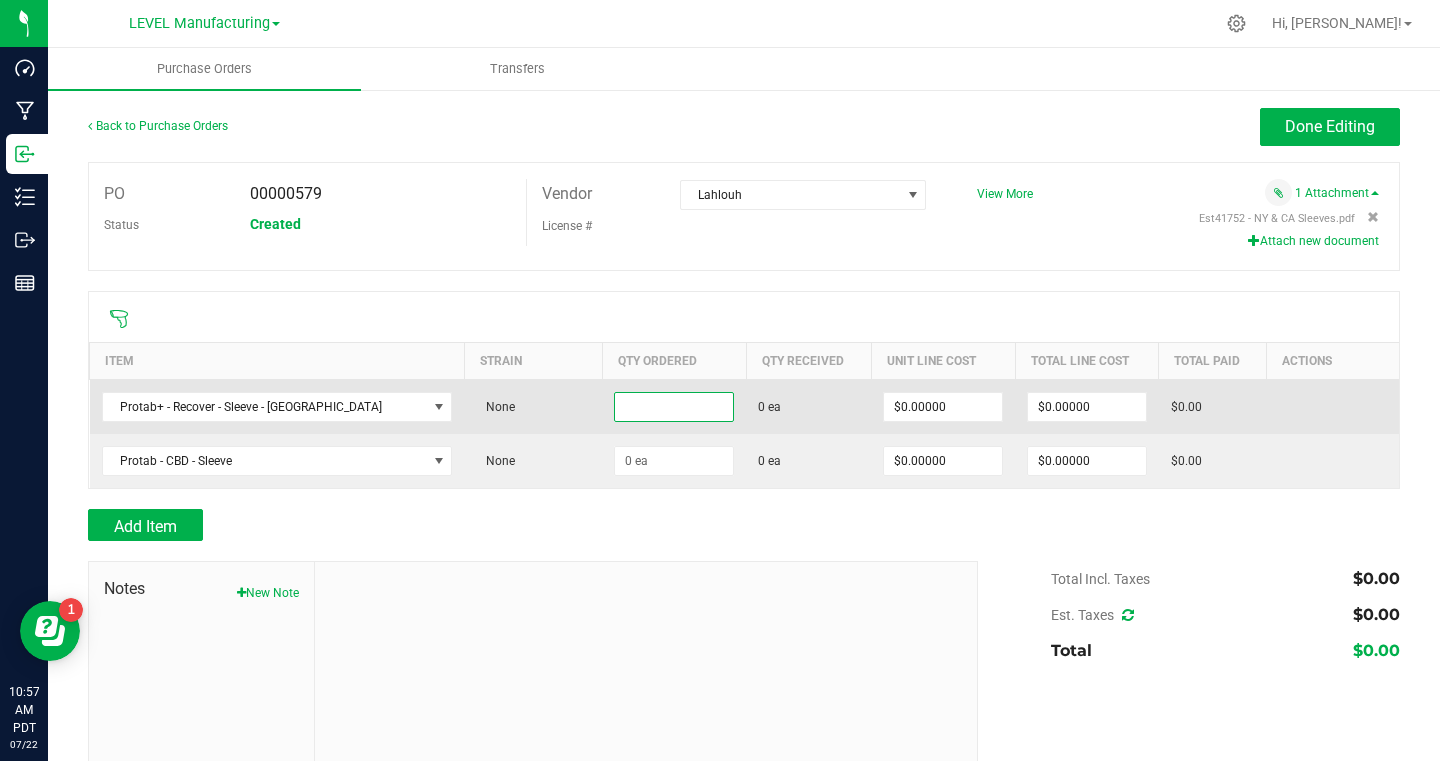 click at bounding box center [674, 407] 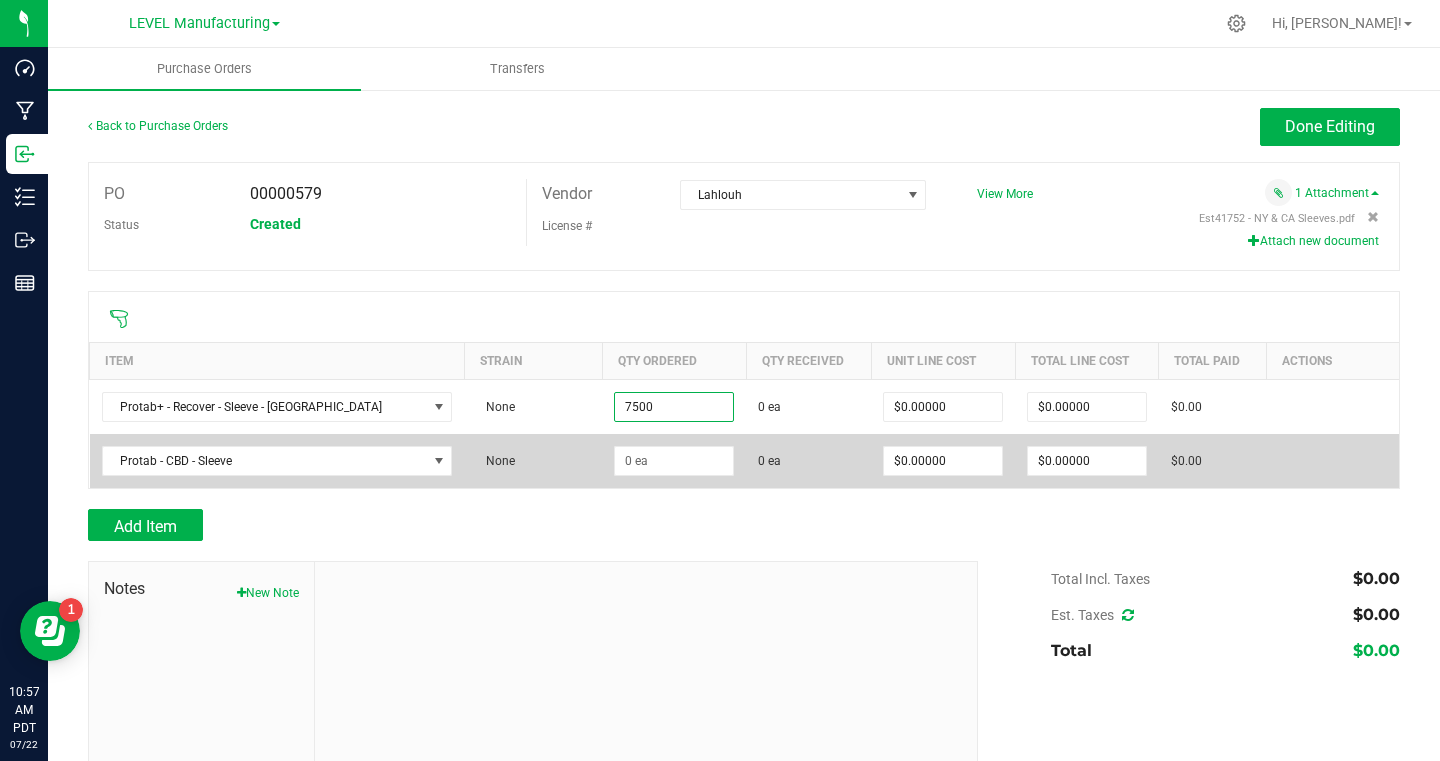 type on "7500 ea" 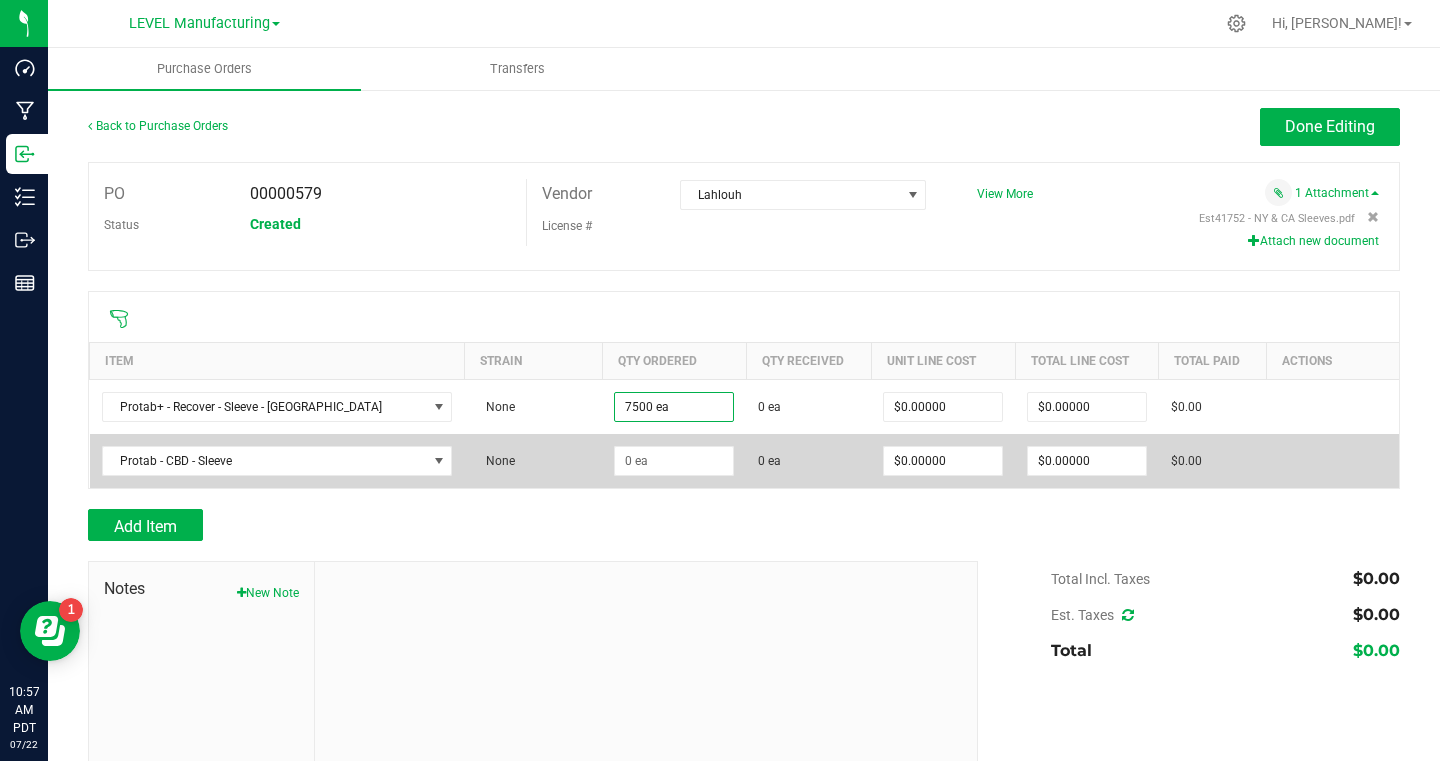 click at bounding box center [674, 461] 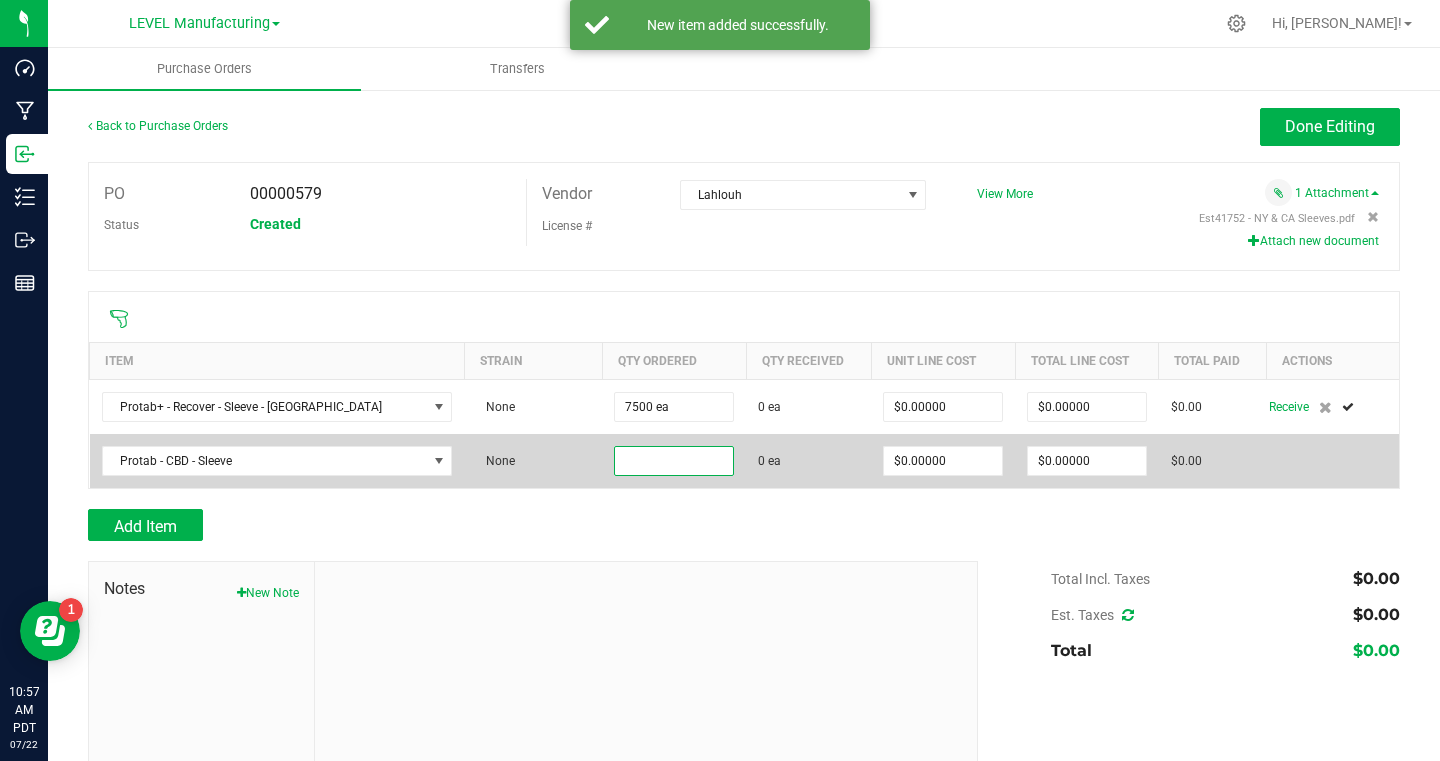 click at bounding box center (674, 461) 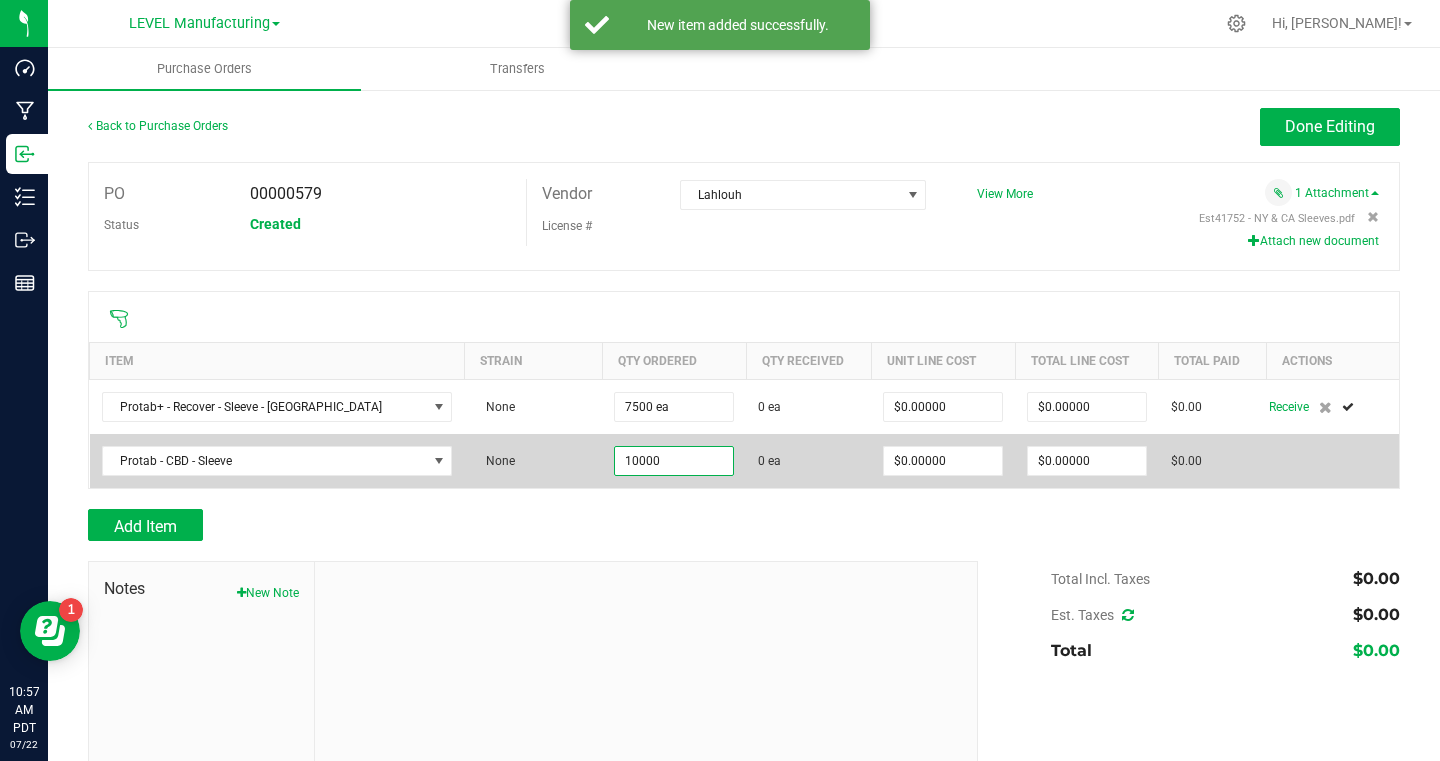 type on "10000" 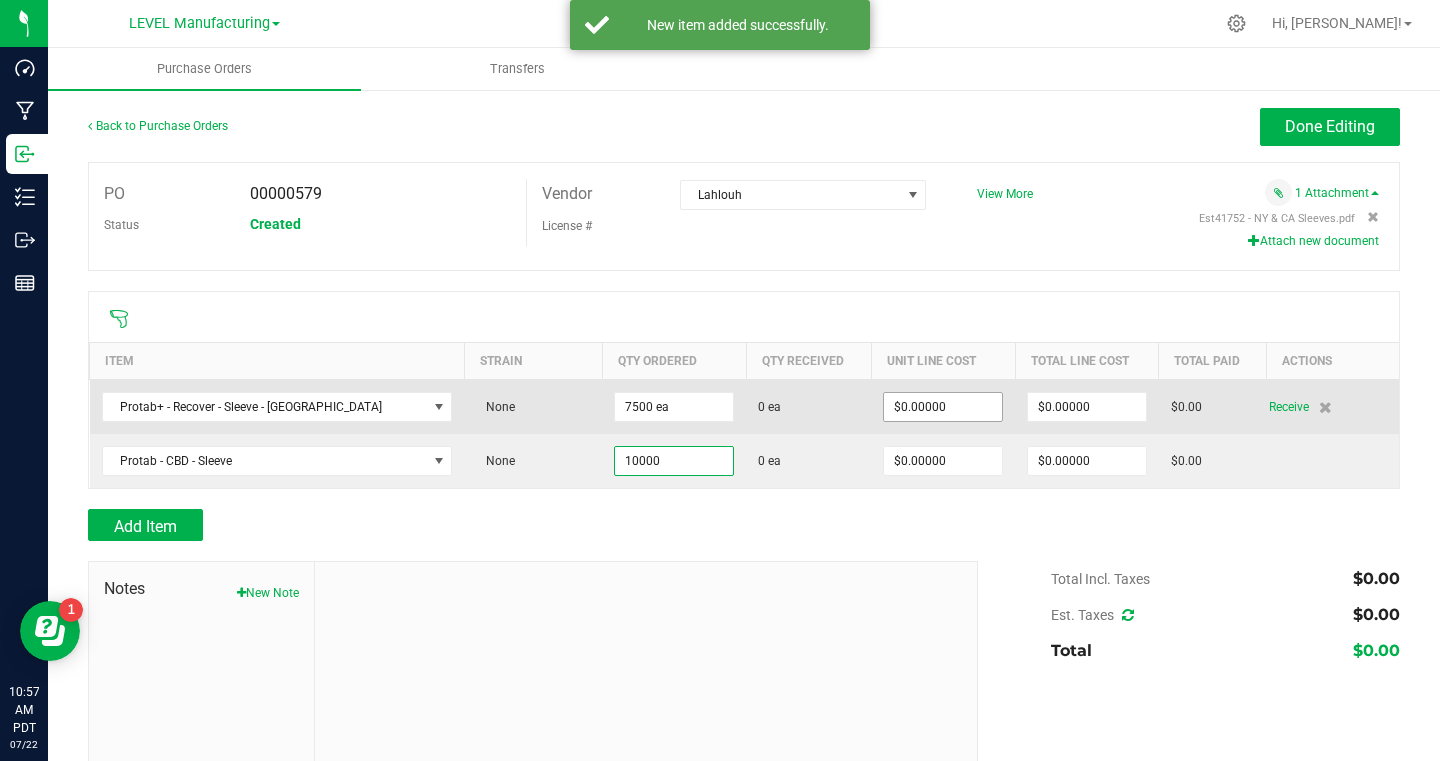 type on "0" 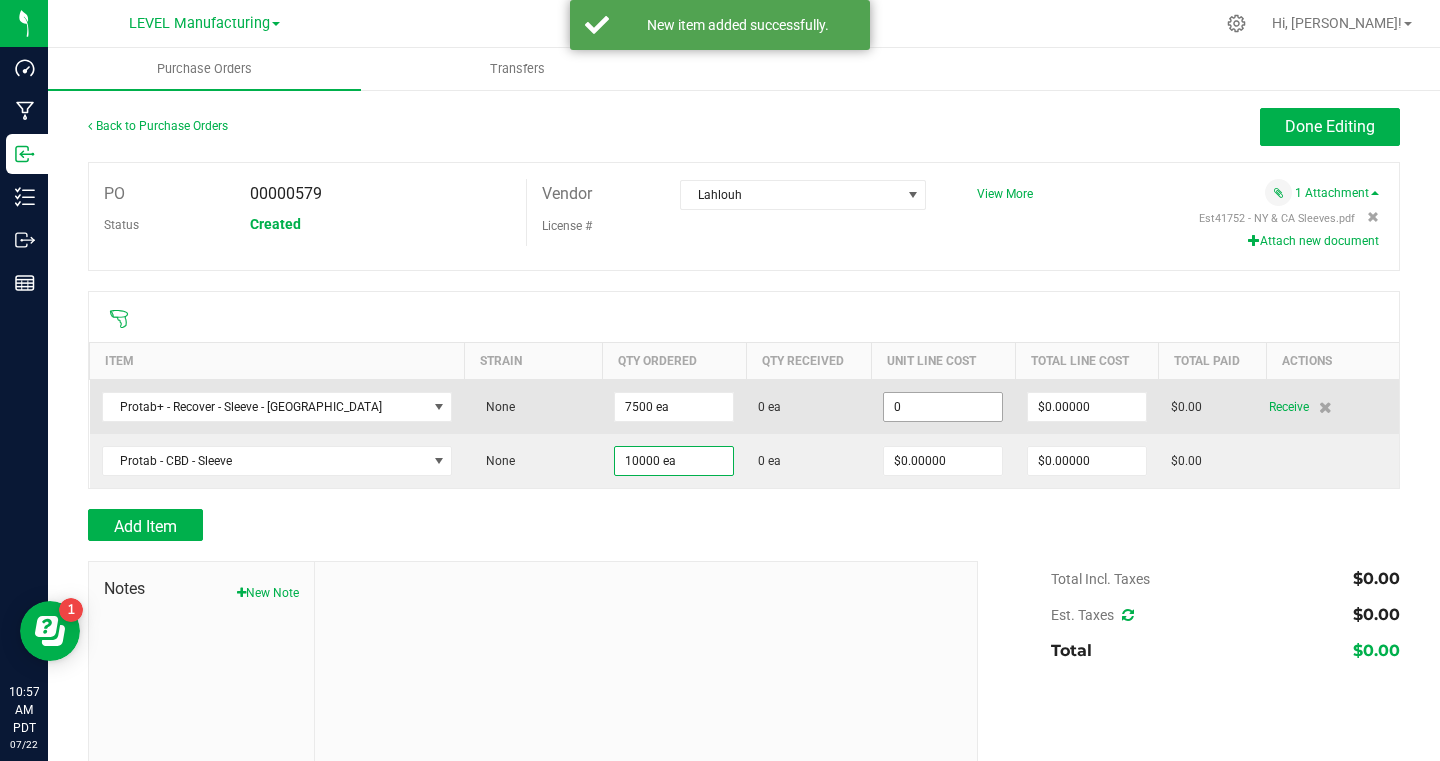 click on "0" at bounding box center (943, 407) 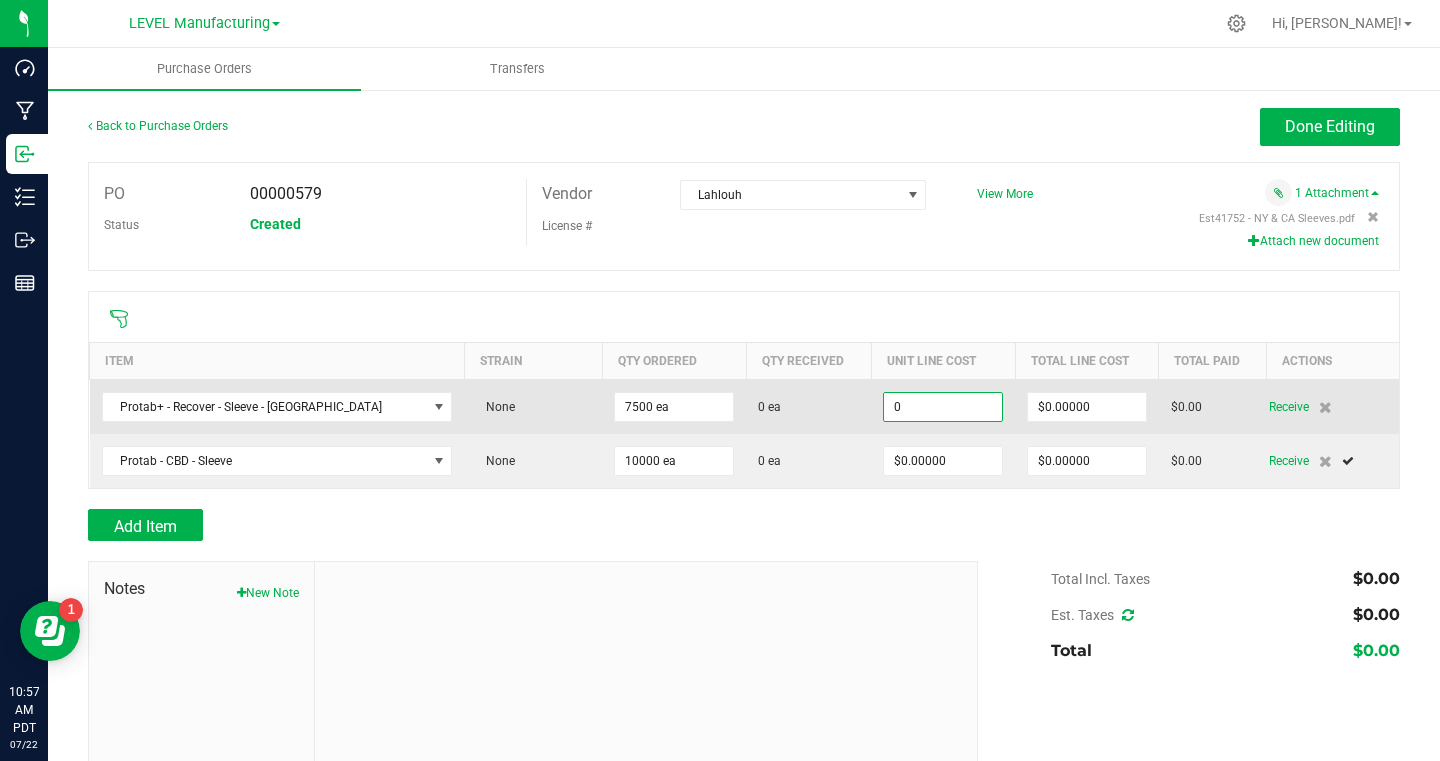 click on "0" at bounding box center [943, 407] 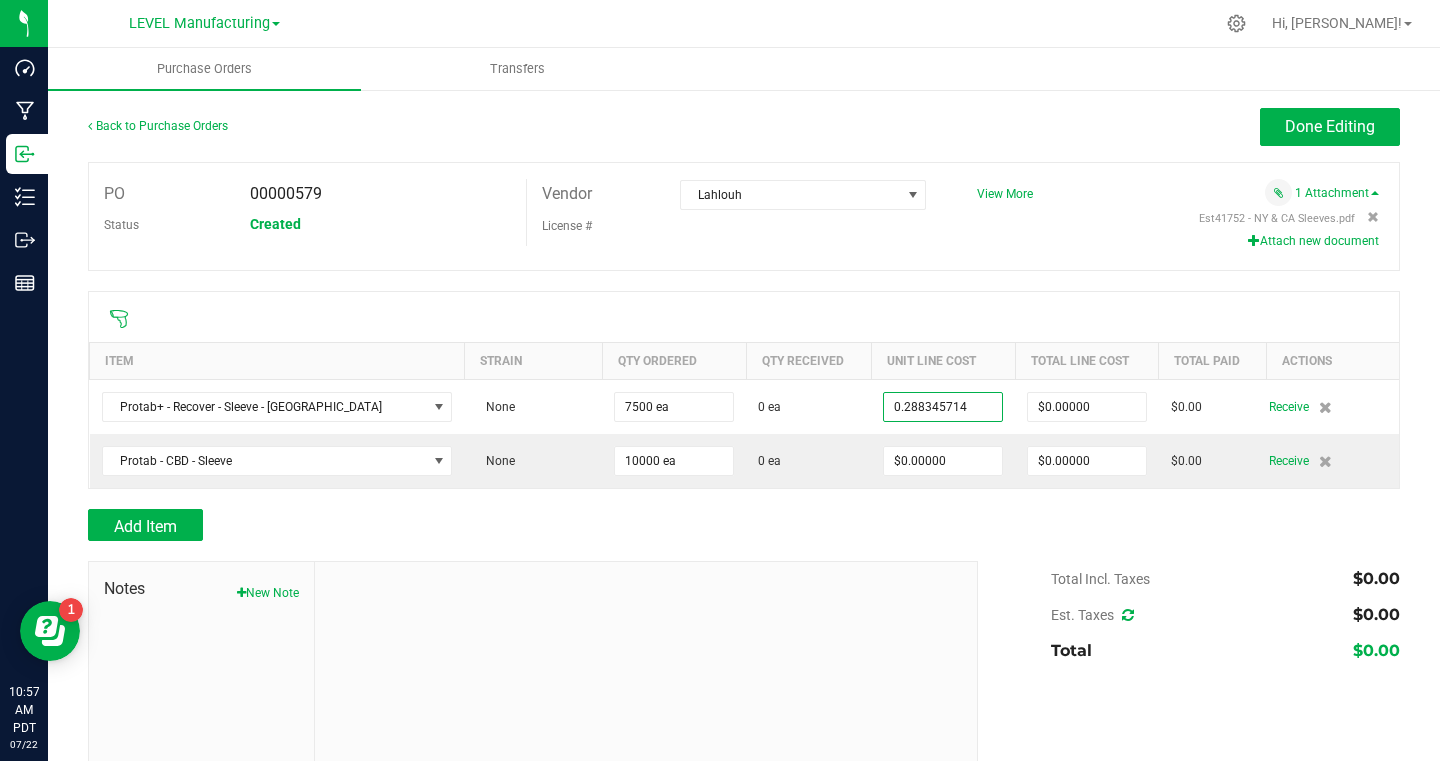 type on "$0.28835" 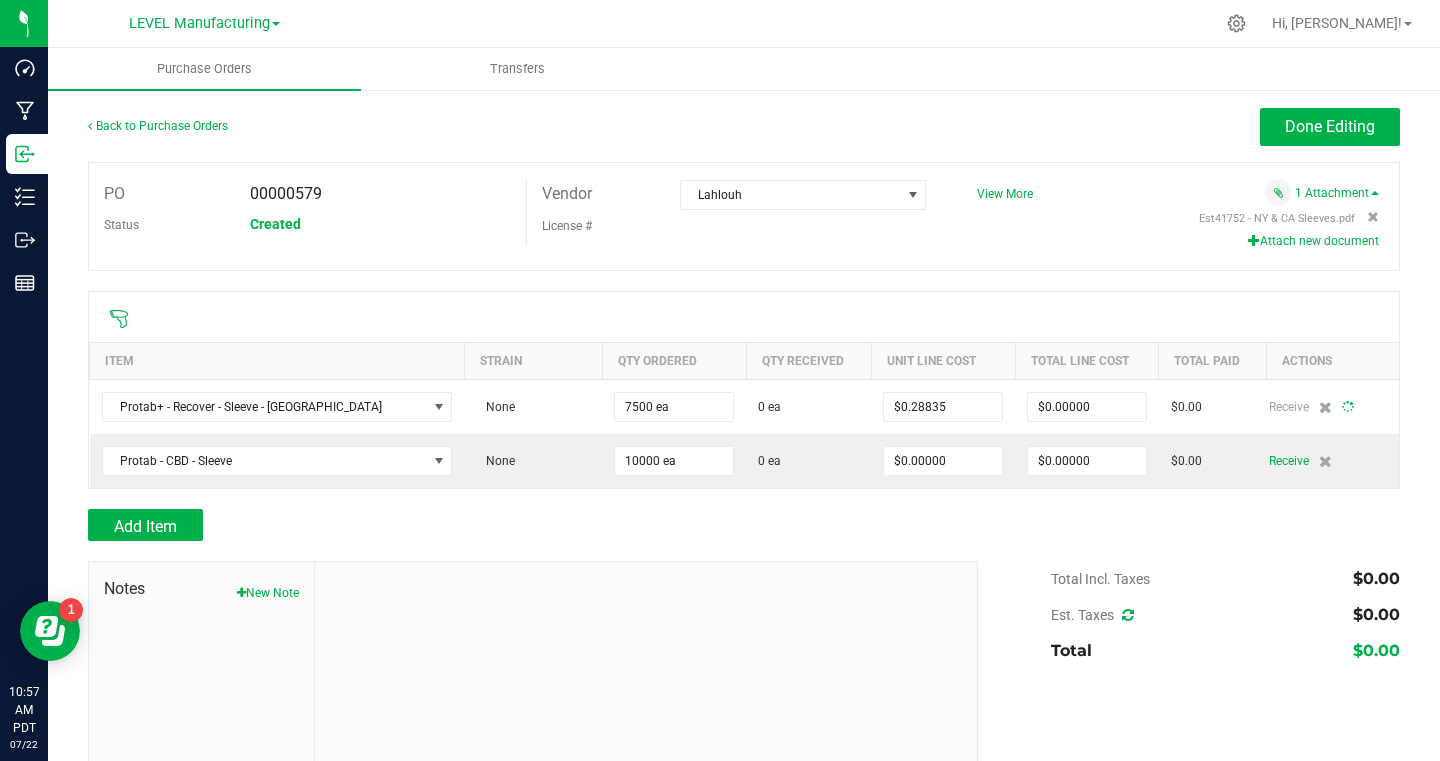 click at bounding box center (744, 281) 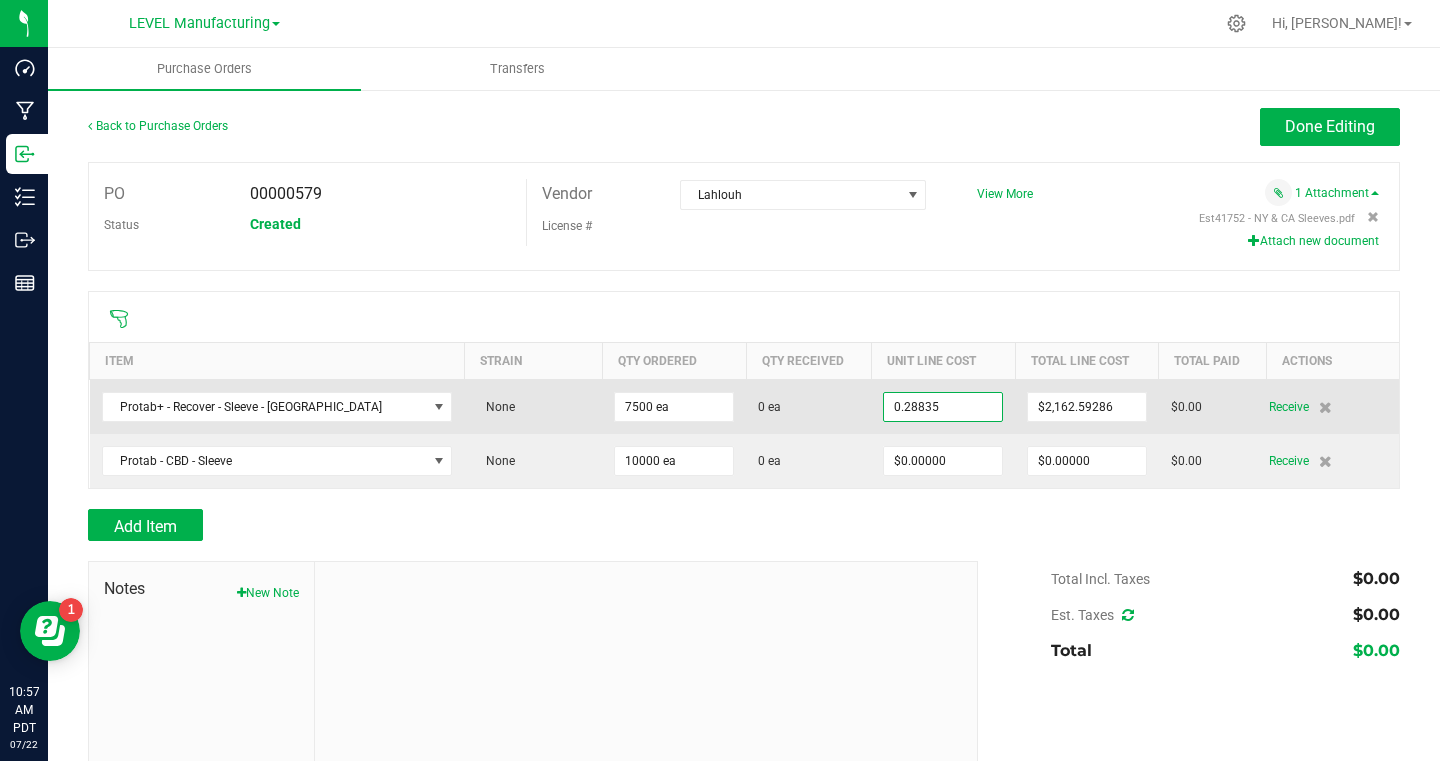 click on "0.28835" at bounding box center (943, 407) 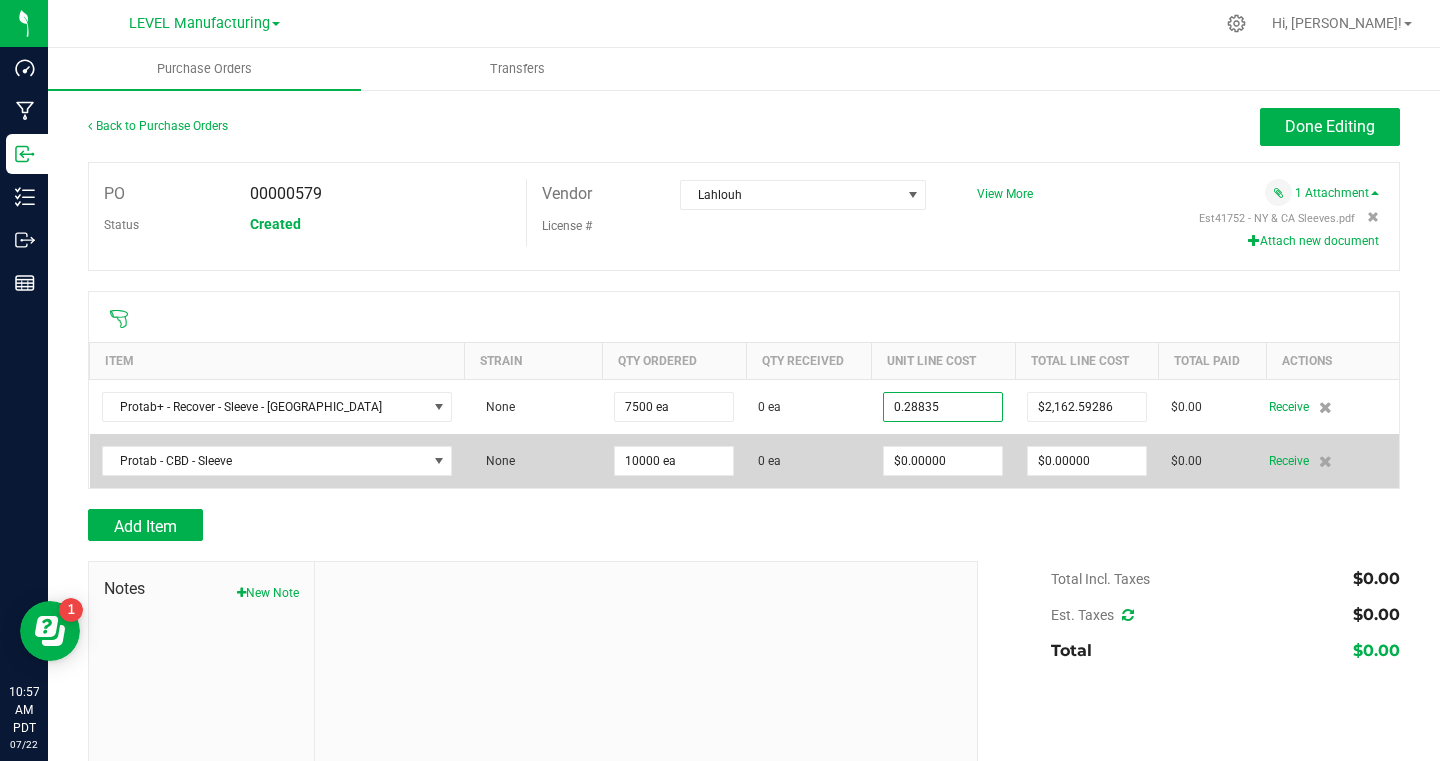 type on "$0.28835" 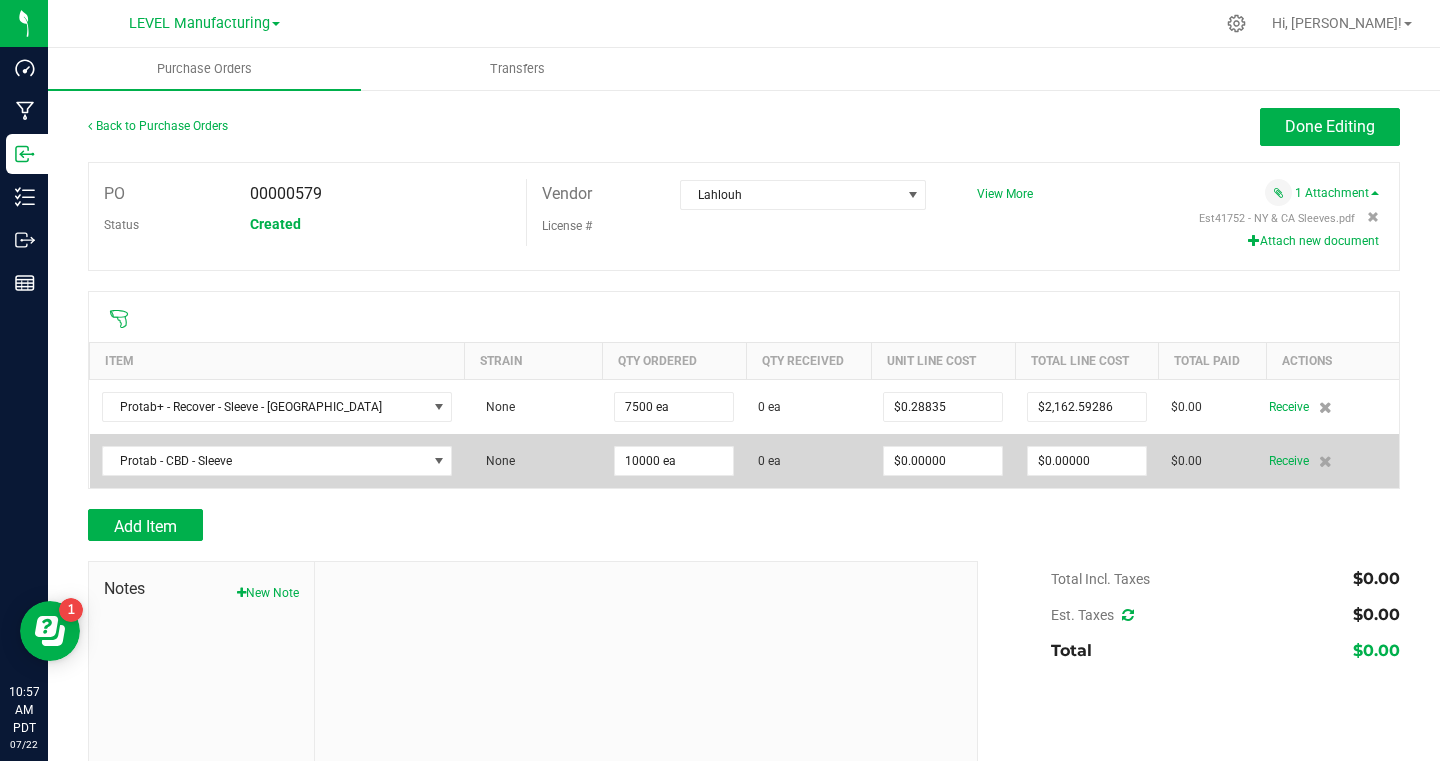 click on "$0.00000" at bounding box center (943, 461) 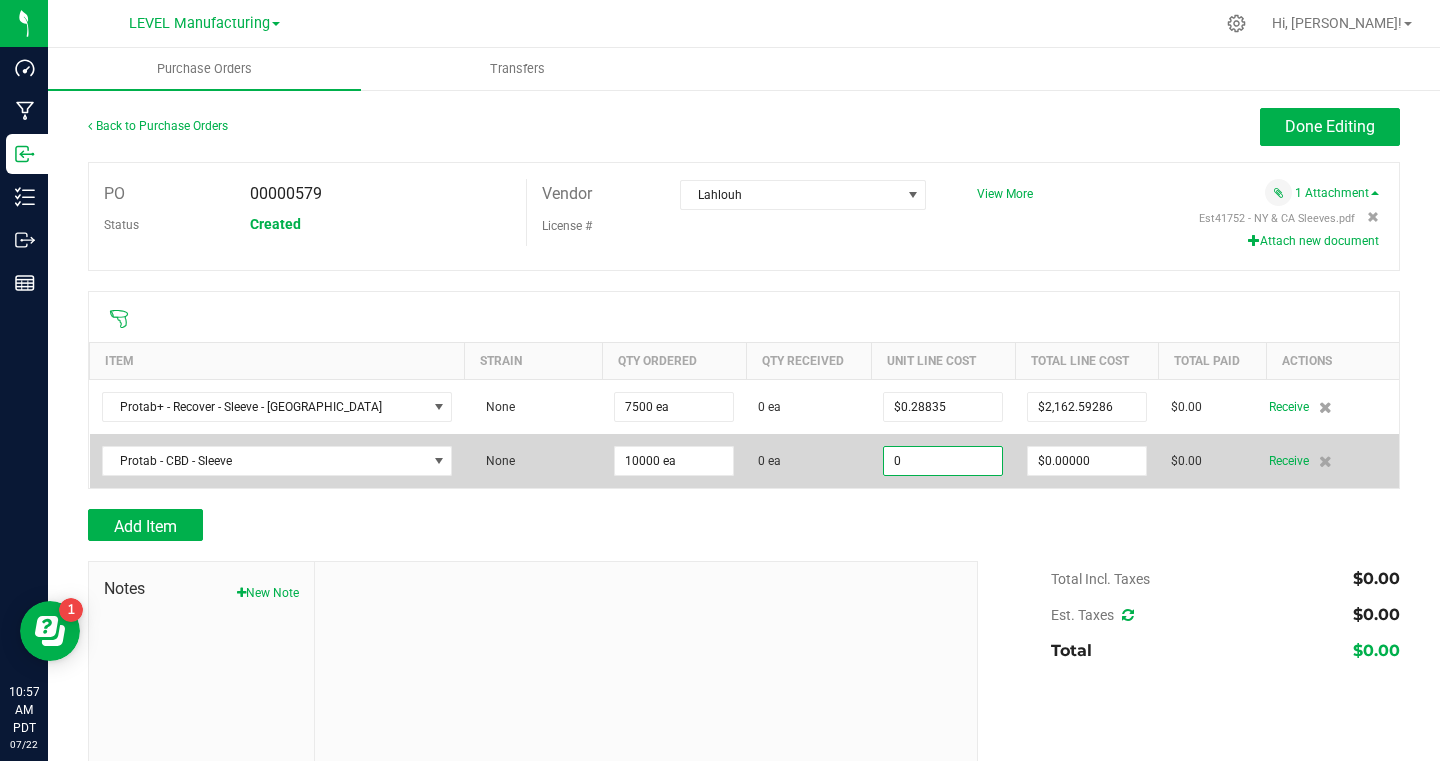 click on "0" at bounding box center [943, 461] 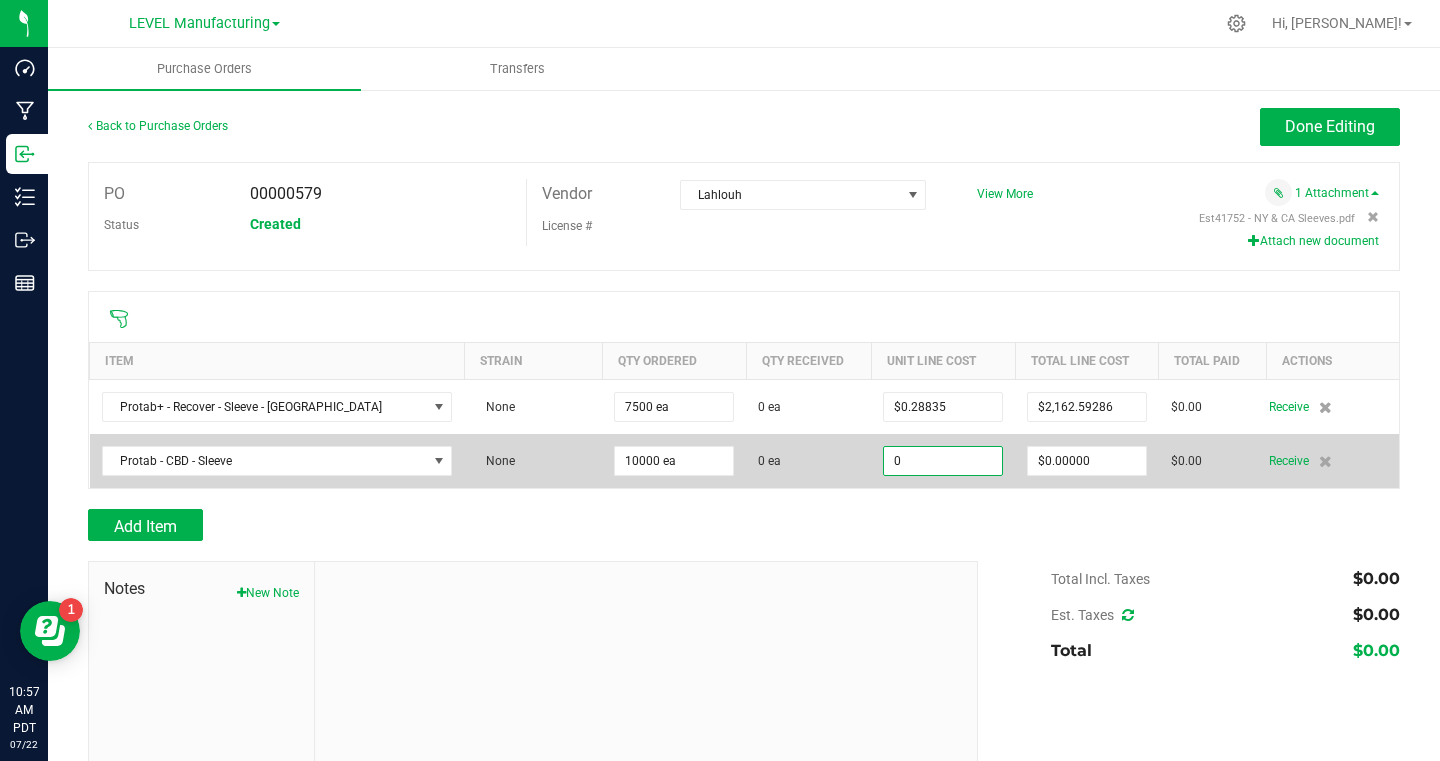 paste on ".28835" 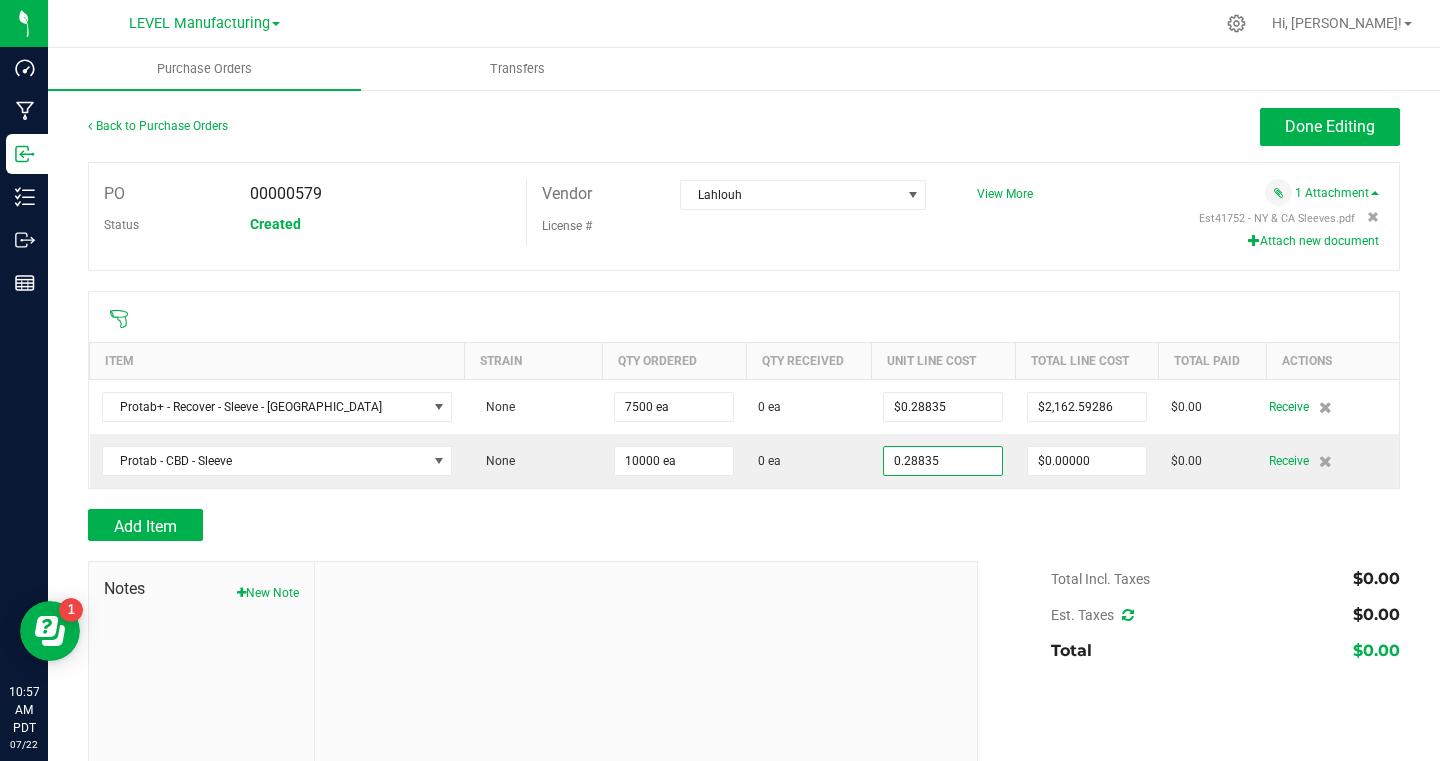 type on "$0.28835" 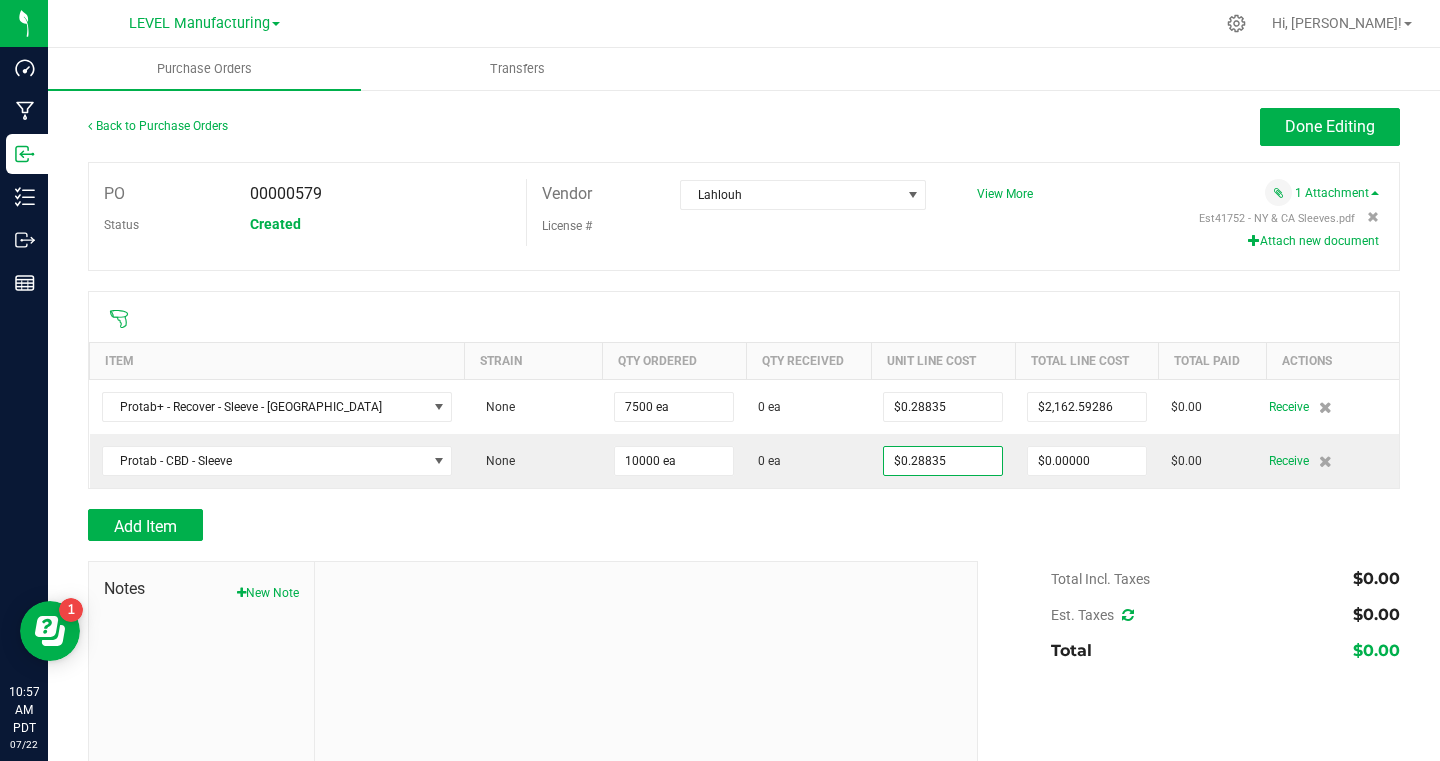 click on "Add Item" at bounding box center (525, 525) 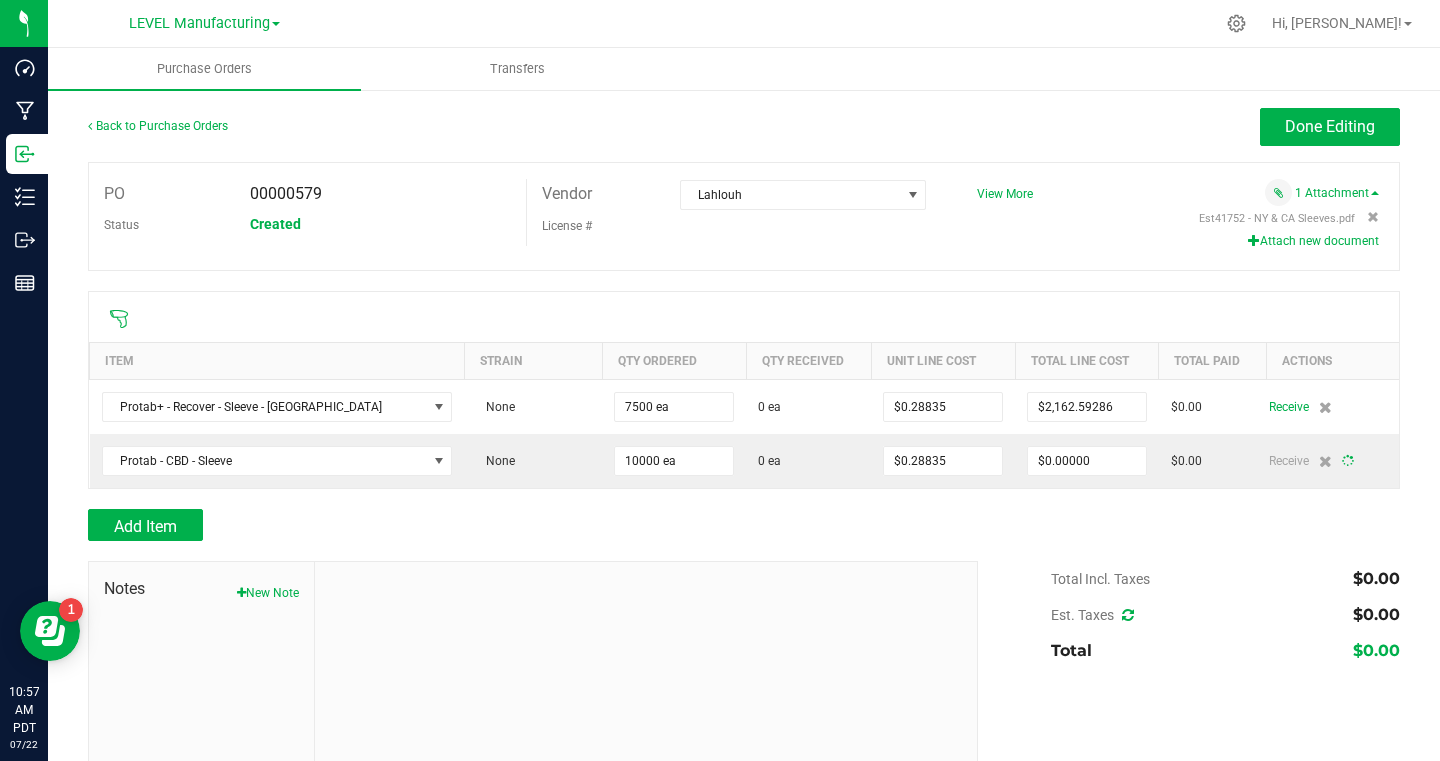 type on "10000" 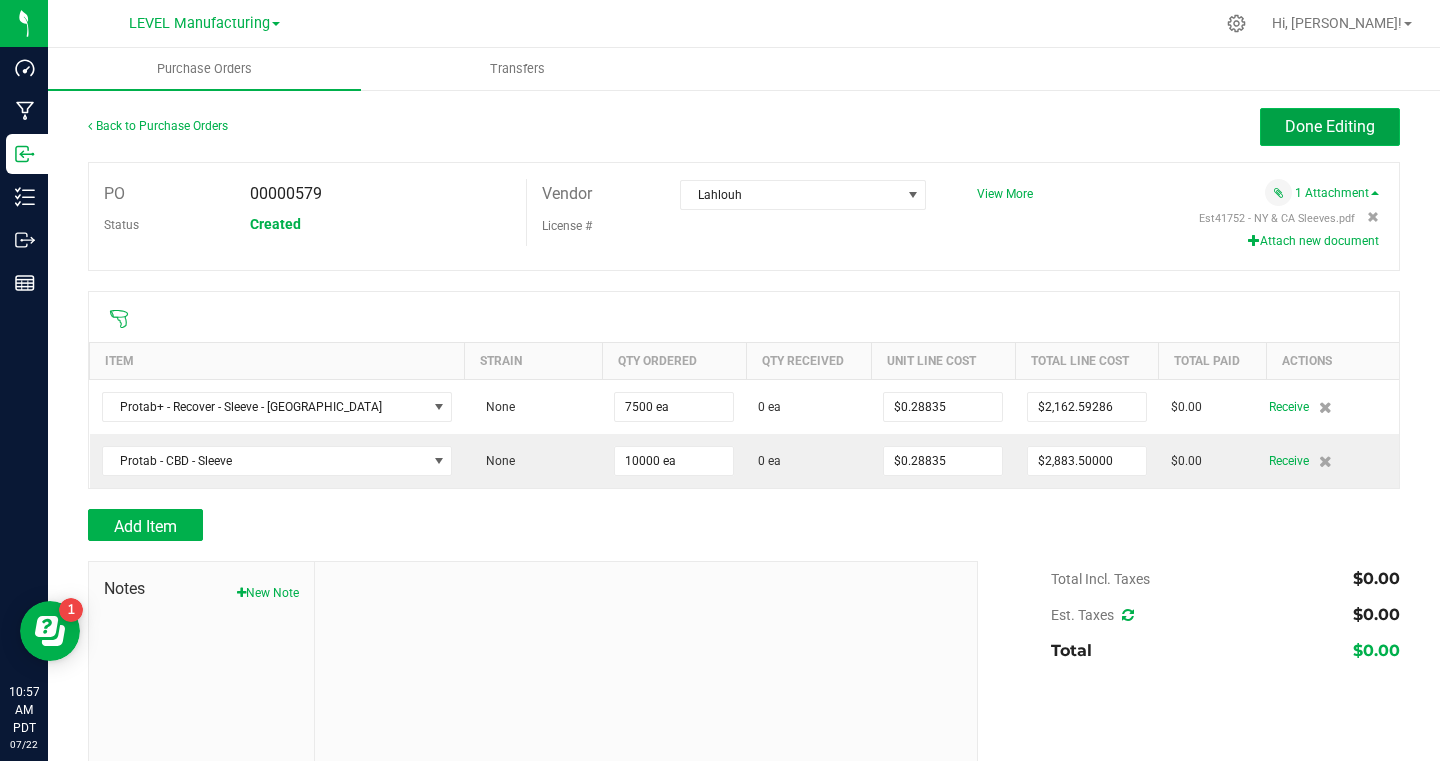 click on "Done Editing" at bounding box center [1330, 126] 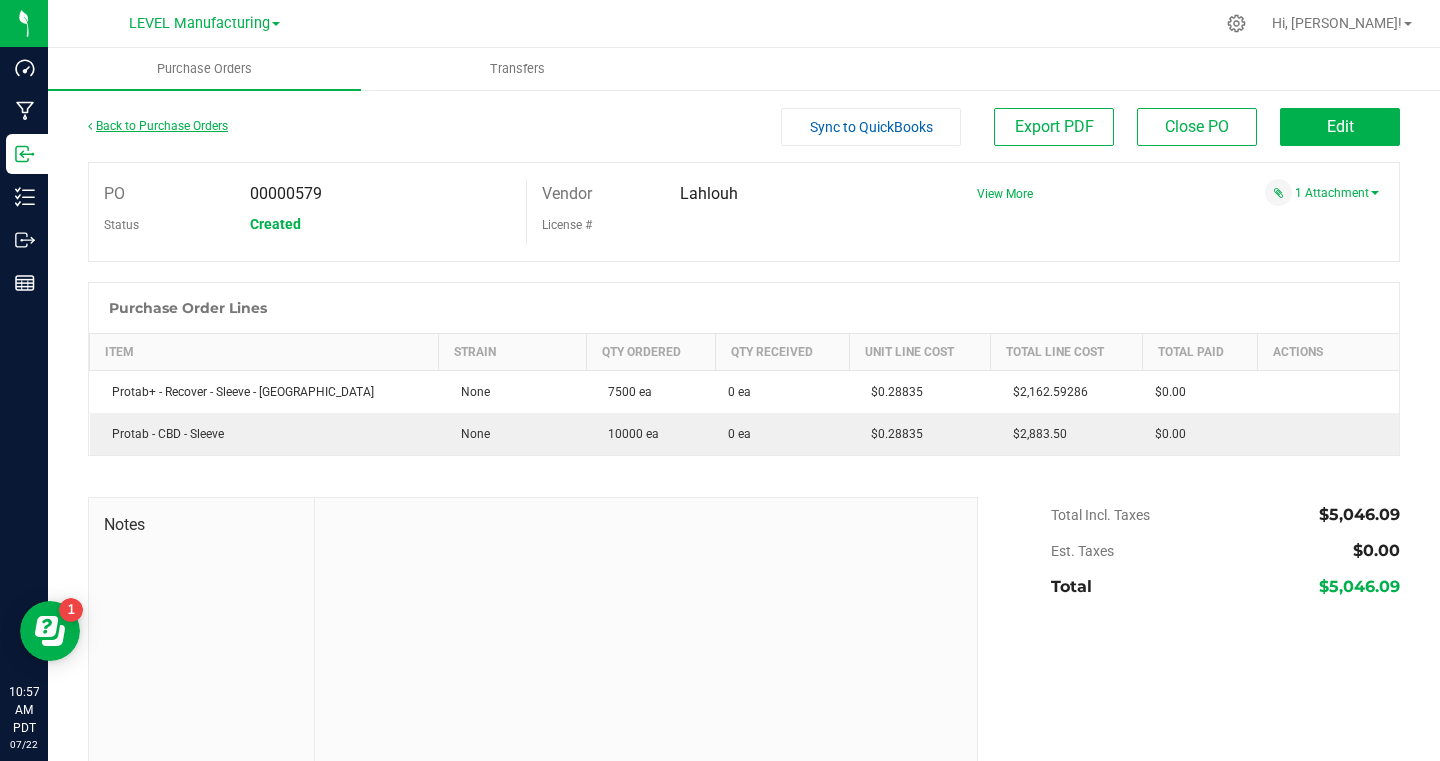 click on "Back to Purchase Orders" at bounding box center [158, 126] 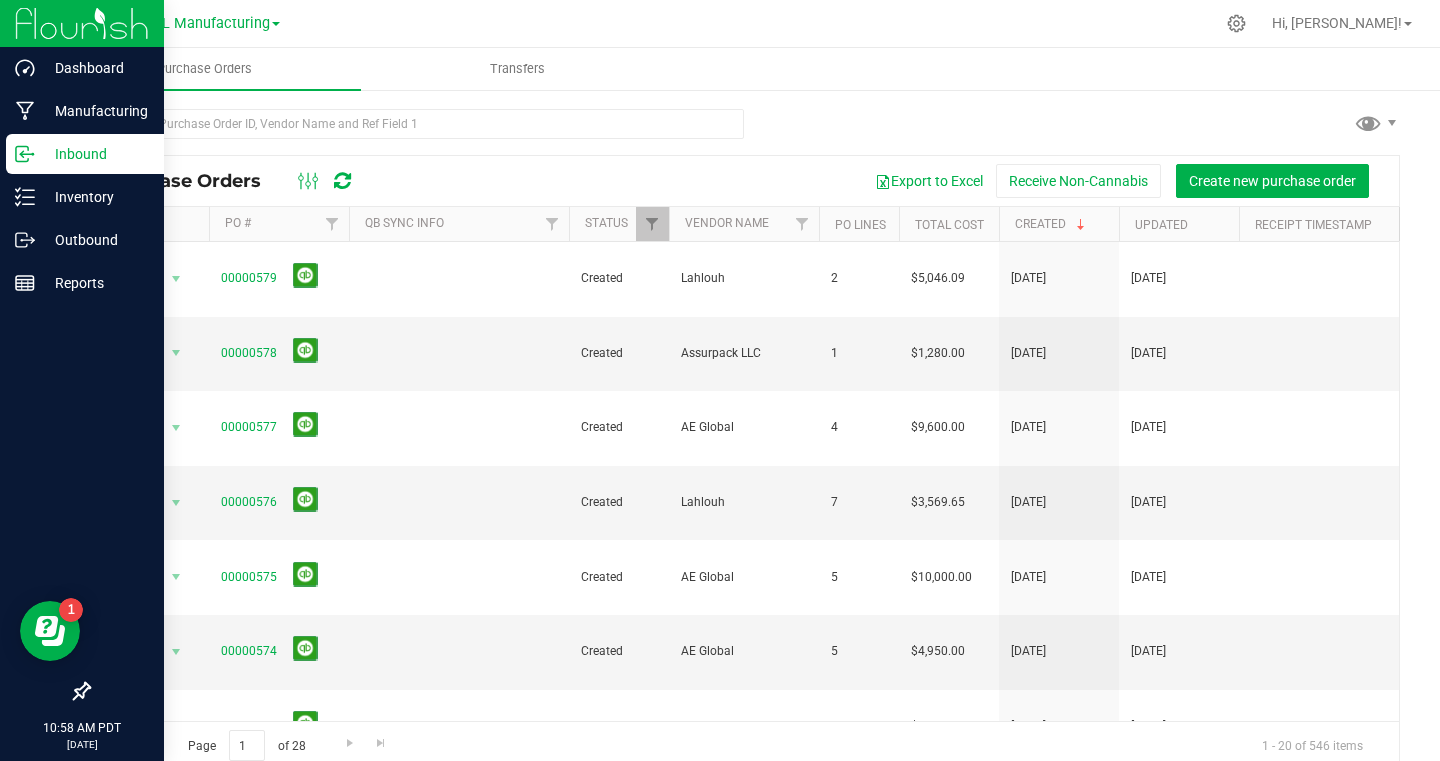 click 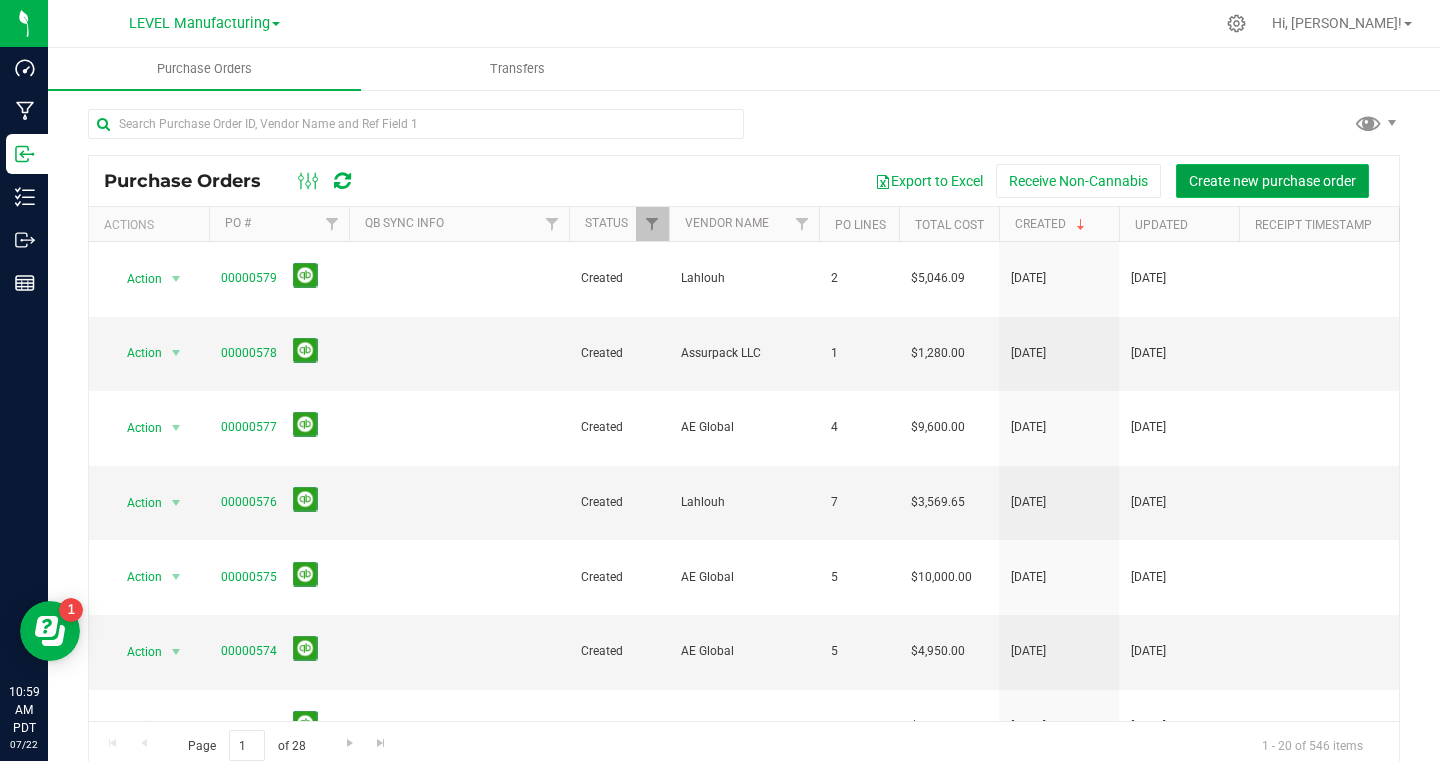 click on "Create new purchase order" at bounding box center [1272, 181] 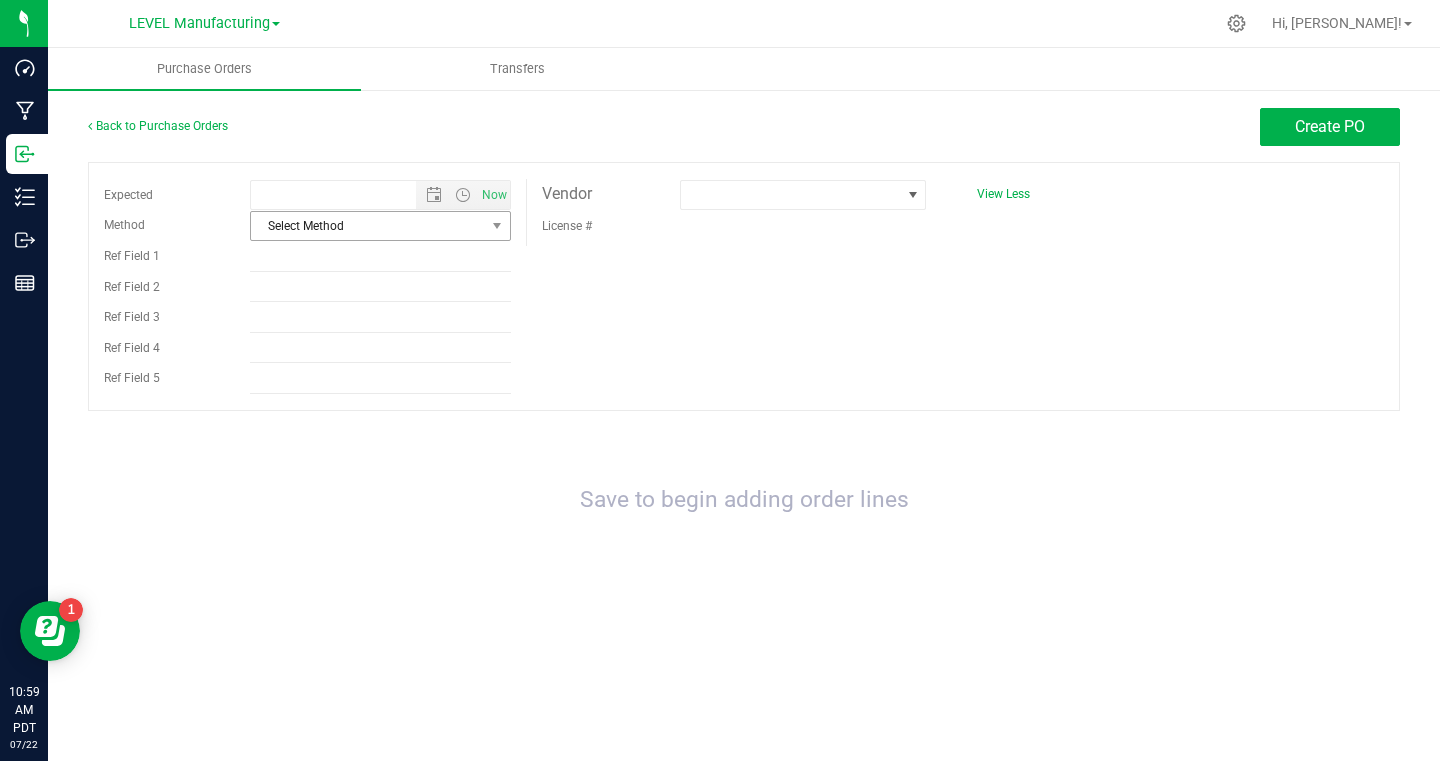 type on "[DATE] 10:59 AM" 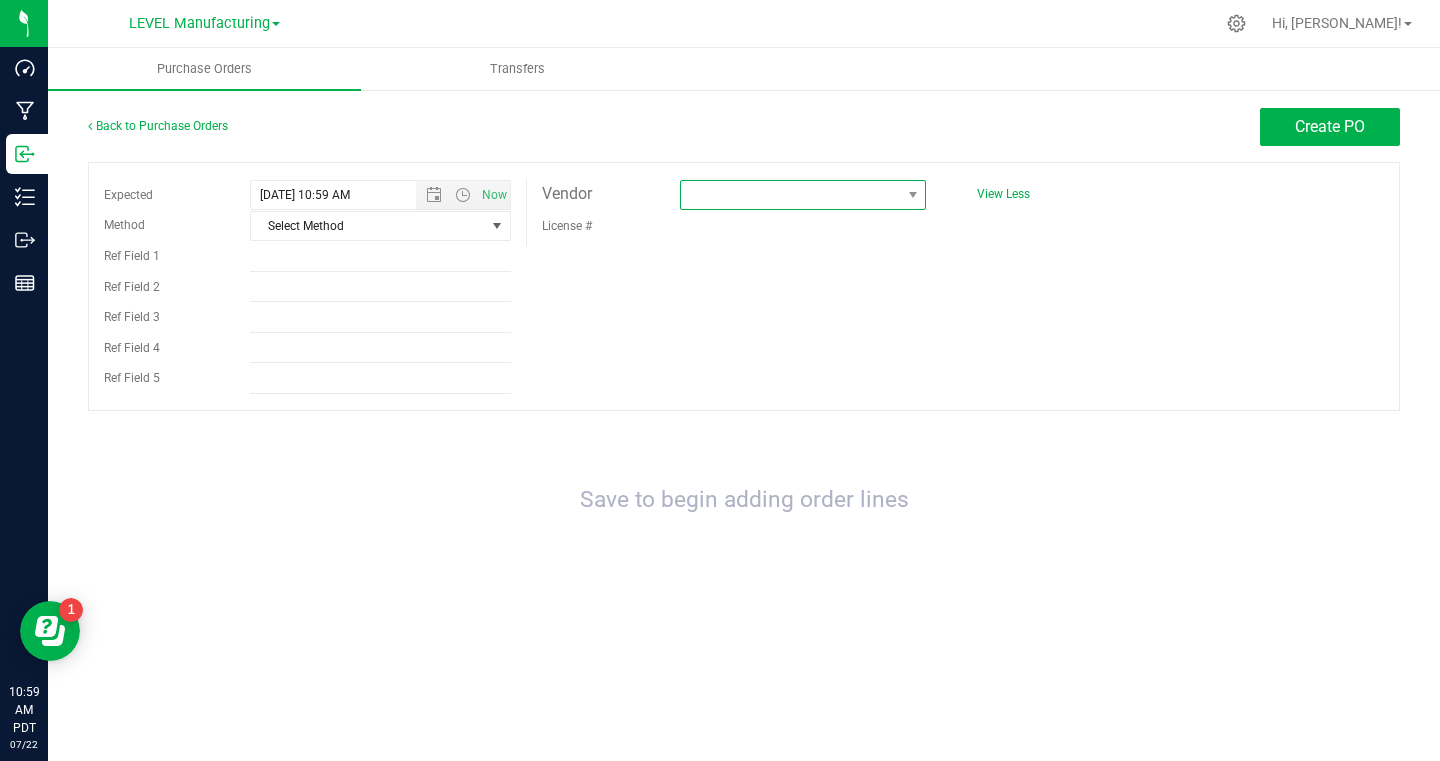 click at bounding box center (790, 195) 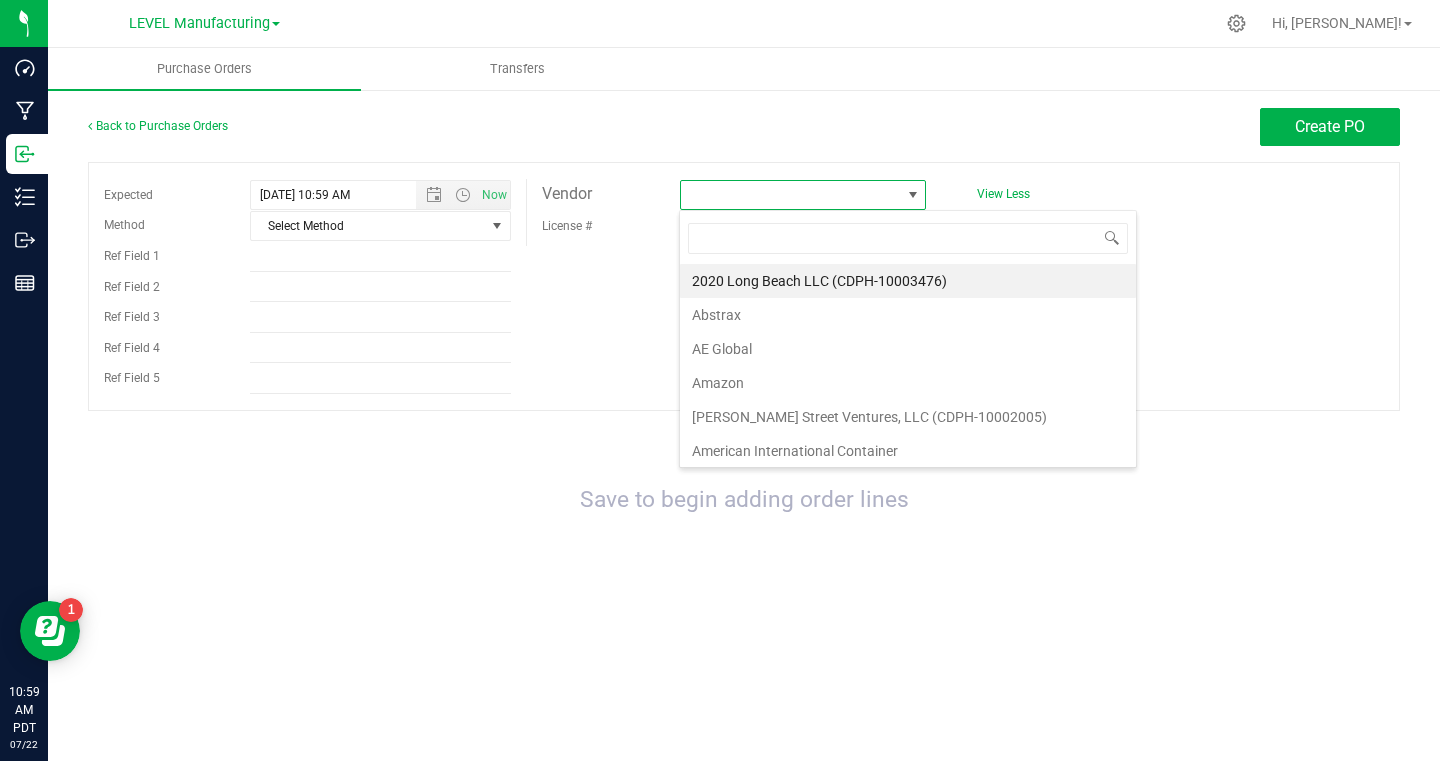 scroll, scrollTop: 99970, scrollLeft: 99753, axis: both 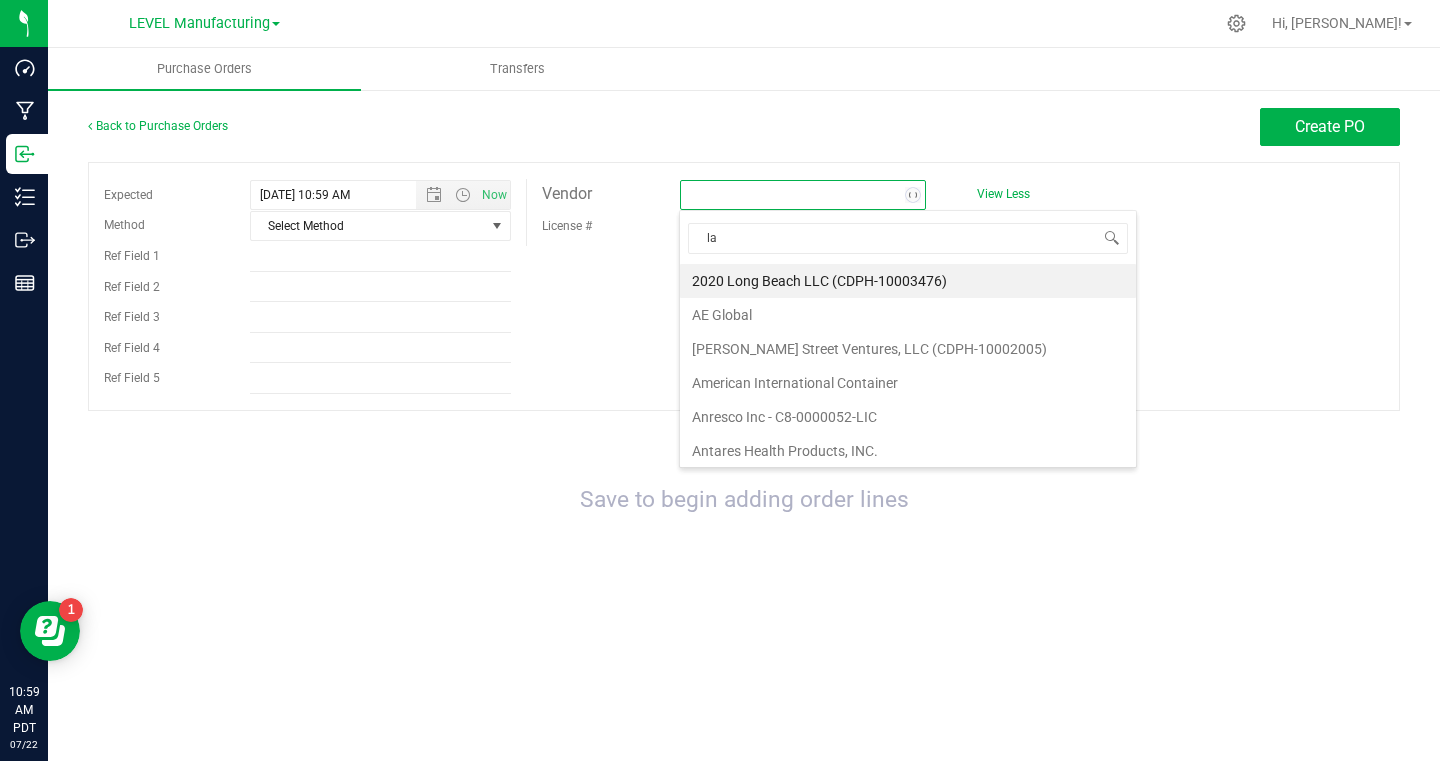 type on "lah" 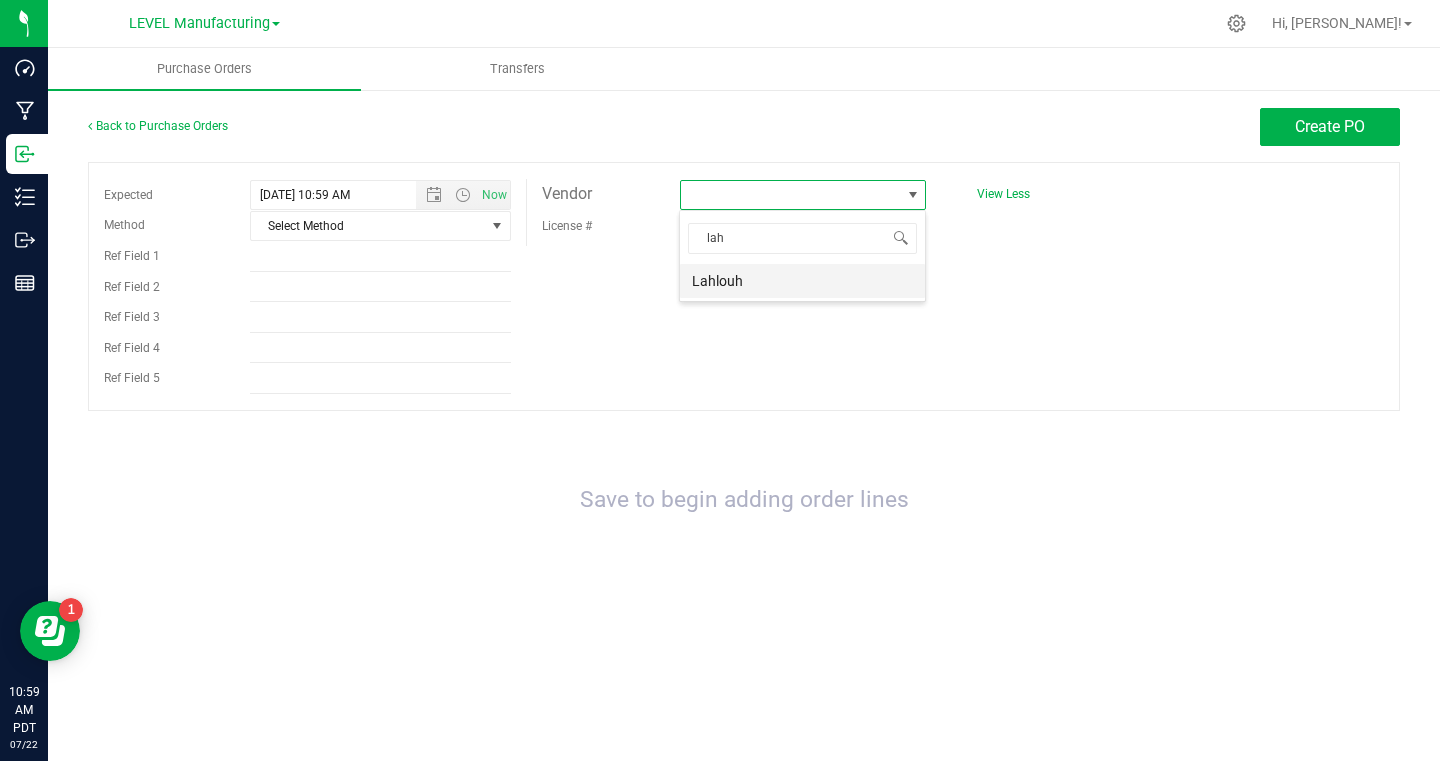 click on "Lahlouh" at bounding box center [802, 281] 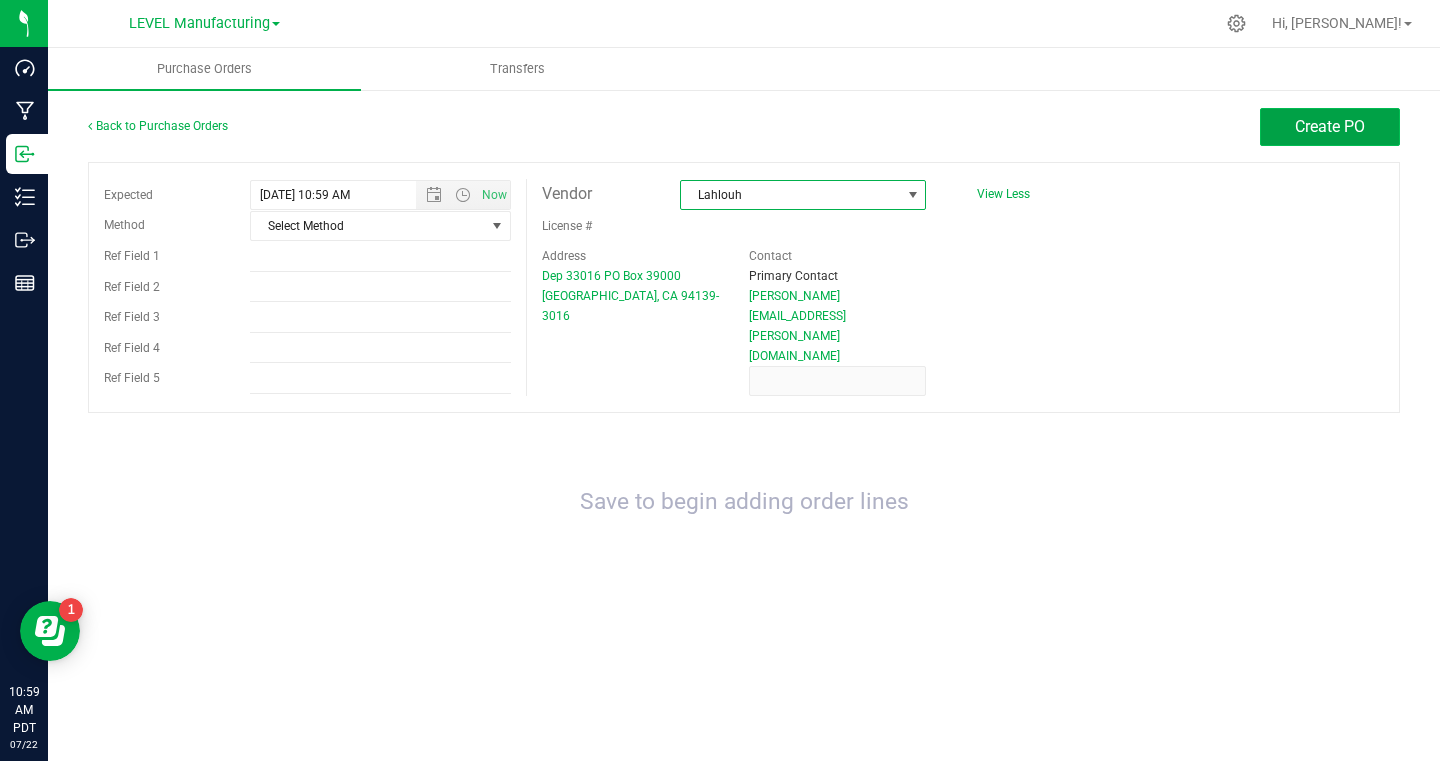 click on "Create PO" at bounding box center (1330, 127) 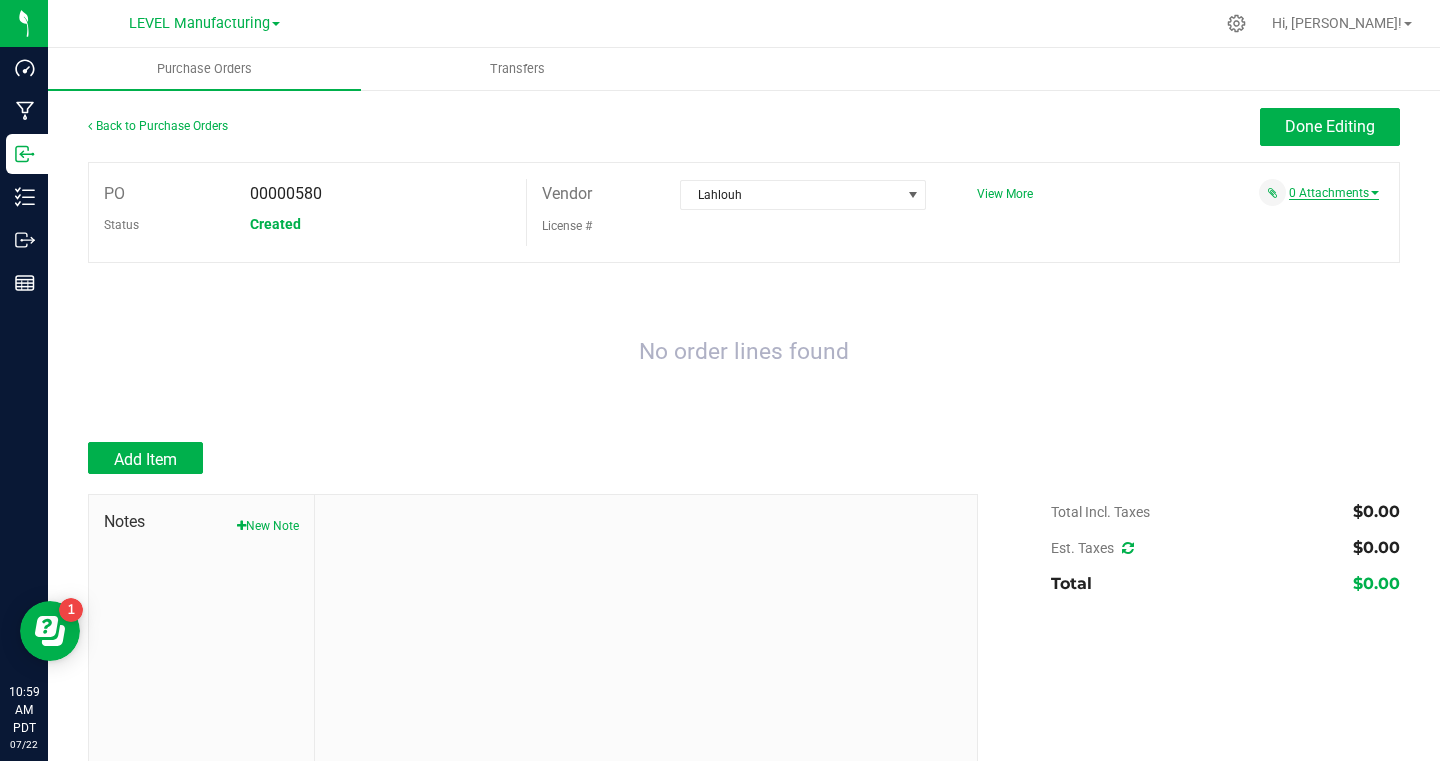 click on "0
Attachments" at bounding box center [1334, 193] 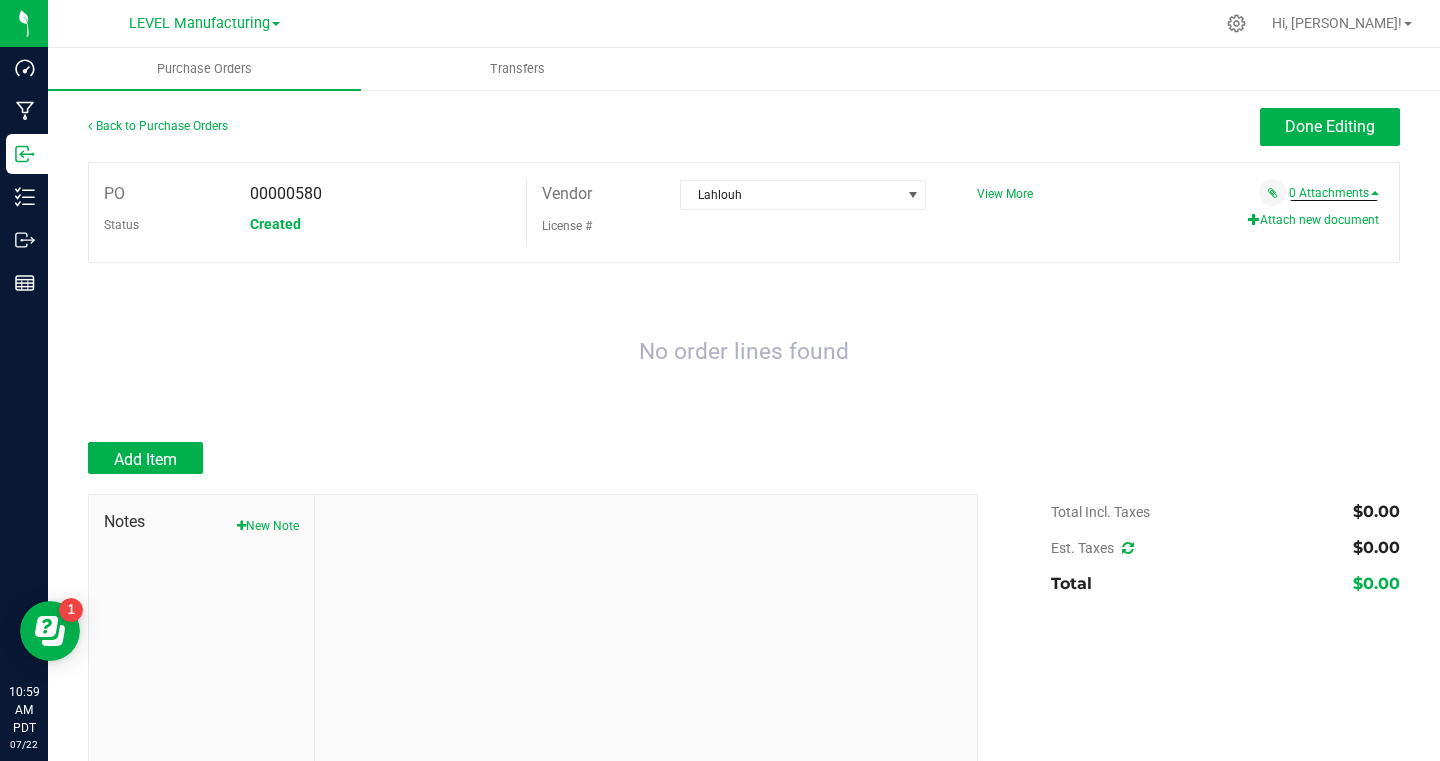 click on "Attach new document" at bounding box center (1313, 220) 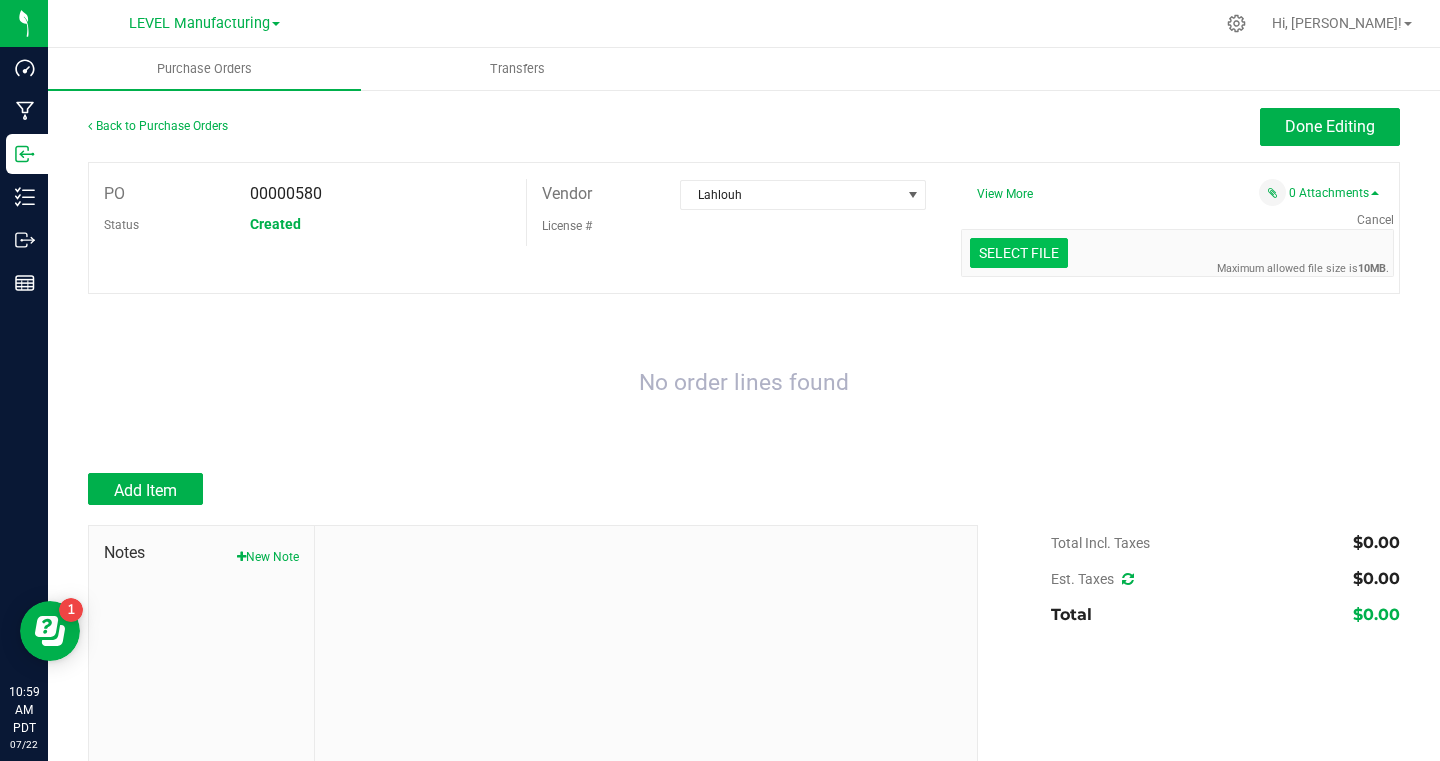 click at bounding box center [-378, 149] 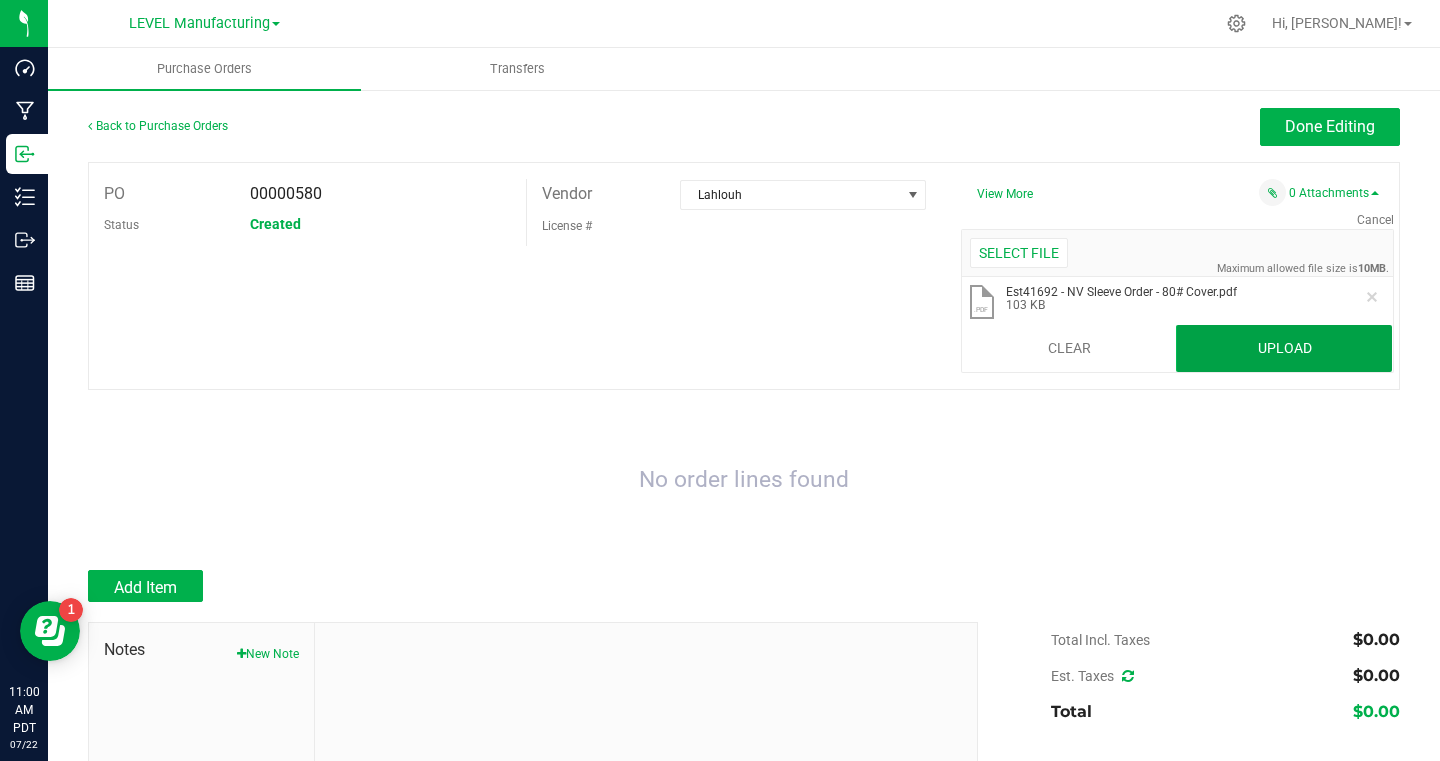 click on "Upload" at bounding box center (1284, 349) 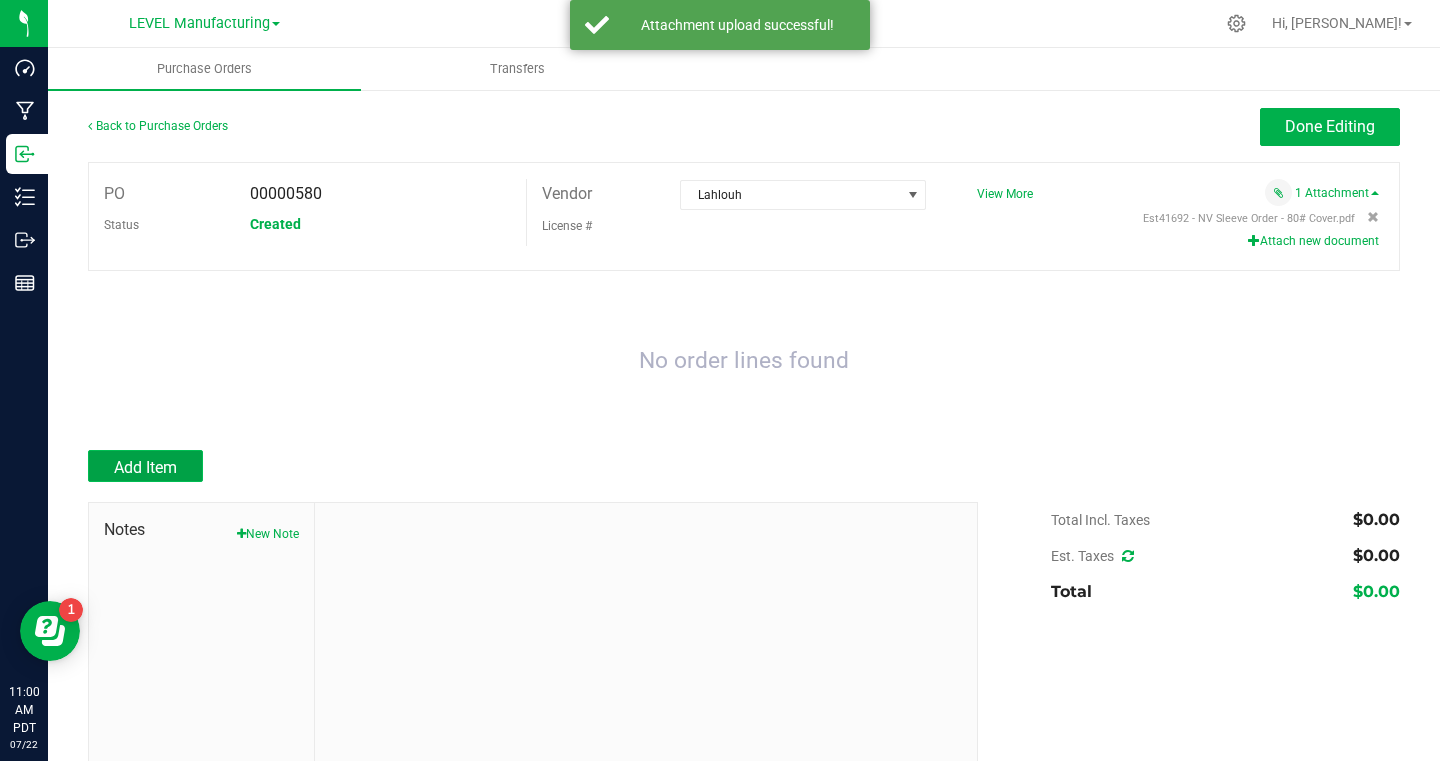 click on "Add Item" at bounding box center (145, 467) 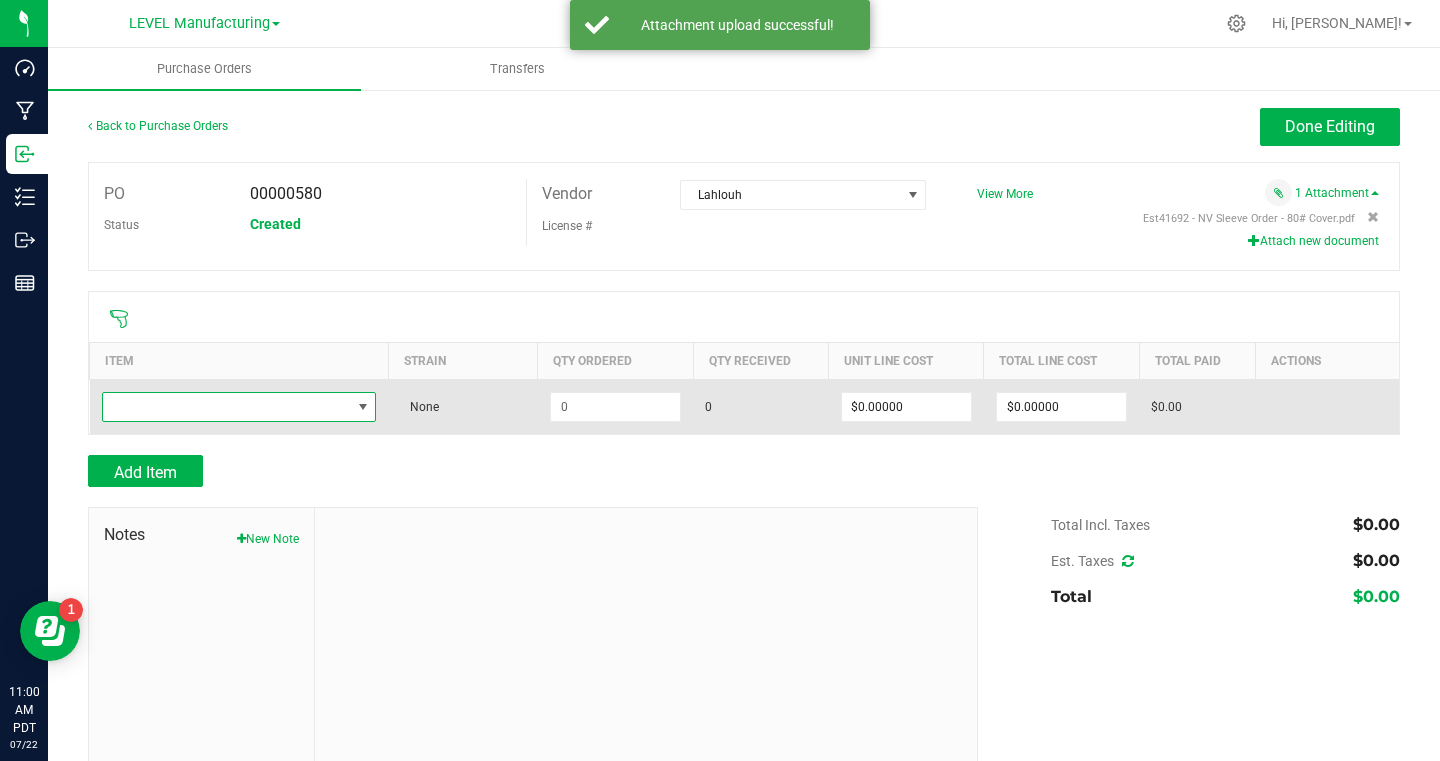 click at bounding box center [227, 407] 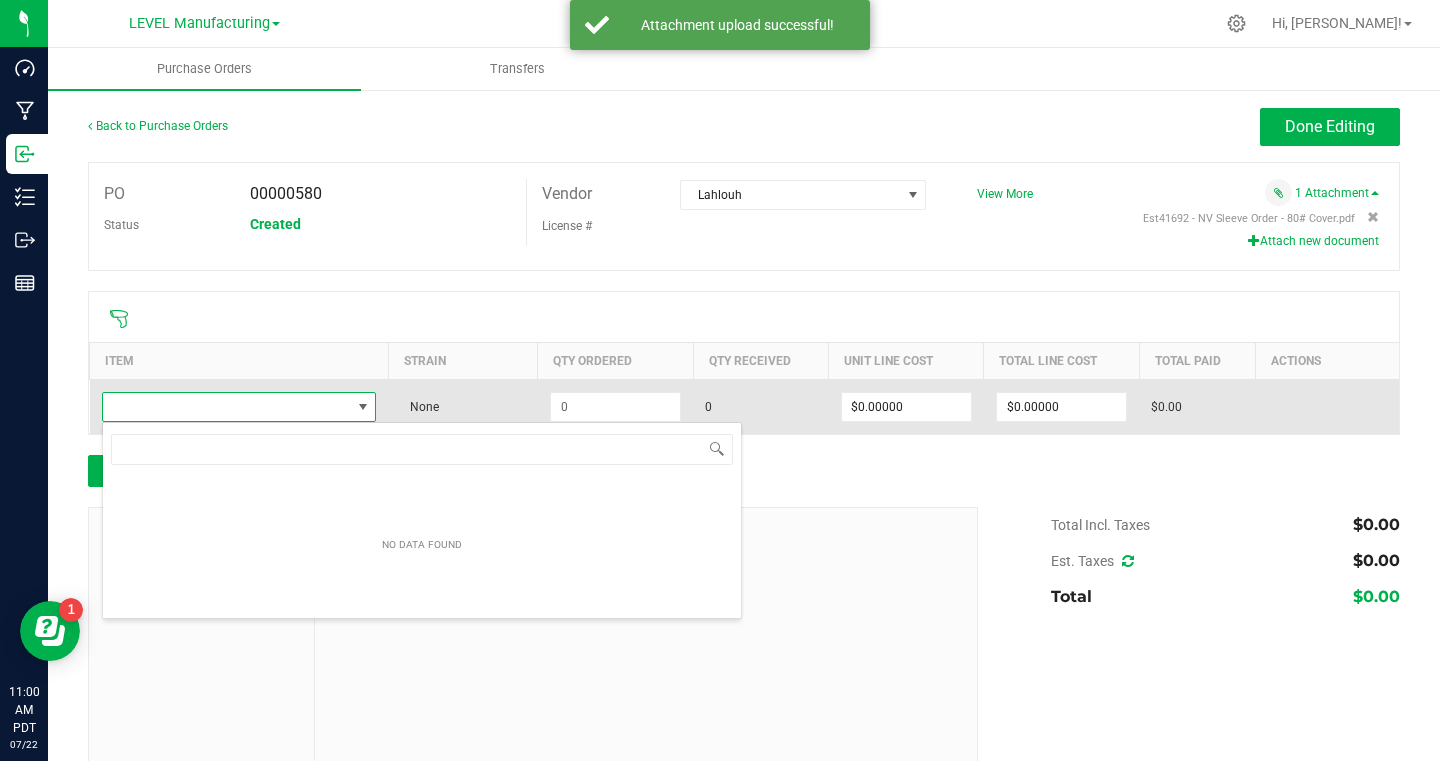 scroll, scrollTop: 99970, scrollLeft: 99724, axis: both 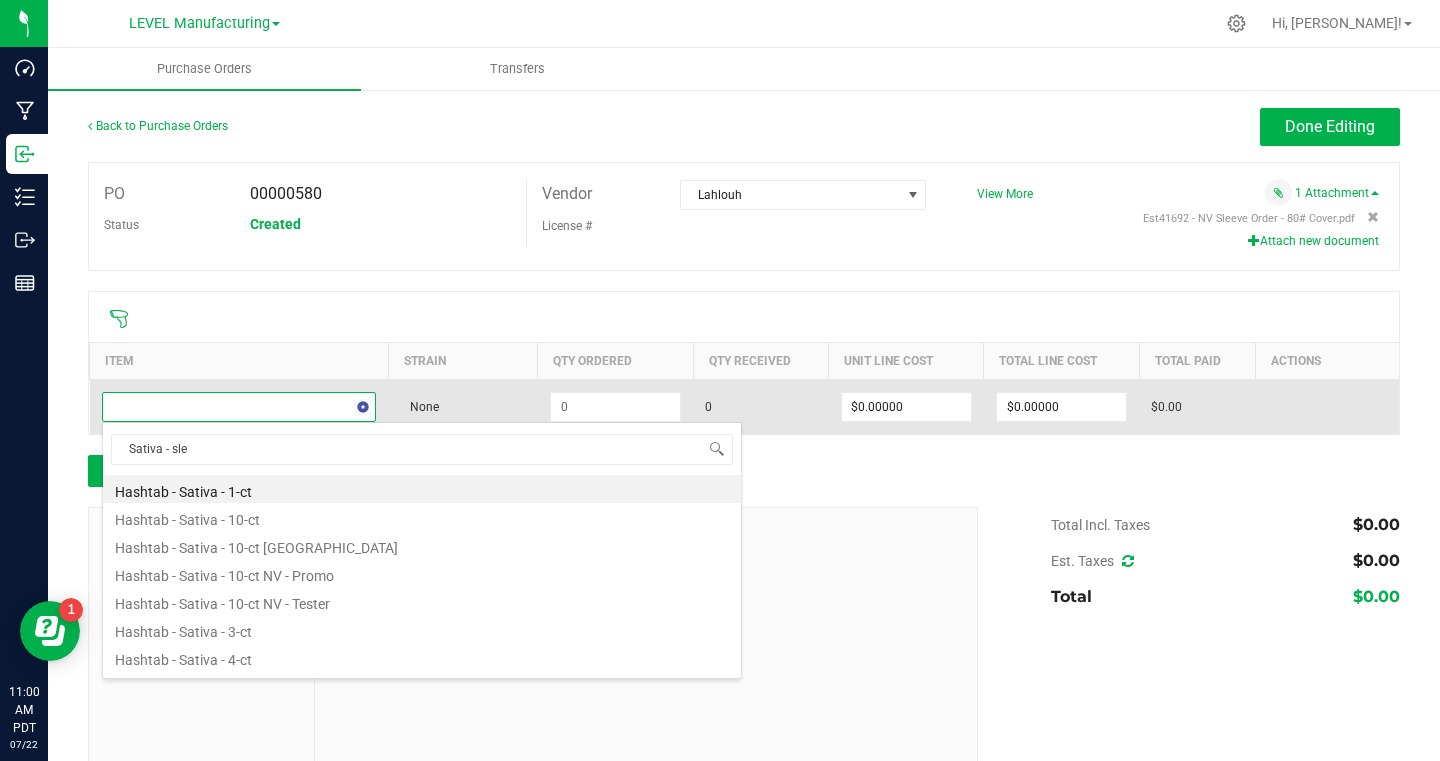 type on "Sativa - slee" 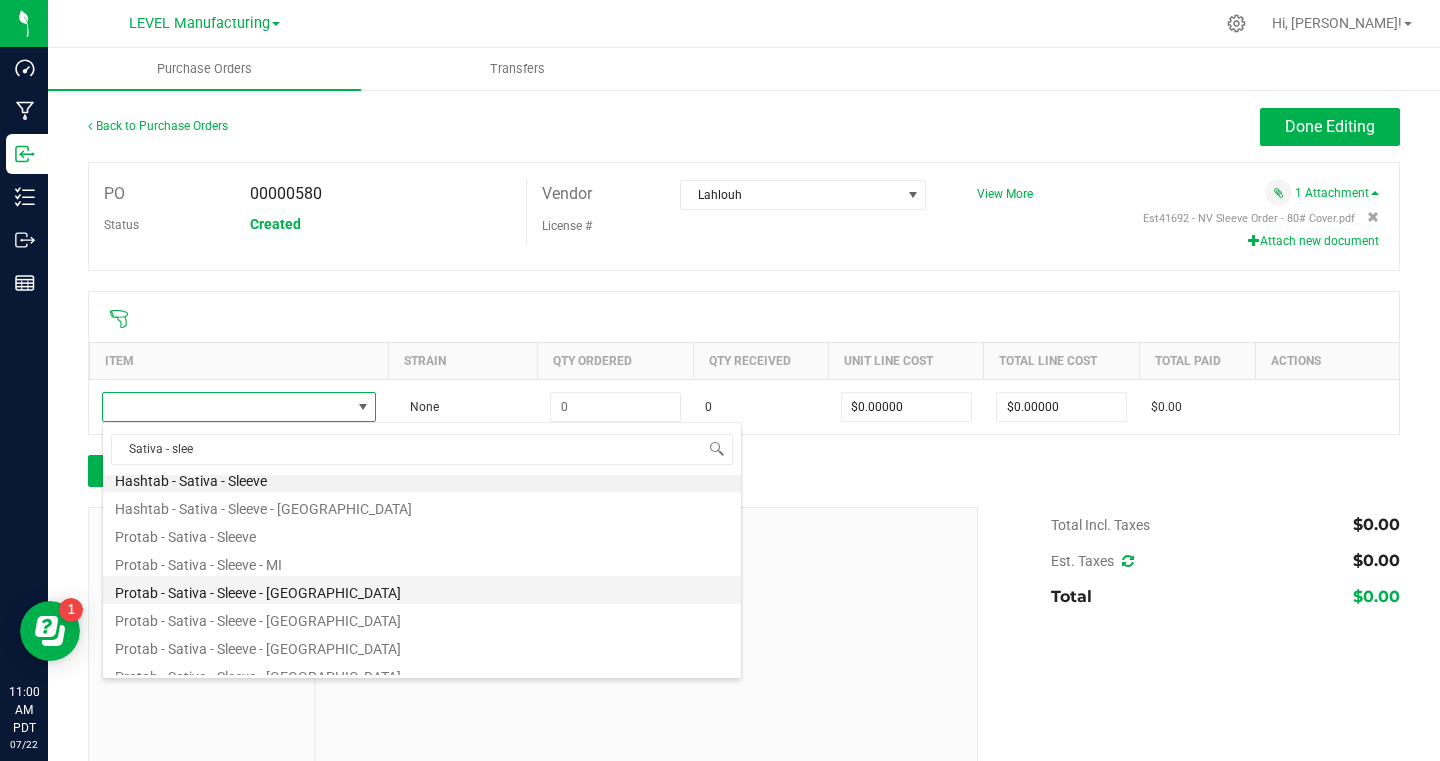 scroll, scrollTop: 18, scrollLeft: 0, axis: vertical 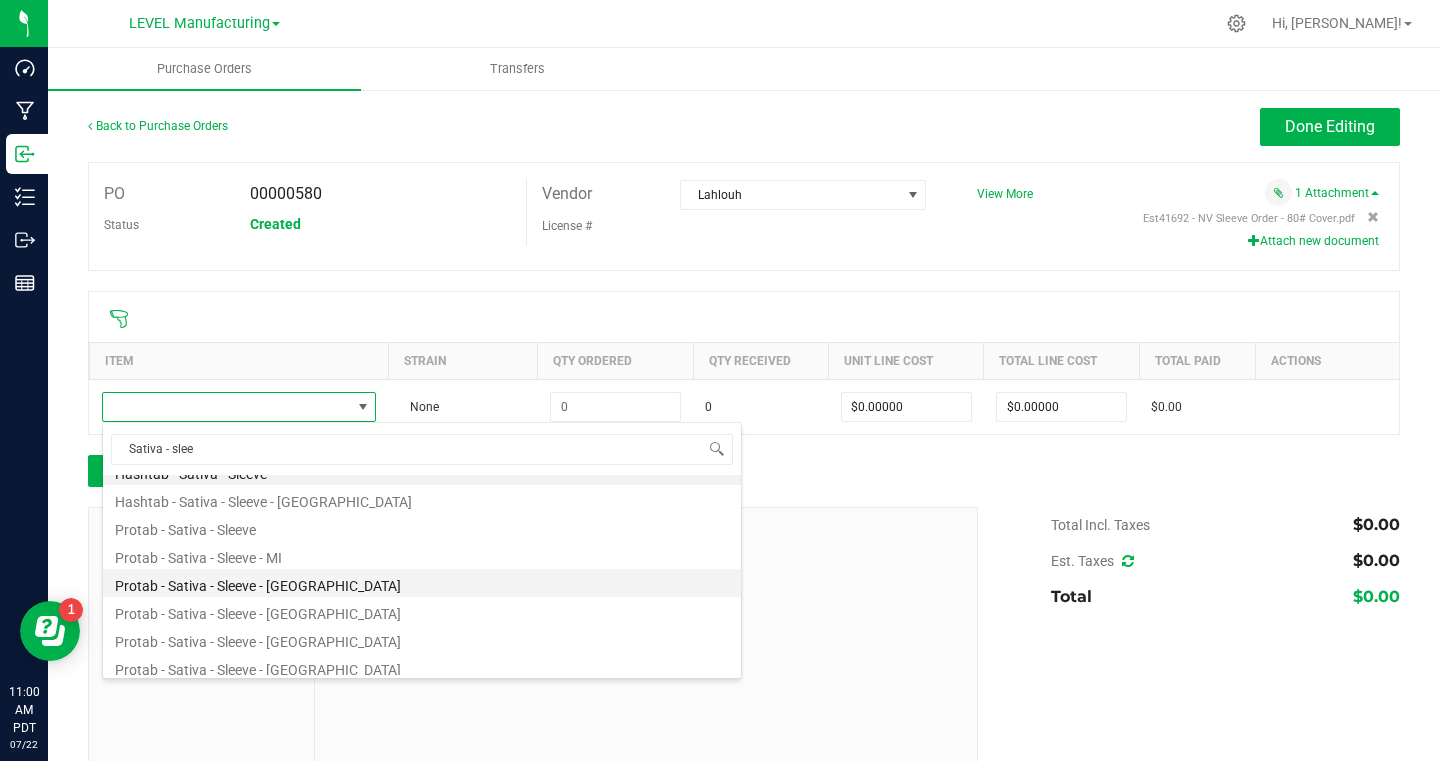 click on "Protab - Sativa - Sleeve - [GEOGRAPHIC_DATA]" at bounding box center (422, 583) 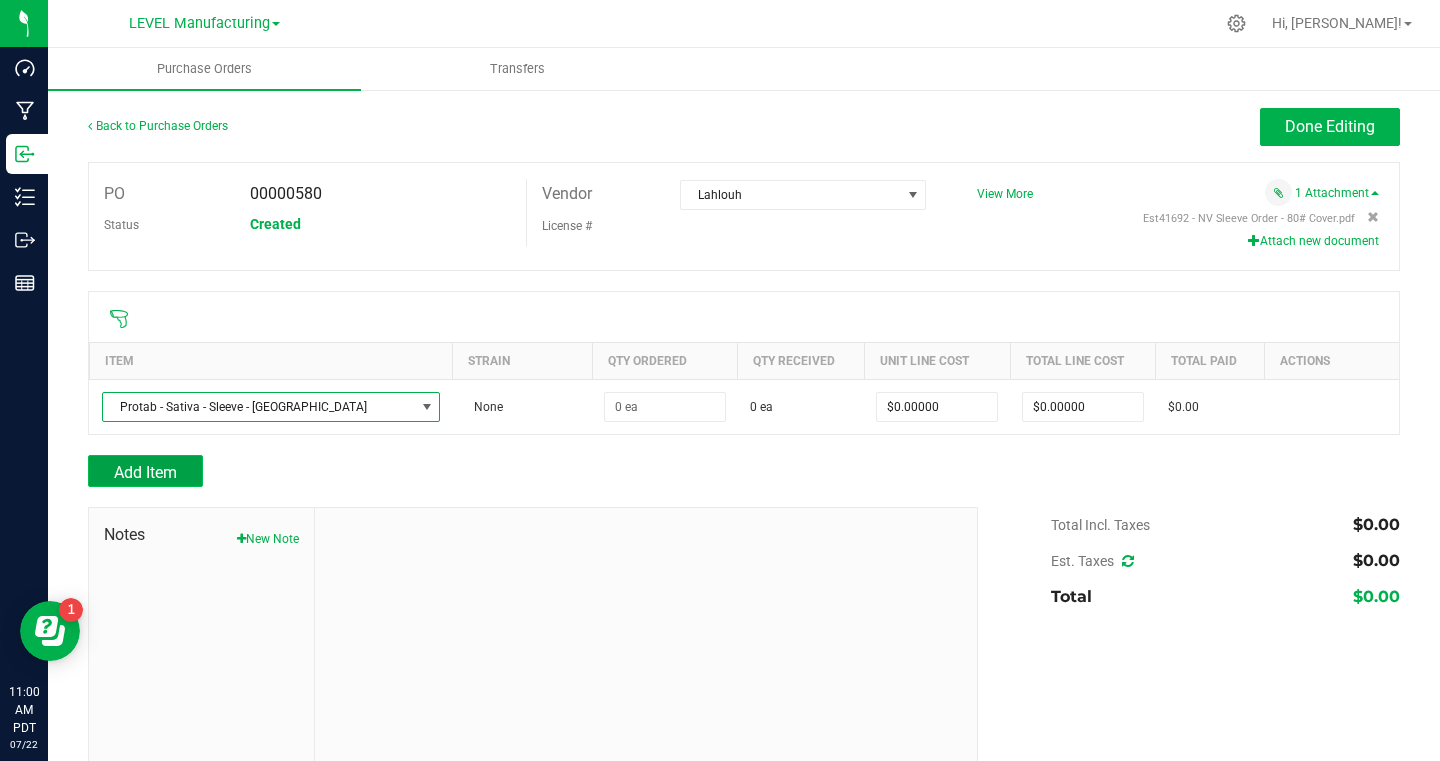click on "Add Item" at bounding box center [145, 472] 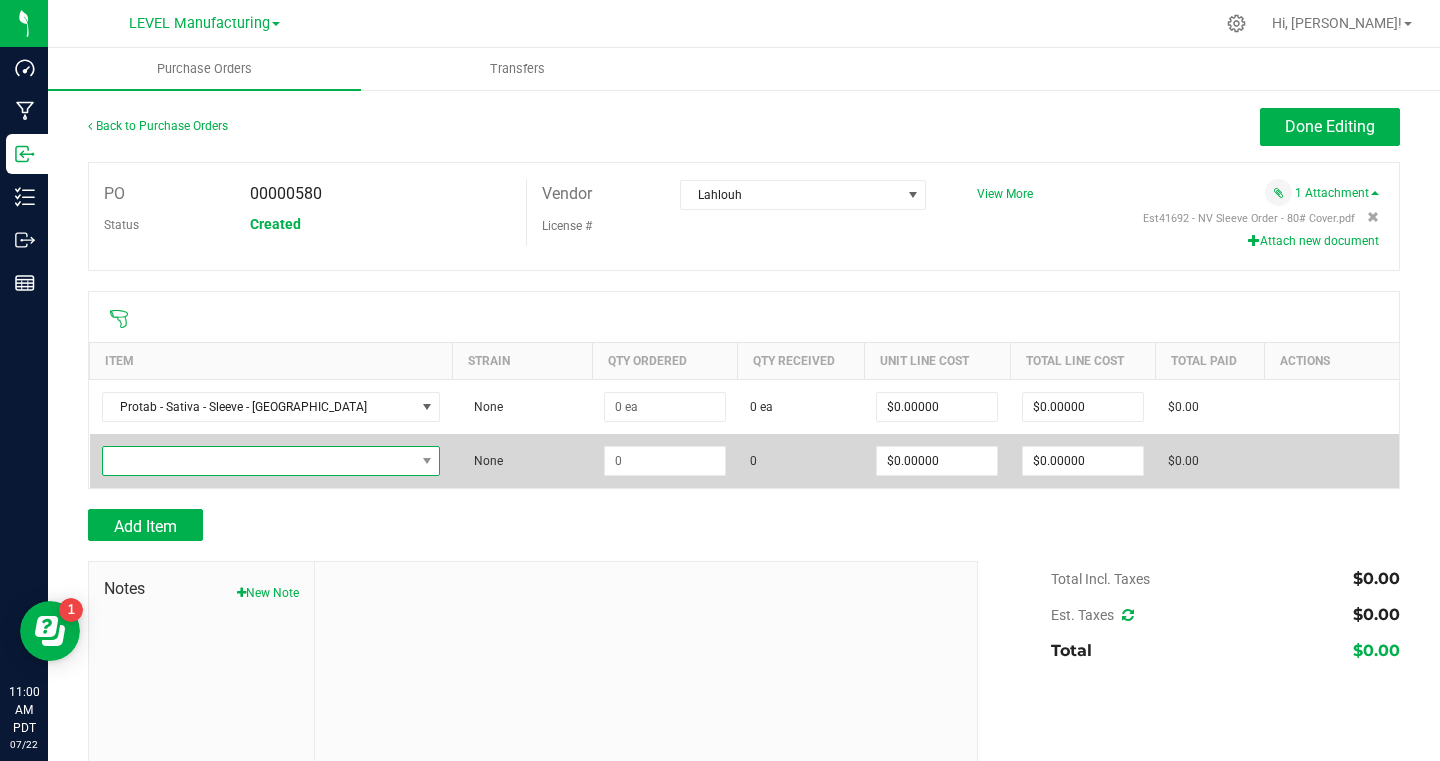 click at bounding box center (259, 461) 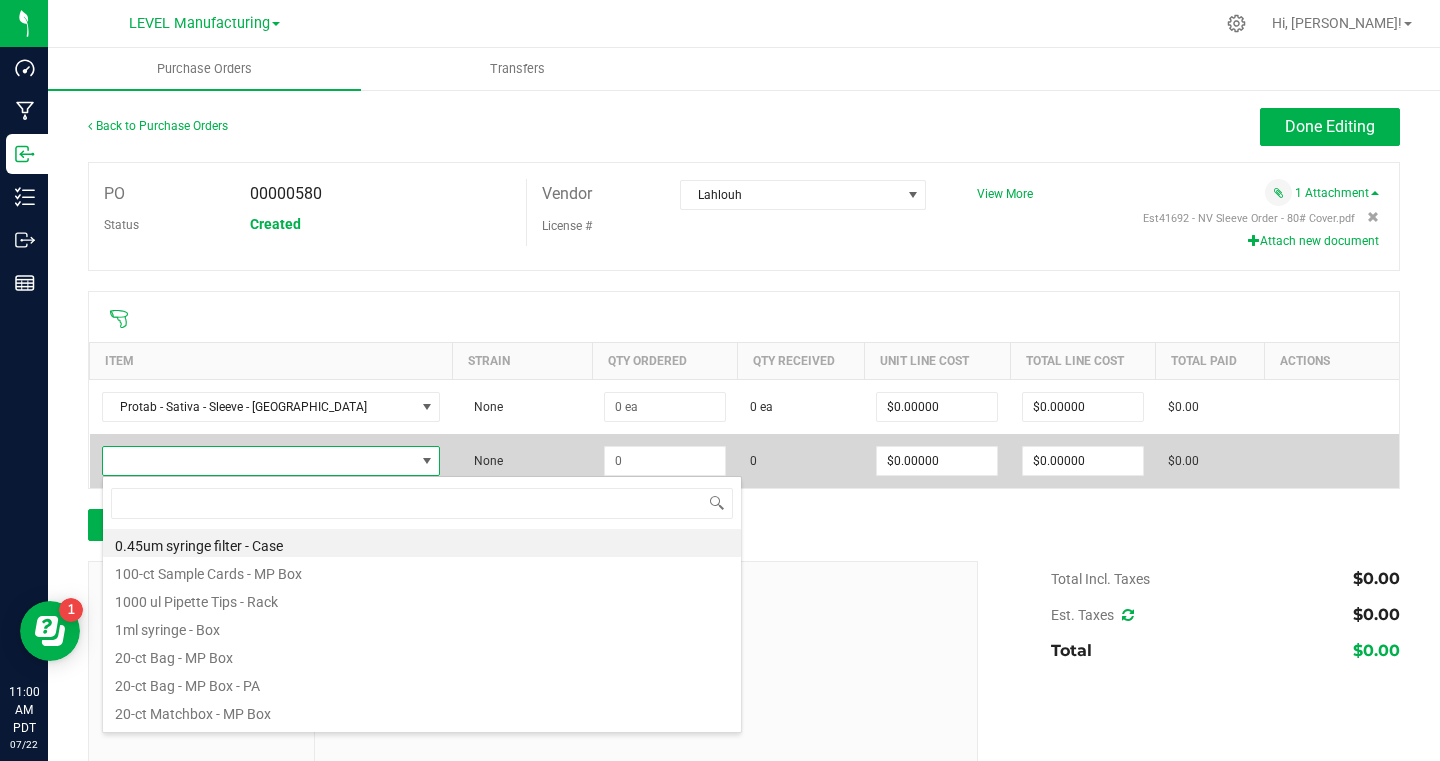 scroll, scrollTop: 99970, scrollLeft: 99724, axis: both 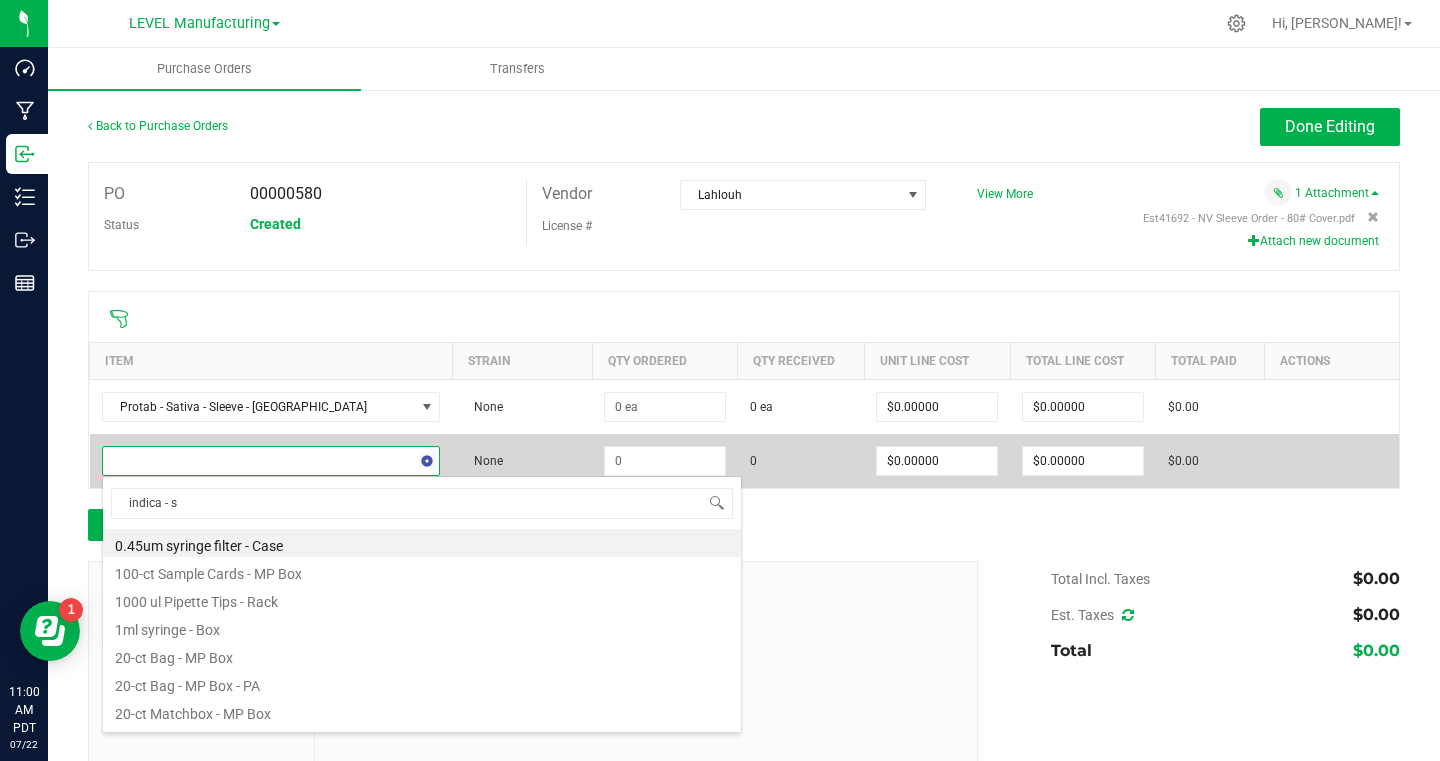 type on "indica - sl" 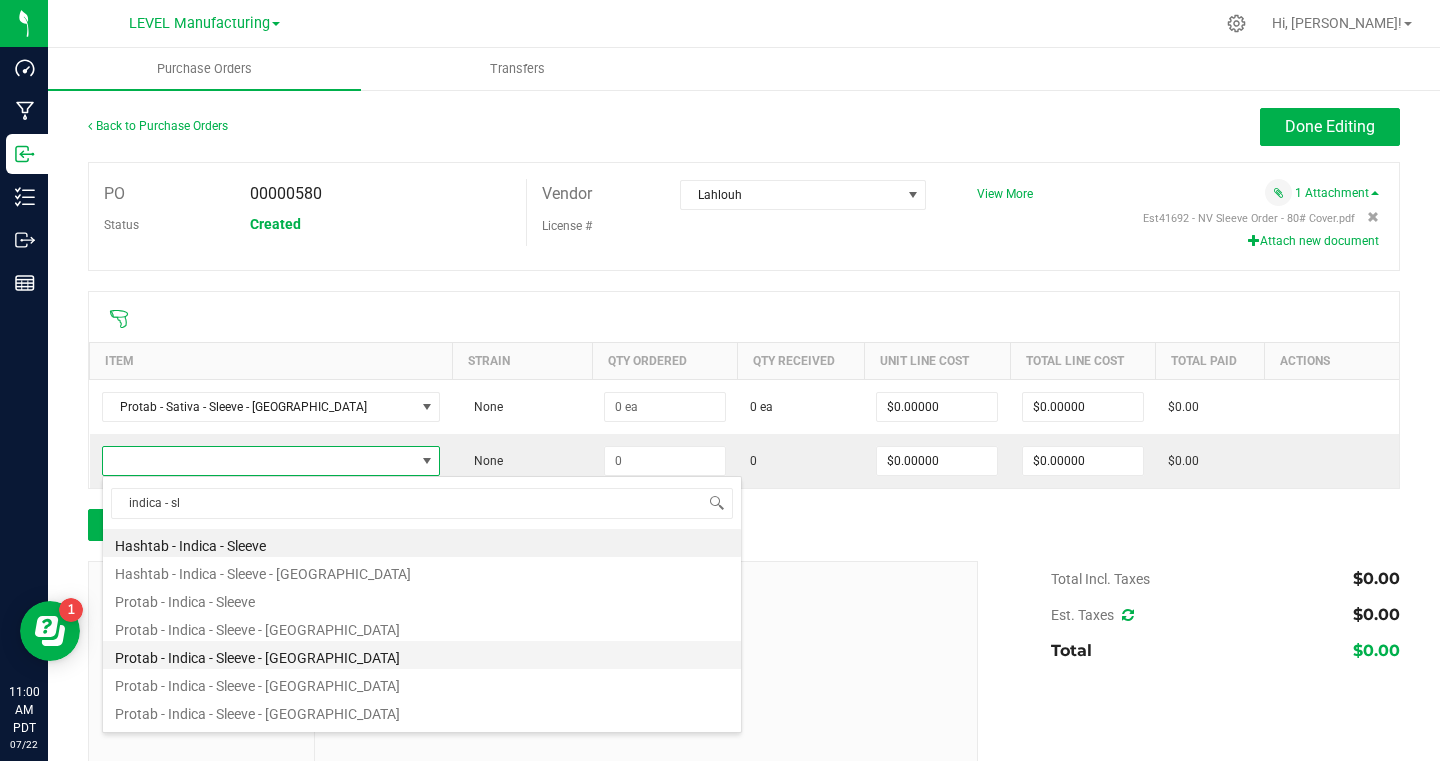 click on "Protab - Indica - Sleeve - [GEOGRAPHIC_DATA]" at bounding box center [422, 655] 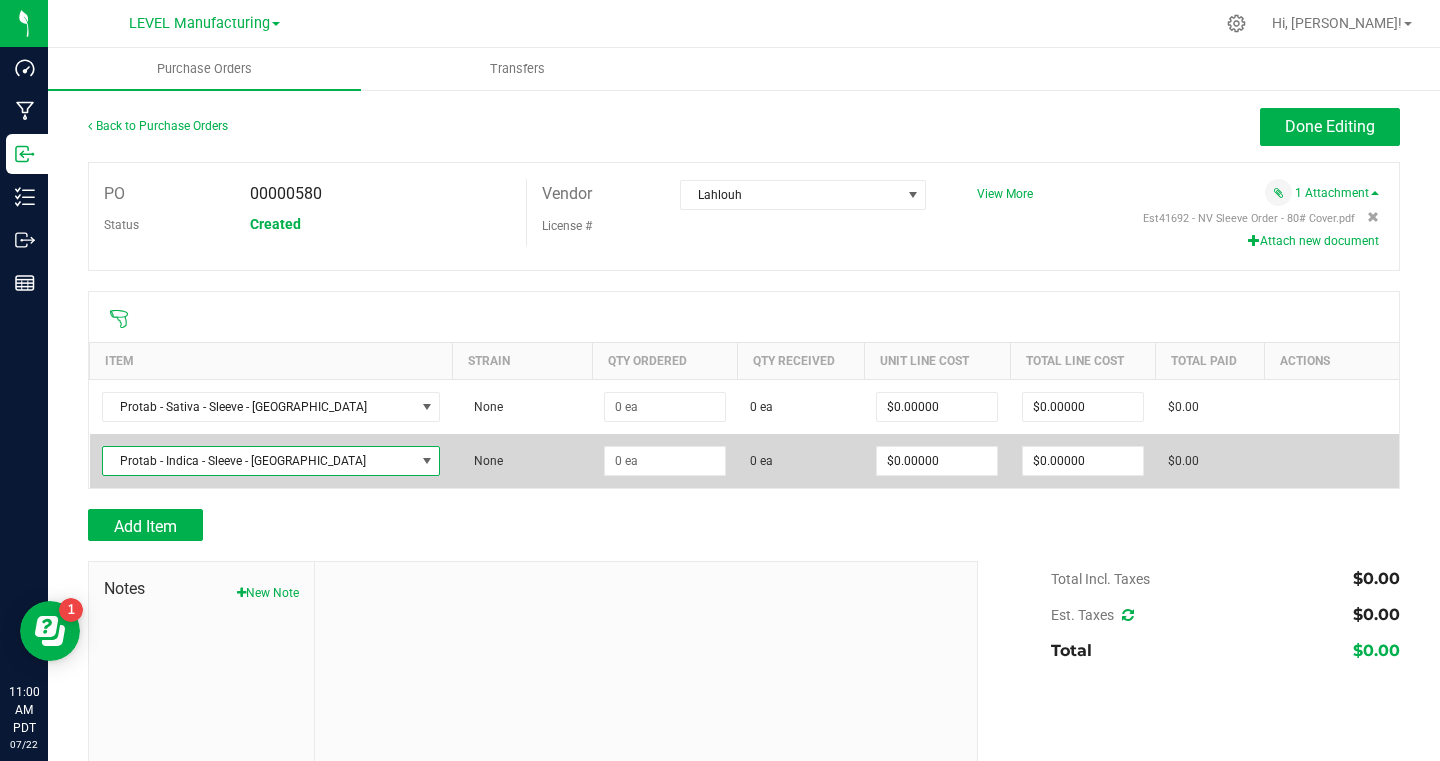 click on "Protab - Indica - Sleeve - [GEOGRAPHIC_DATA]" at bounding box center (259, 461) 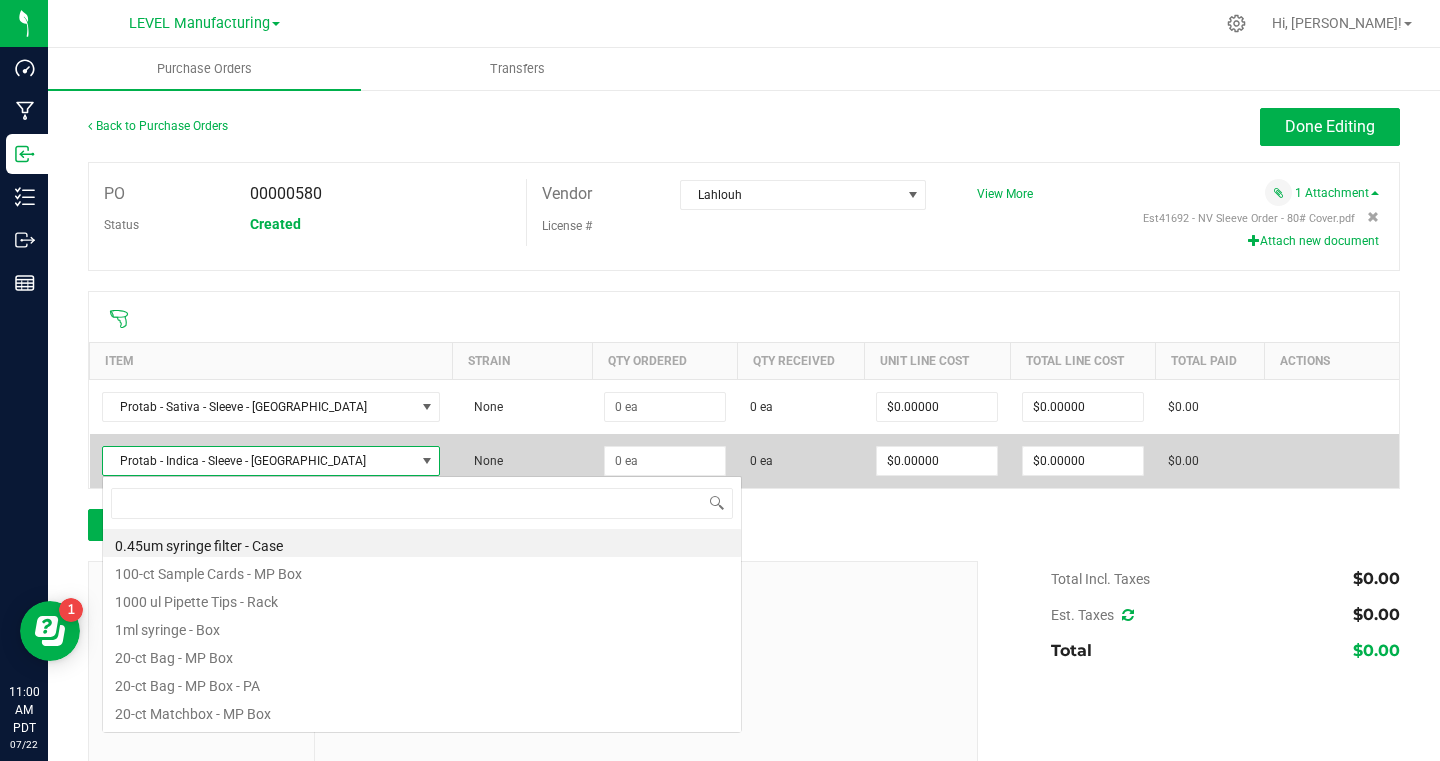 scroll, scrollTop: 99970, scrollLeft: 99724, axis: both 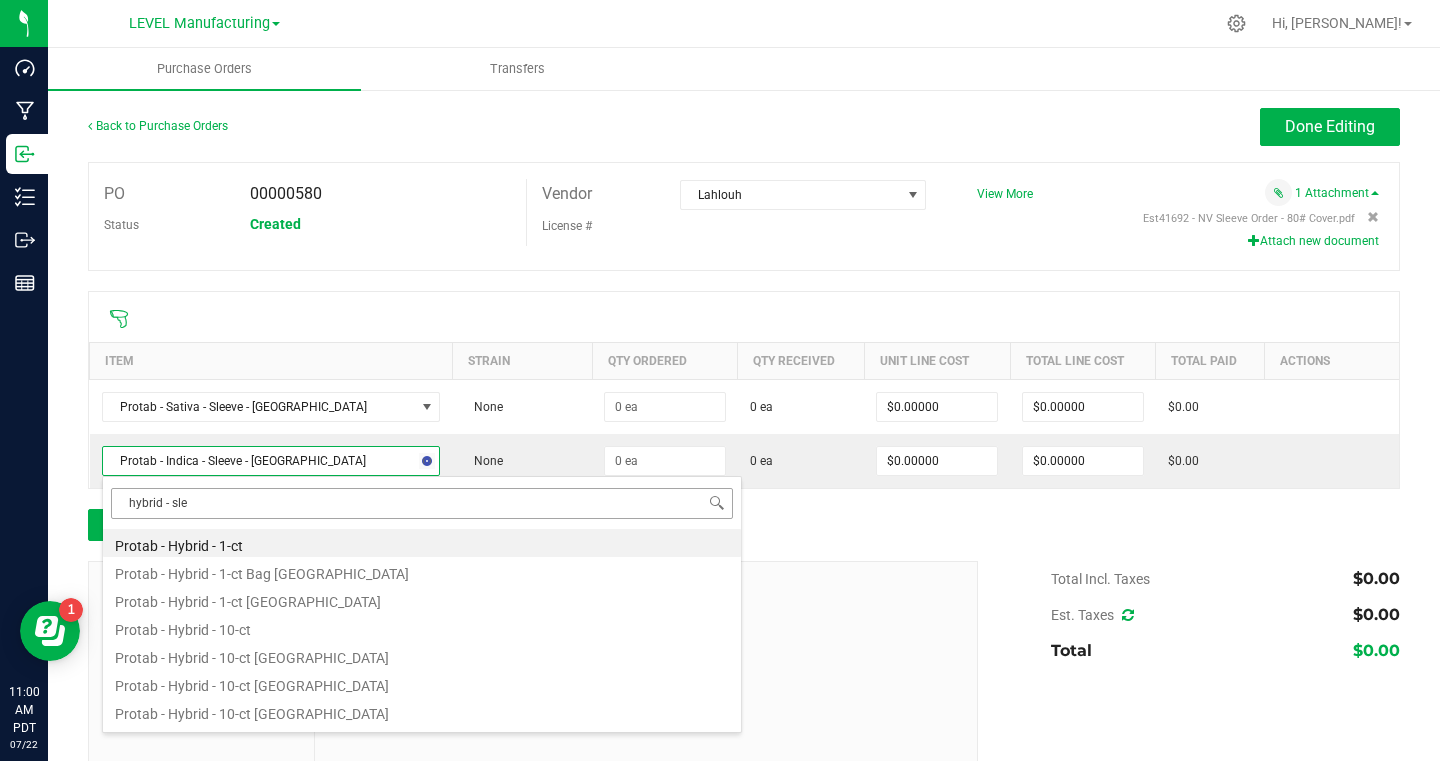 type on "hybrid - slee" 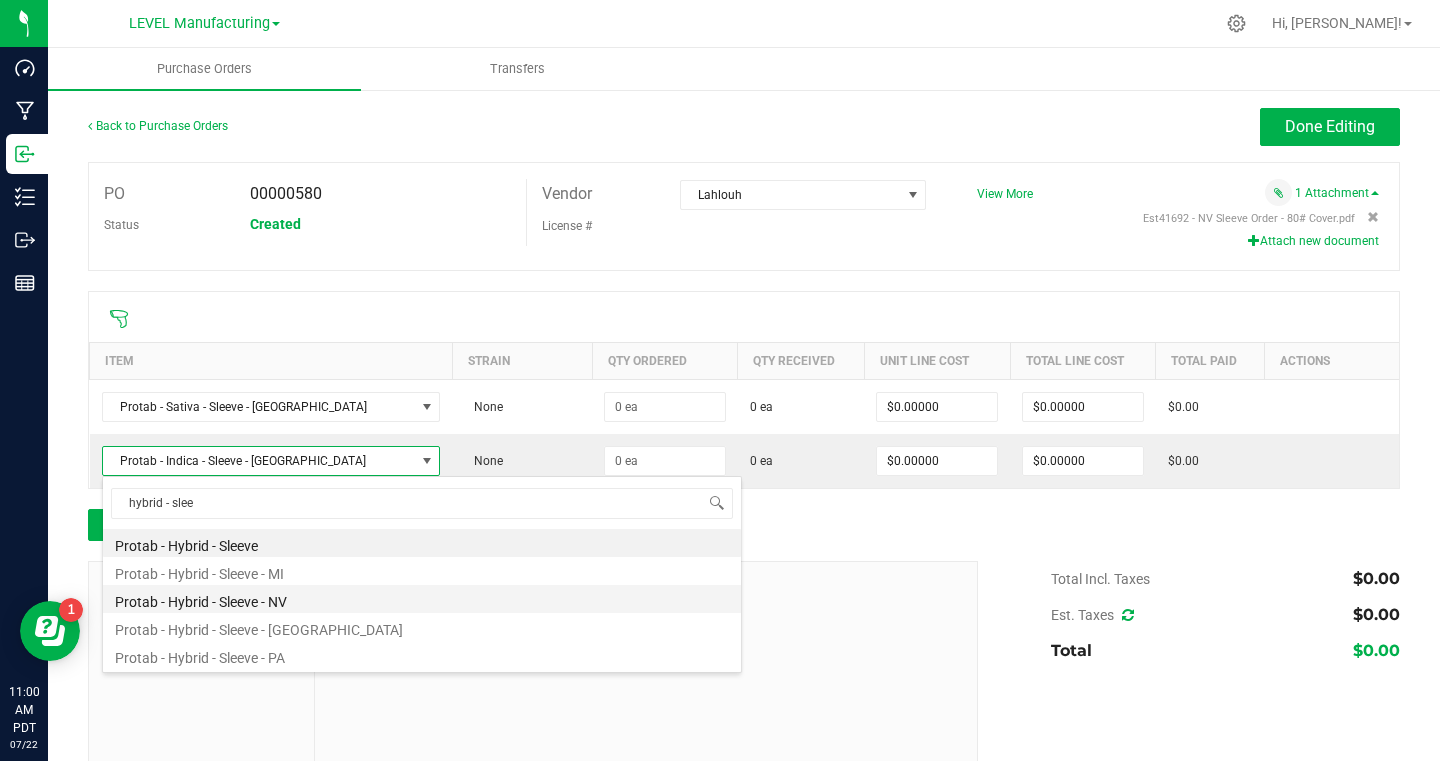 click on "Protab - Hybrid - Sleeve - NV" at bounding box center (422, 599) 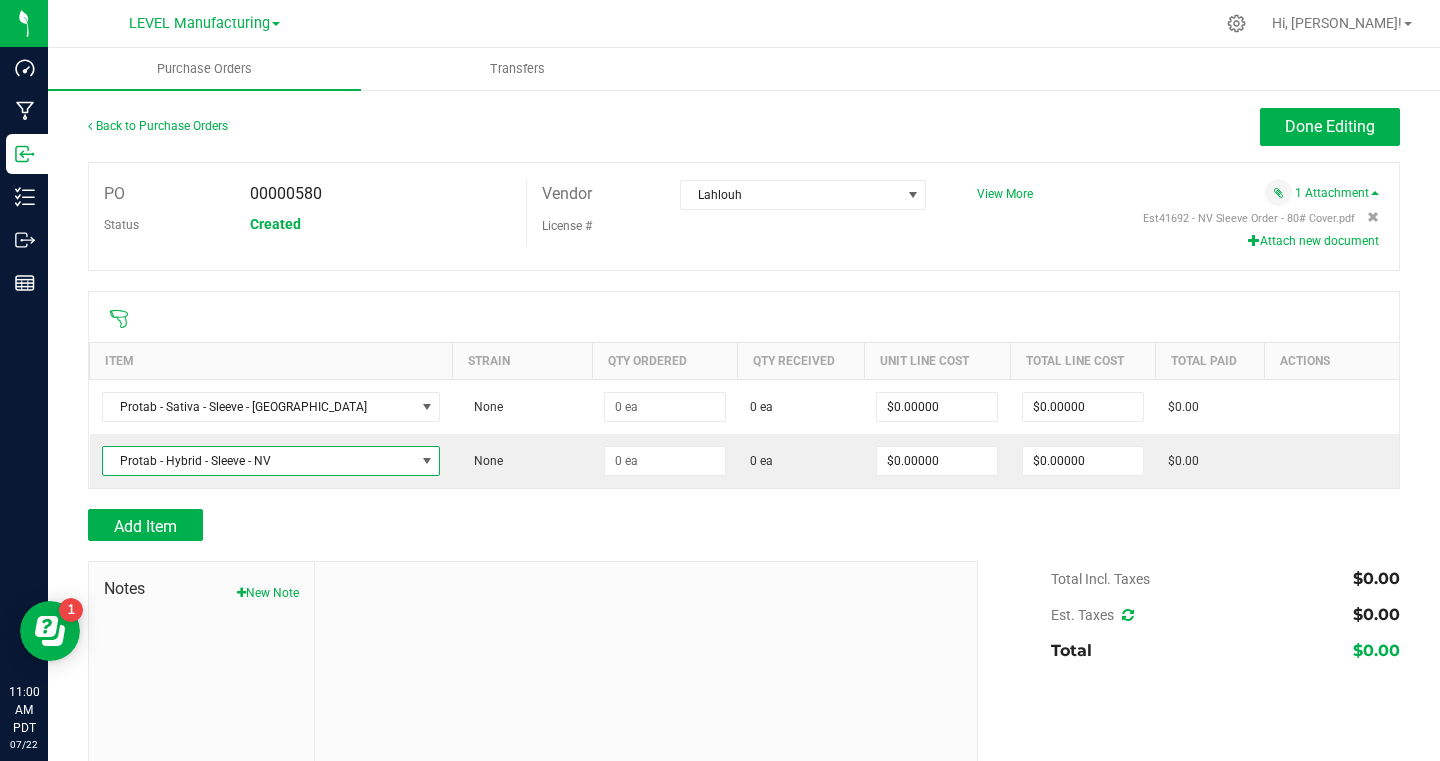 click at bounding box center (744, 551) 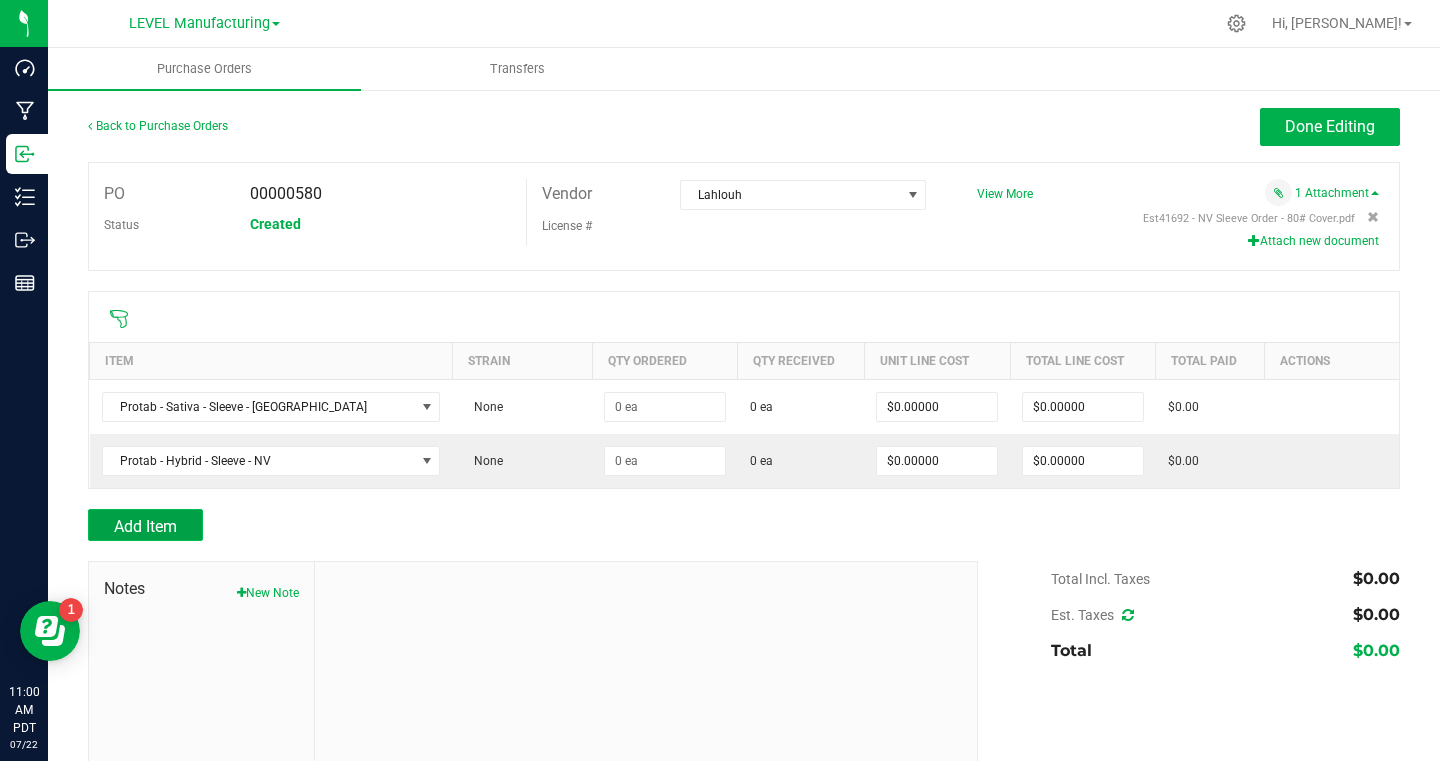 click on "Add Item" at bounding box center [145, 526] 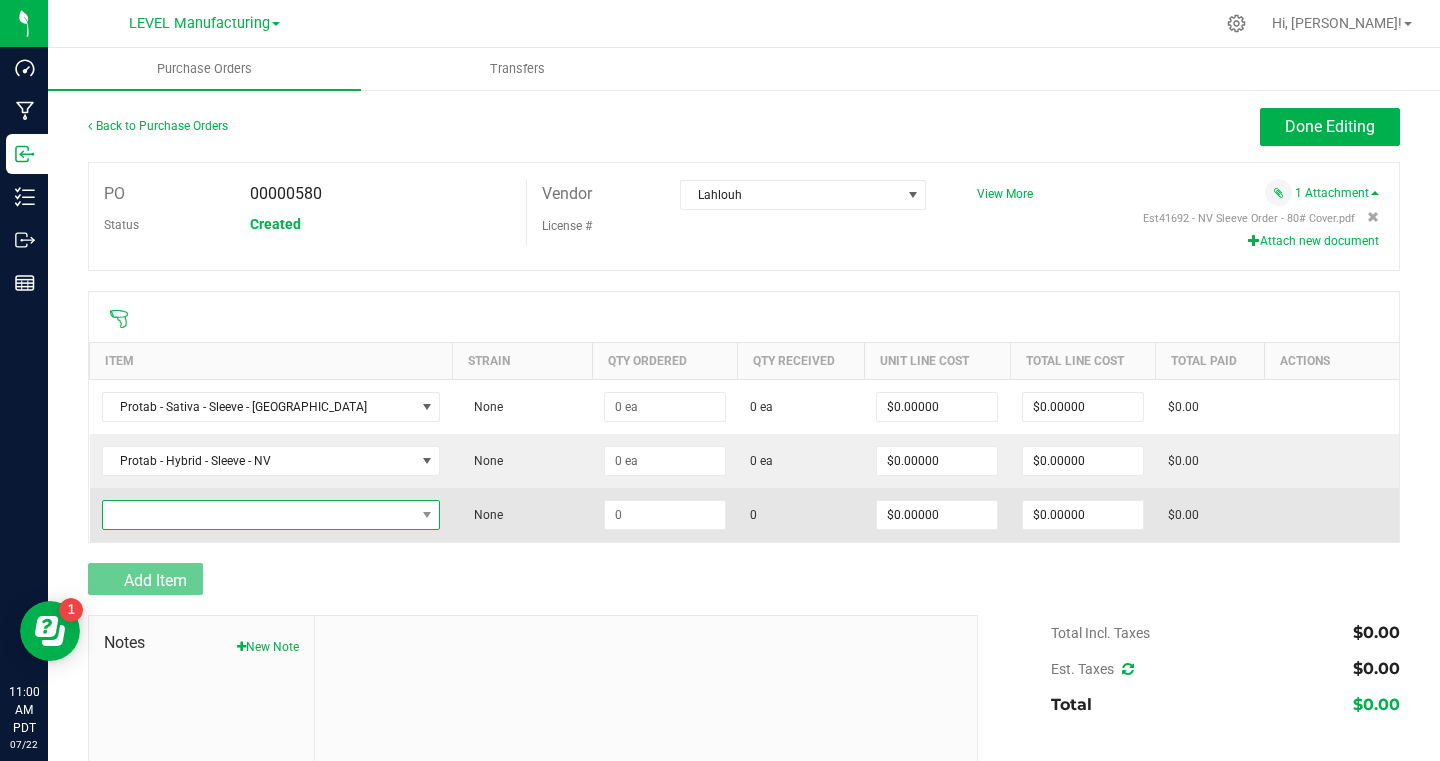 click at bounding box center [259, 515] 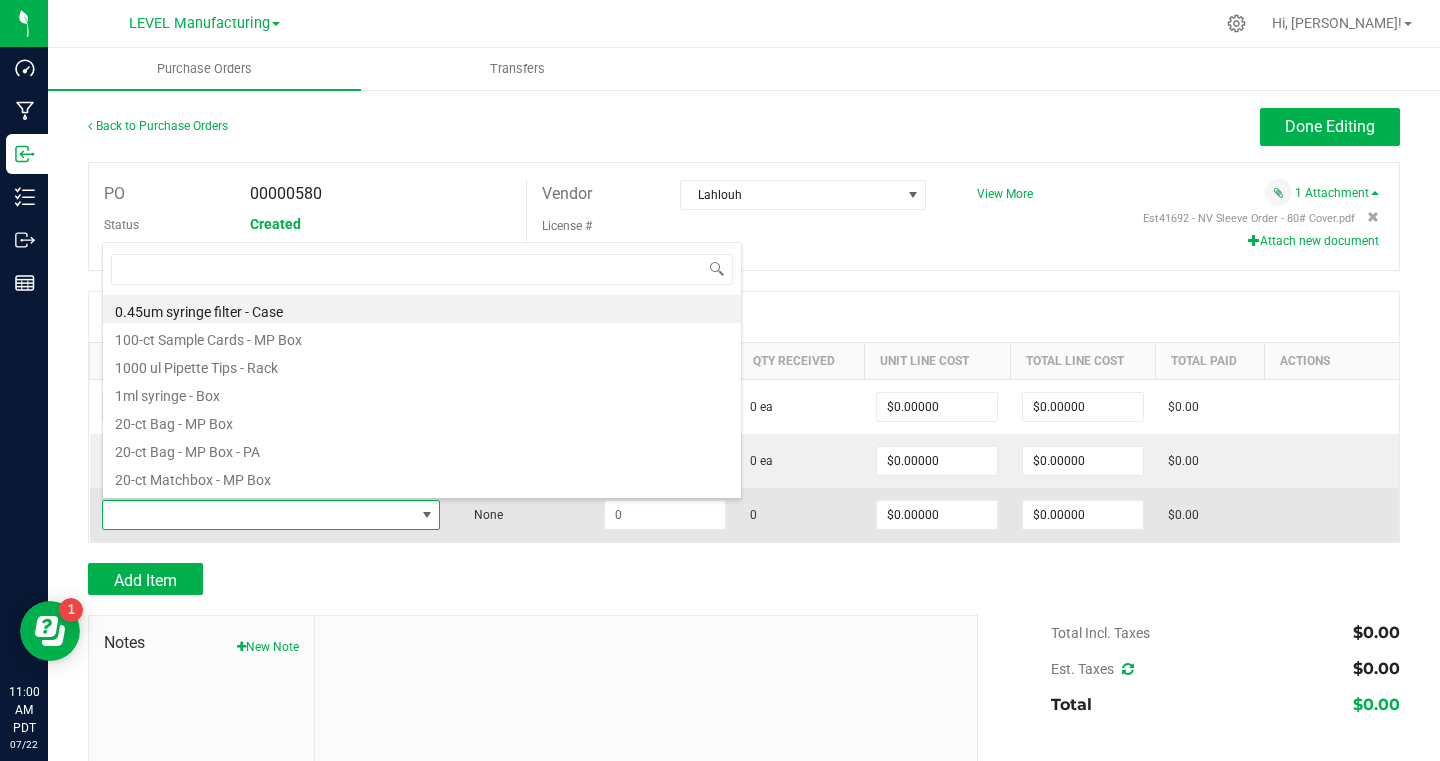 scroll, scrollTop: 99970, scrollLeft: 99724, axis: both 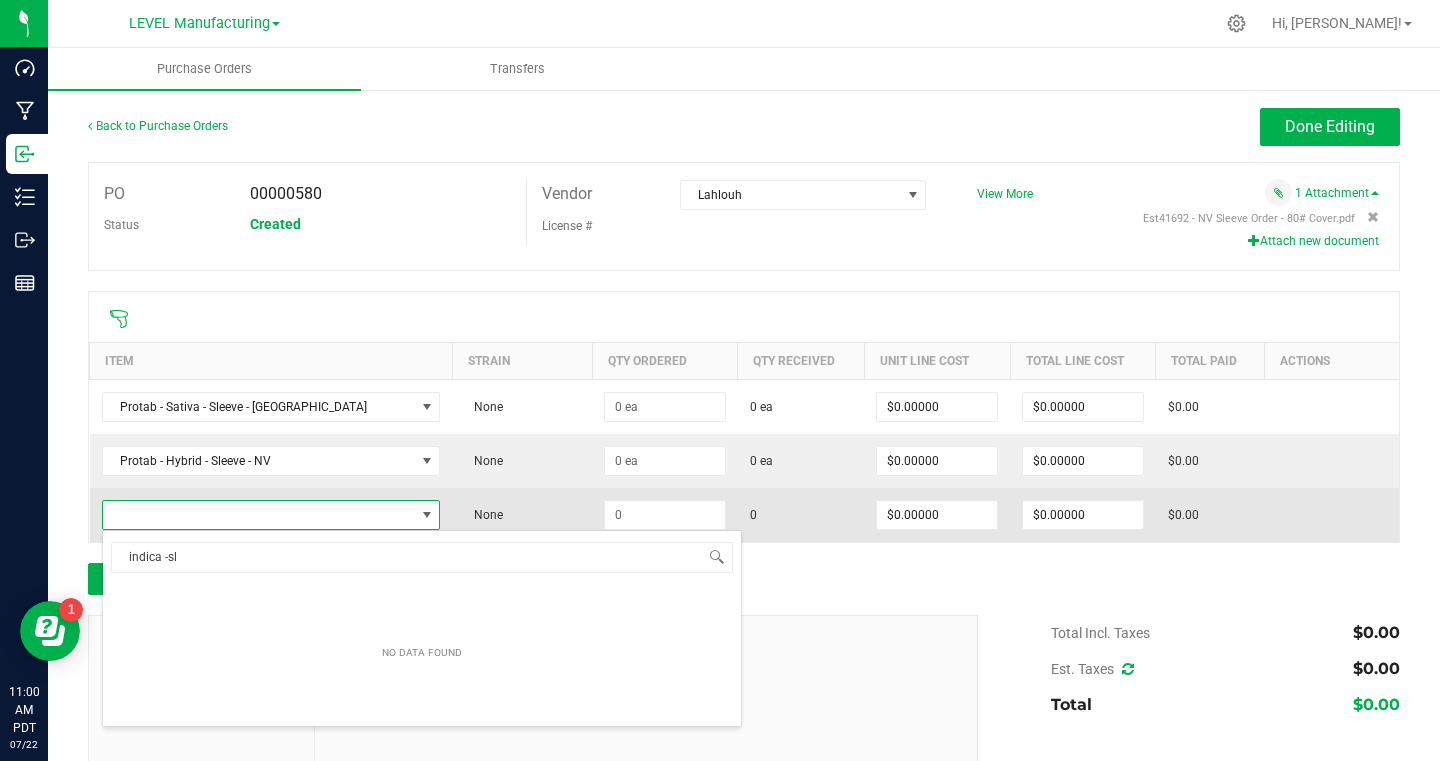 type on "indica - sl" 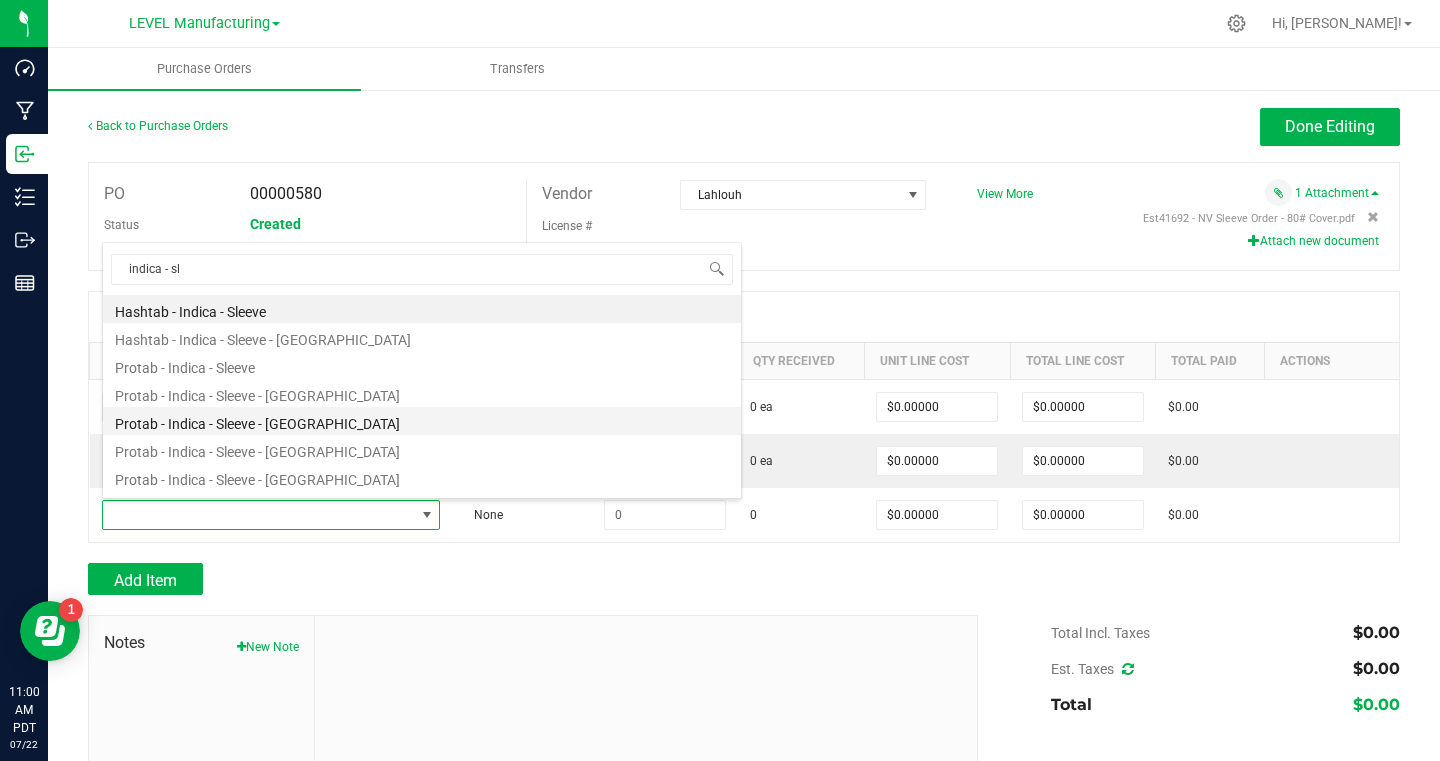 click on "Protab - Indica - Sleeve - [GEOGRAPHIC_DATA]" at bounding box center [422, 421] 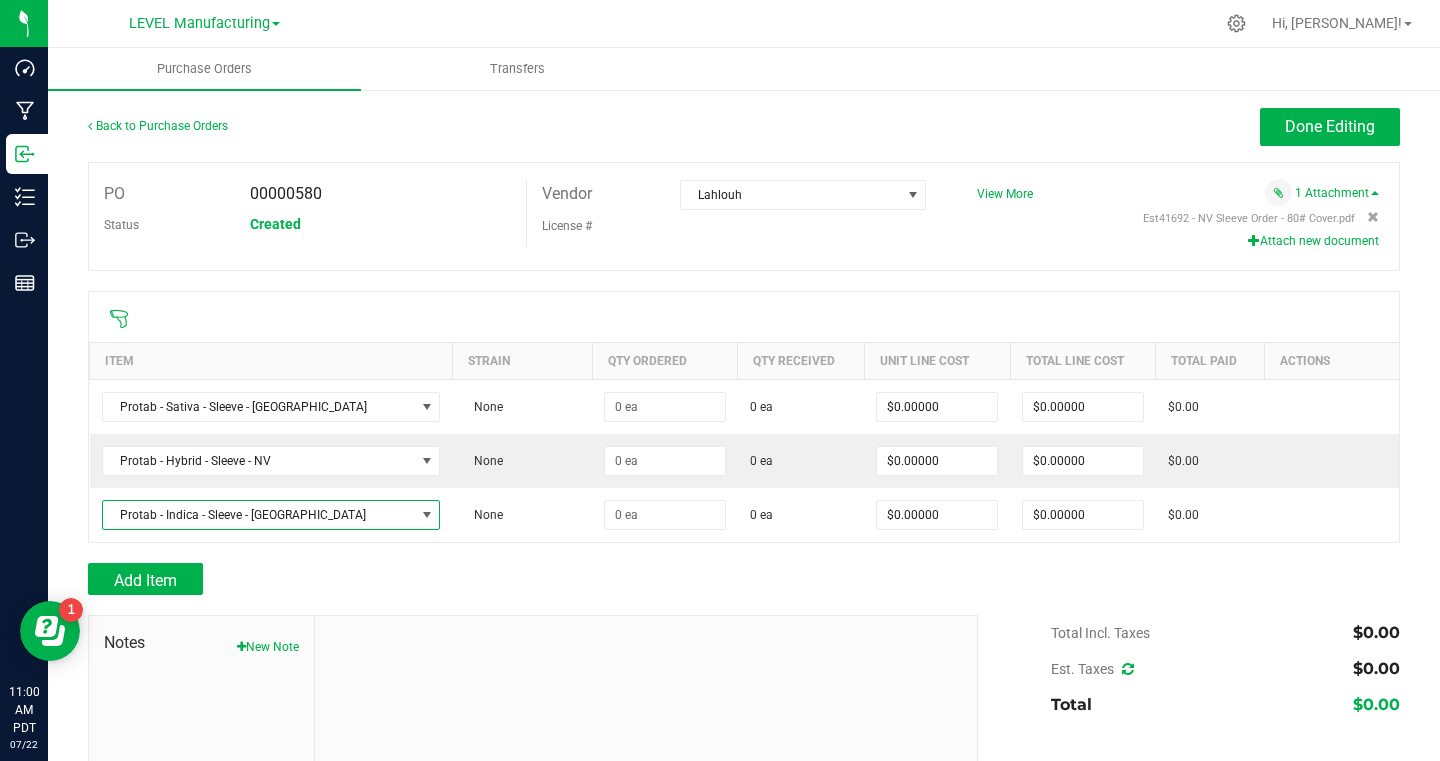 click at bounding box center (744, 553) 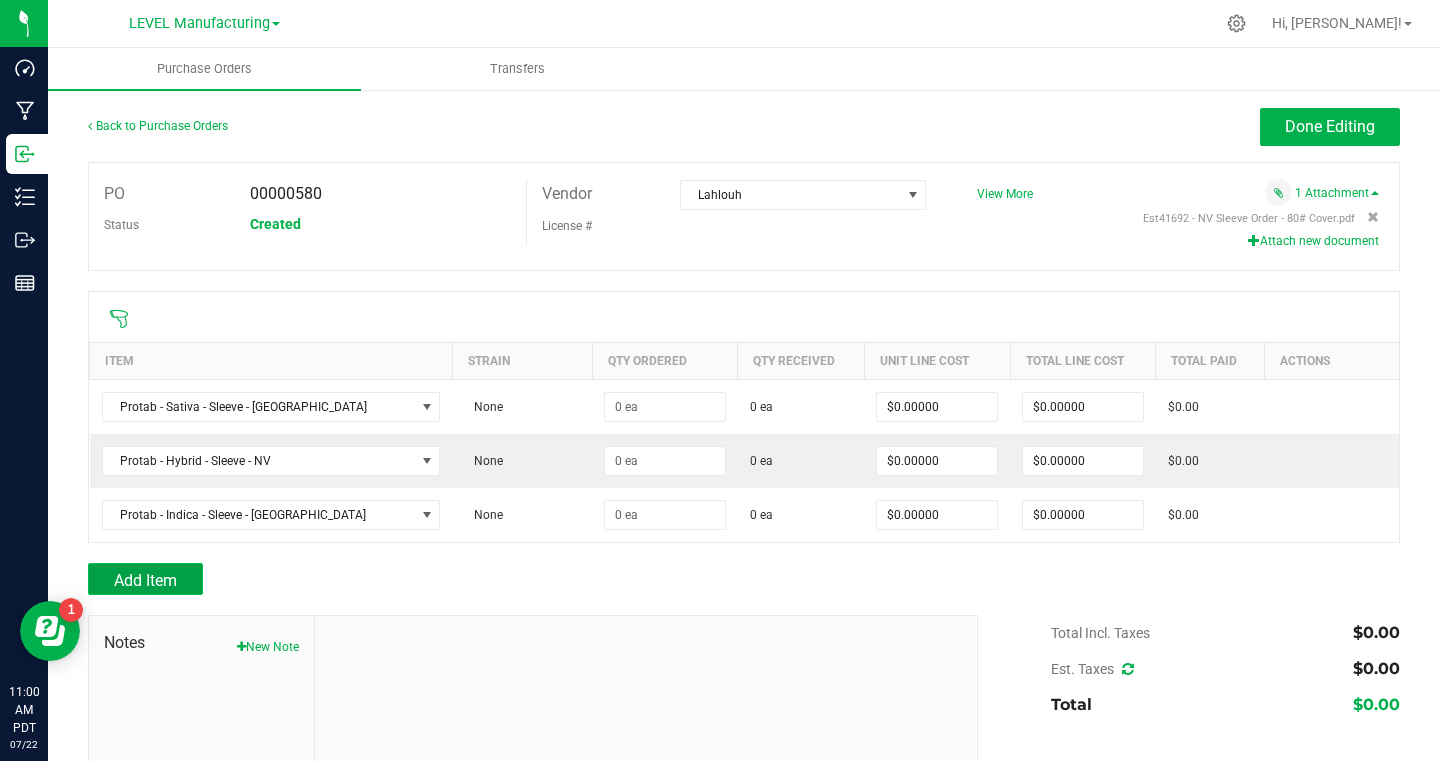 click on "Add Item" at bounding box center (145, 579) 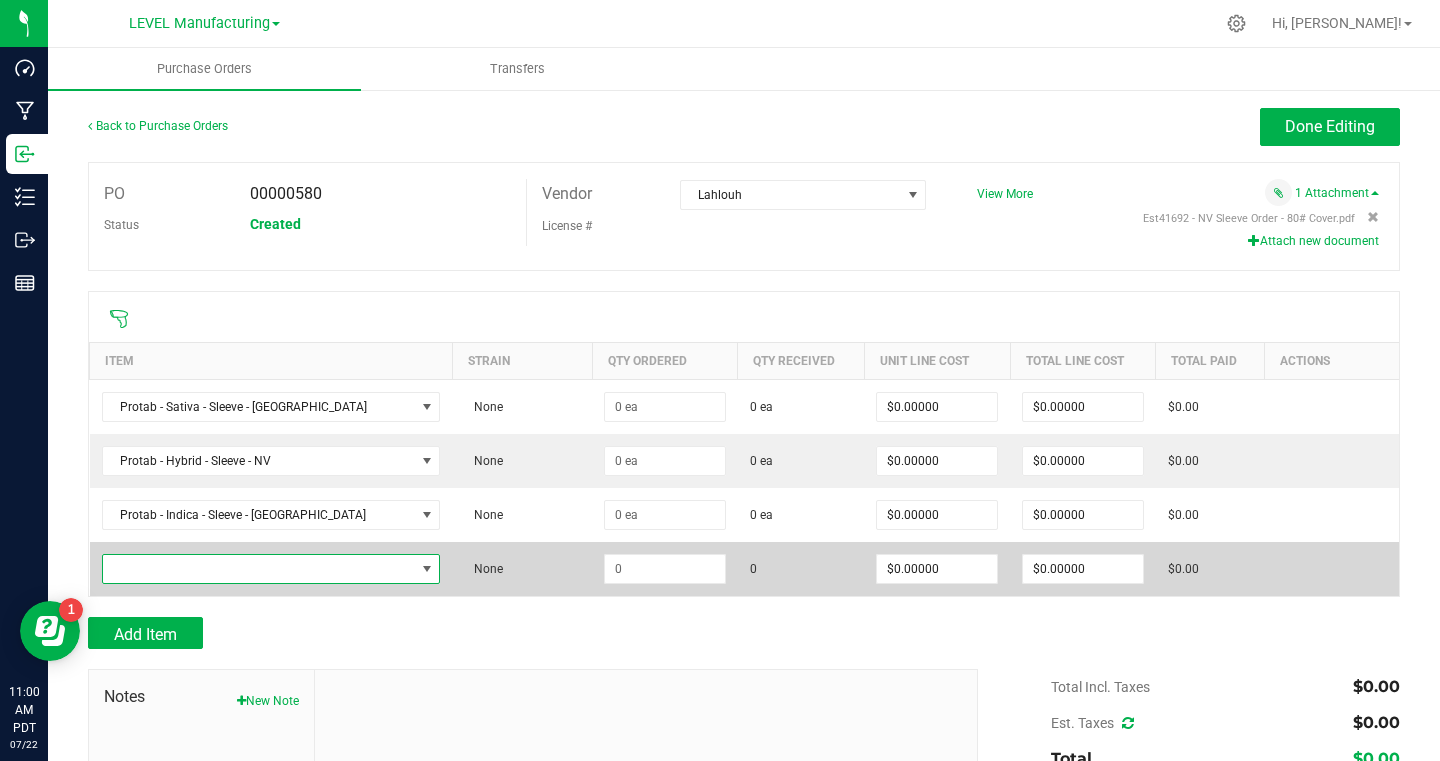 click at bounding box center [259, 569] 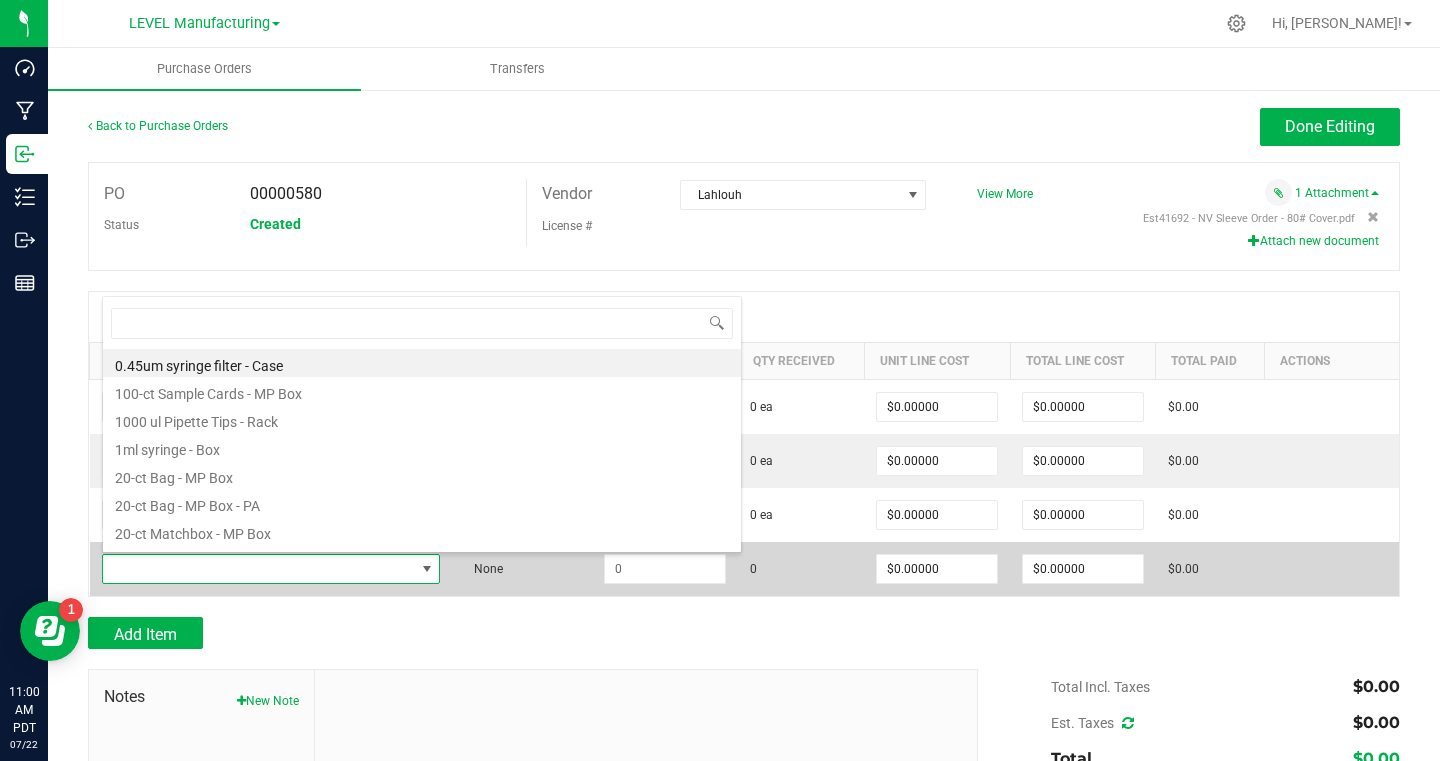 scroll, scrollTop: 99970, scrollLeft: 99724, axis: both 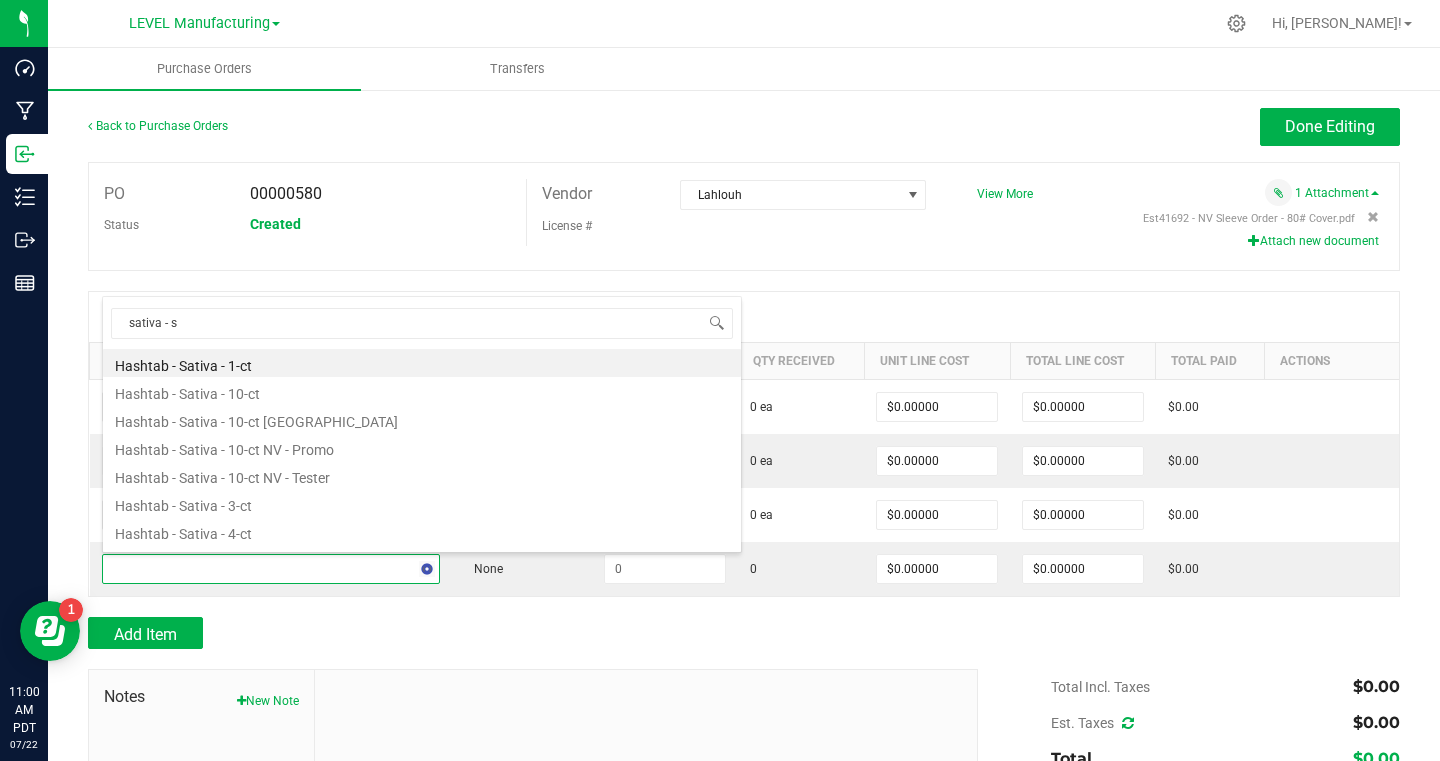 type on "sativa - sl" 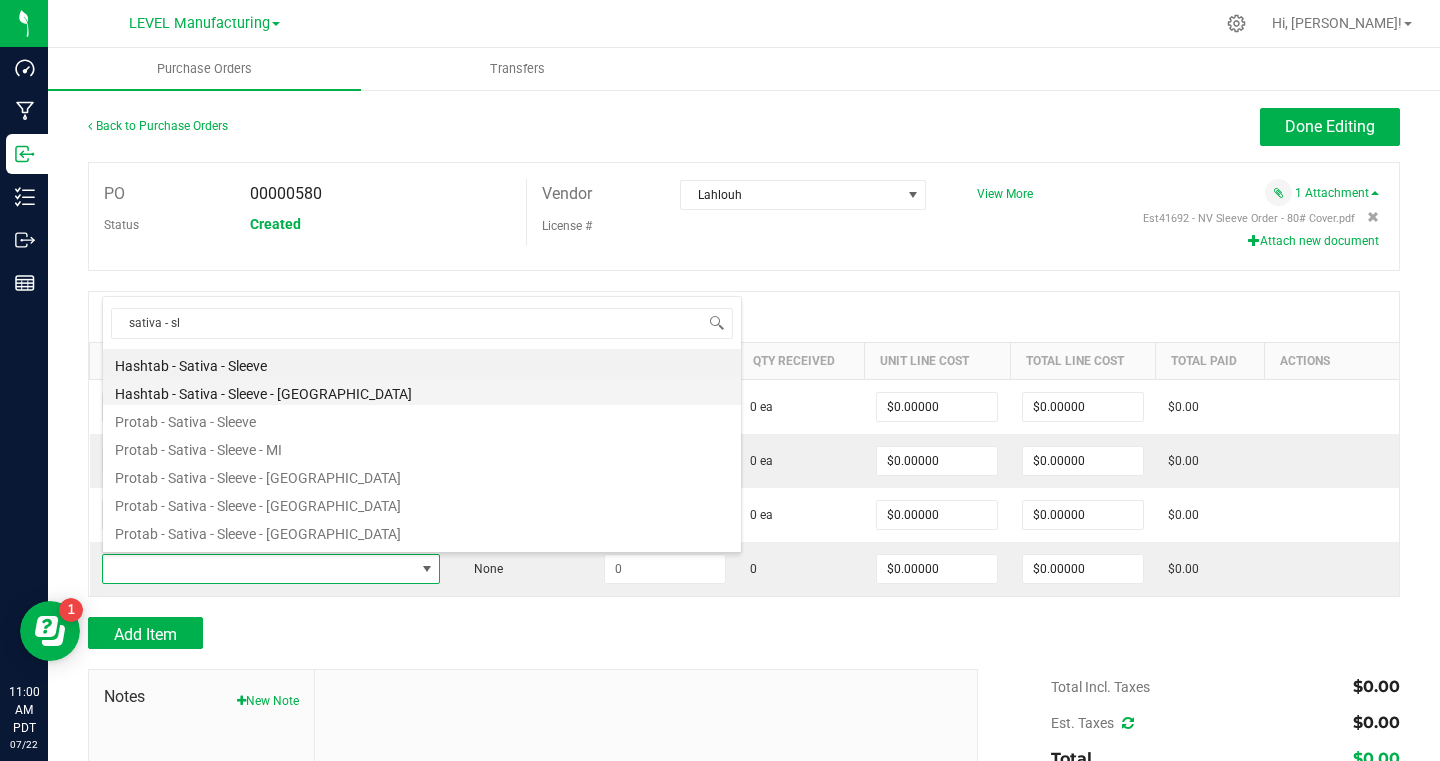 click on "Hashtab - Sativa - Sleeve - [GEOGRAPHIC_DATA]" at bounding box center (422, 391) 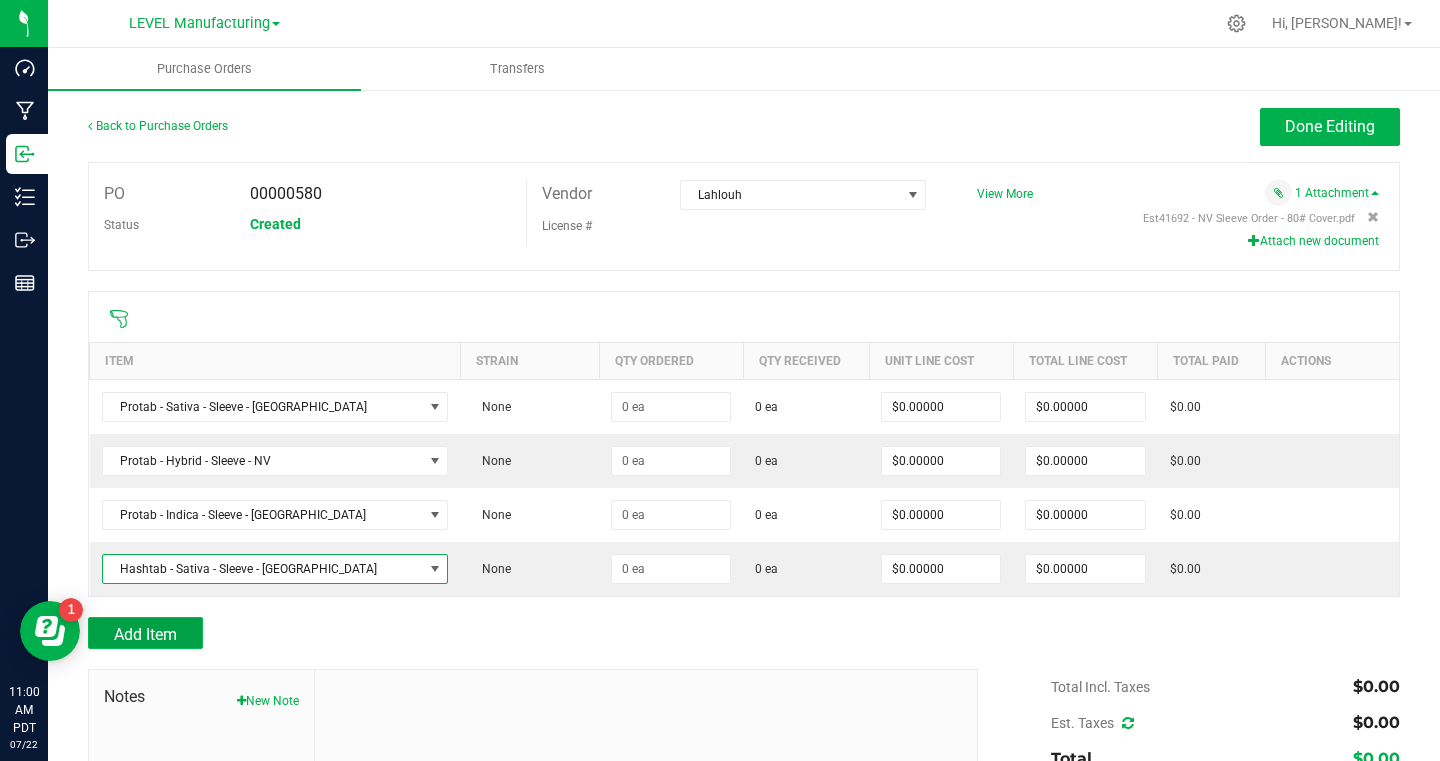 click on "Add Item" at bounding box center (145, 633) 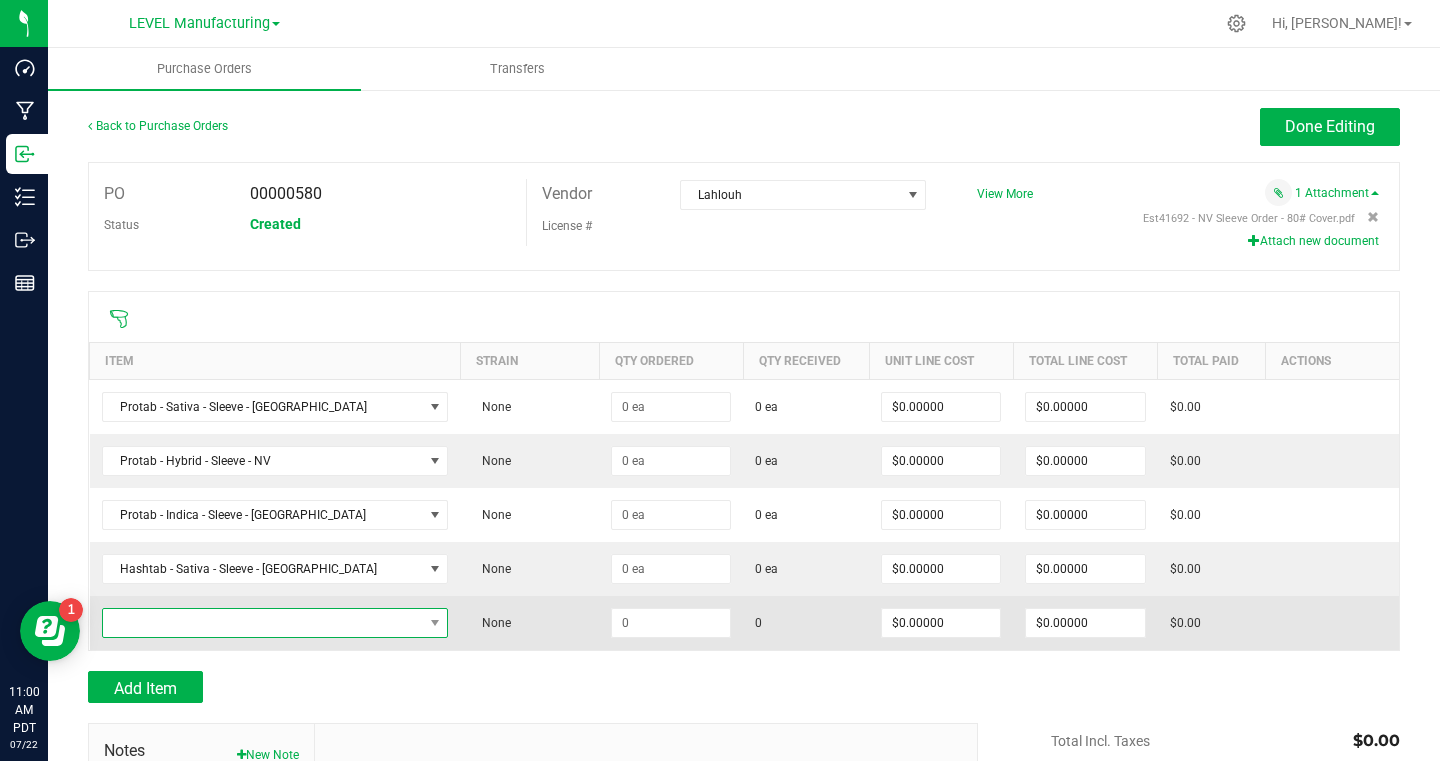 click at bounding box center [263, 623] 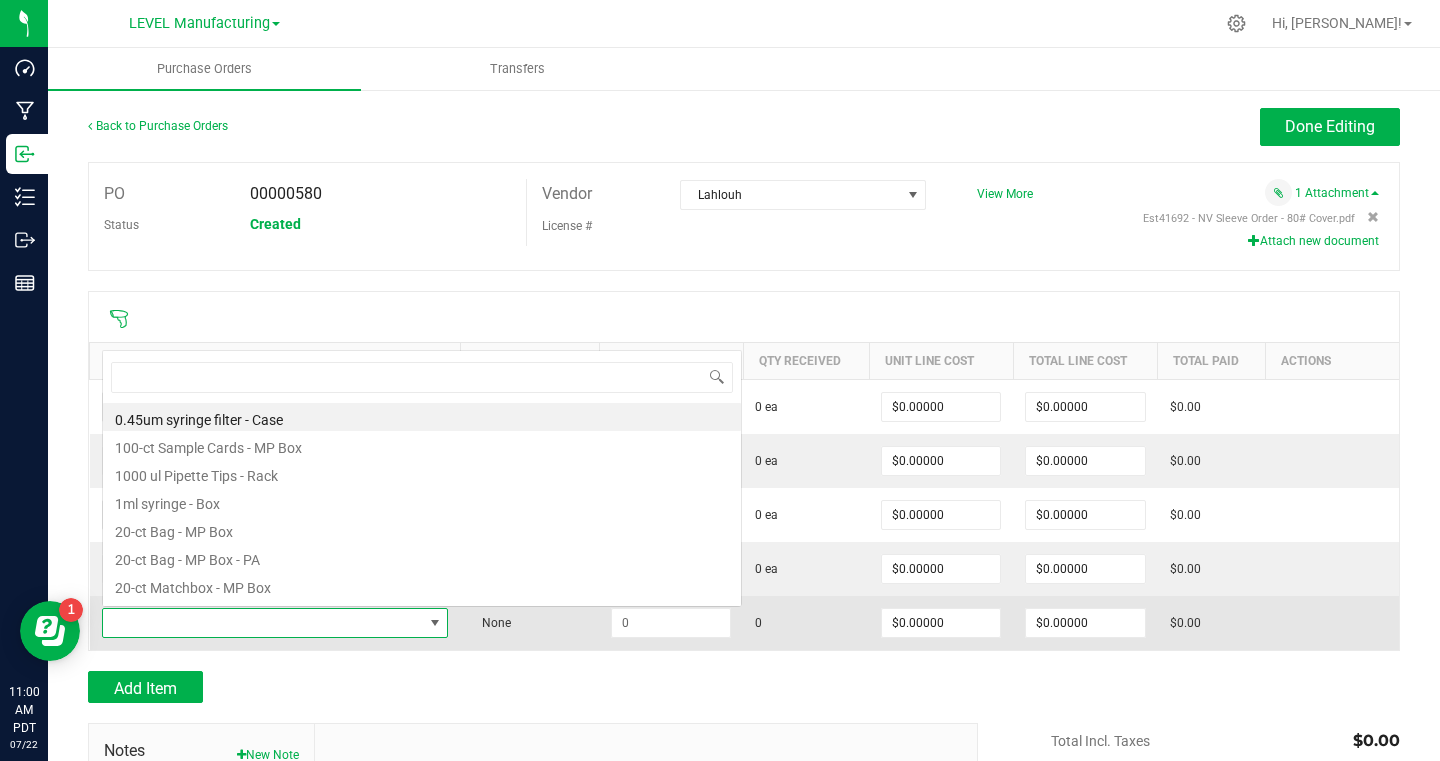scroll, scrollTop: 0, scrollLeft: 0, axis: both 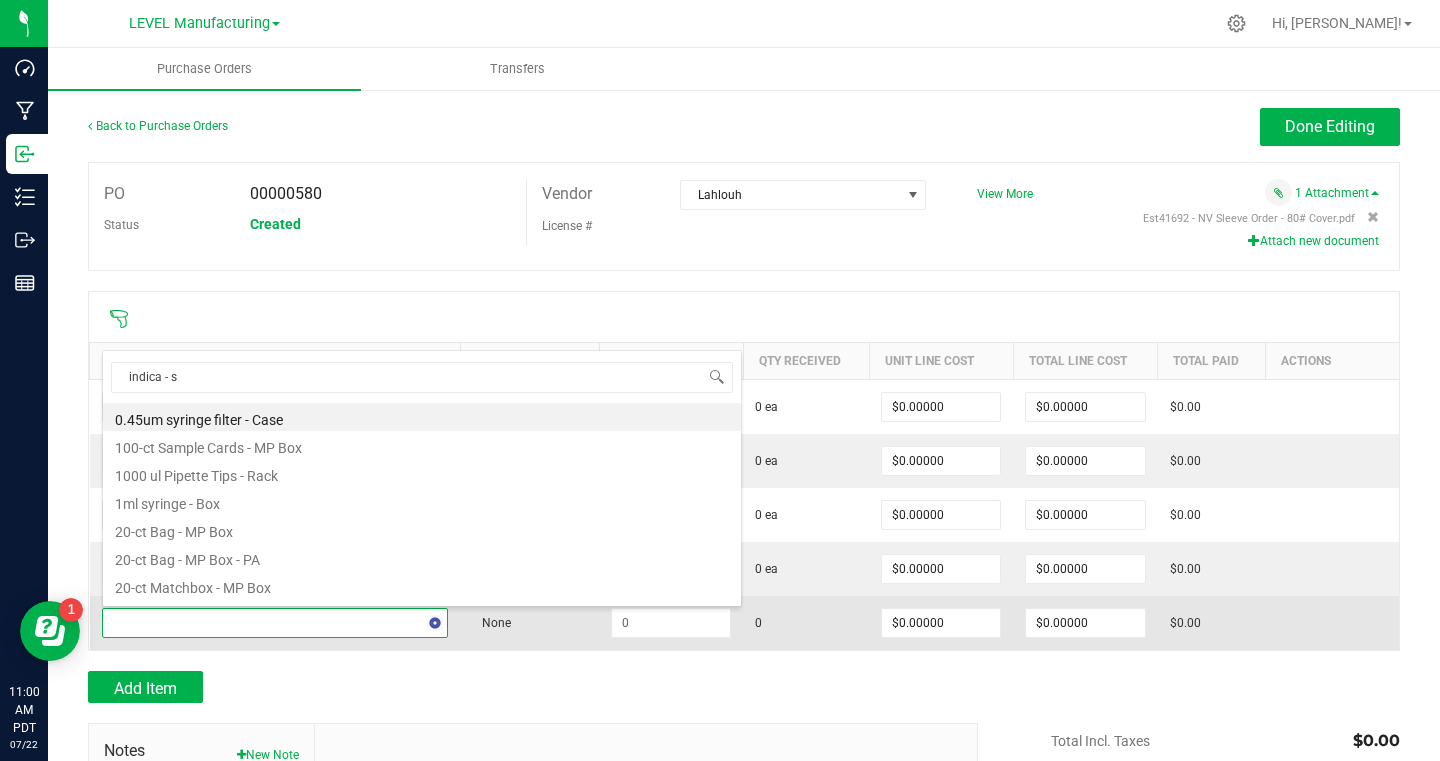 type on "indica - sl" 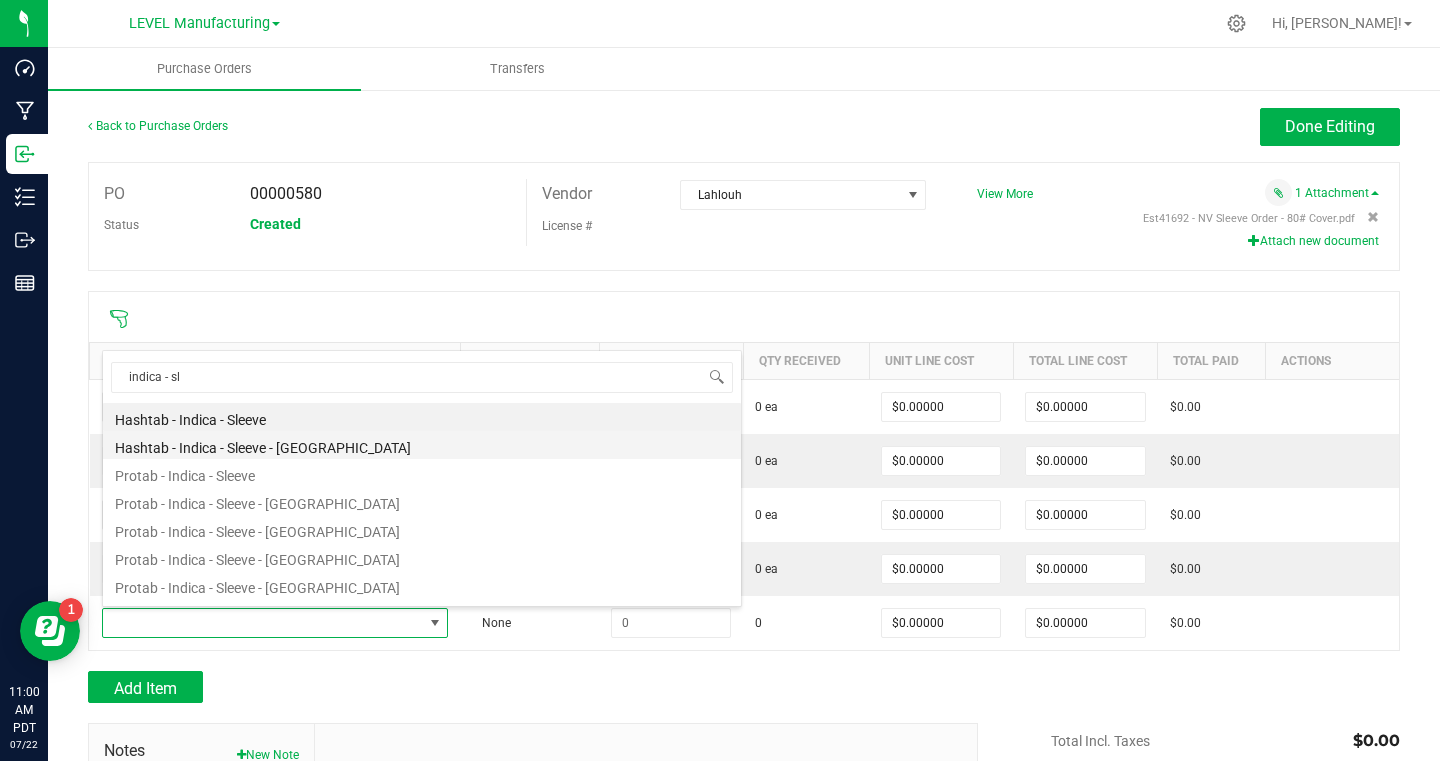 click on "Hashtab - Indica - Sleeve - [GEOGRAPHIC_DATA]" at bounding box center (422, 445) 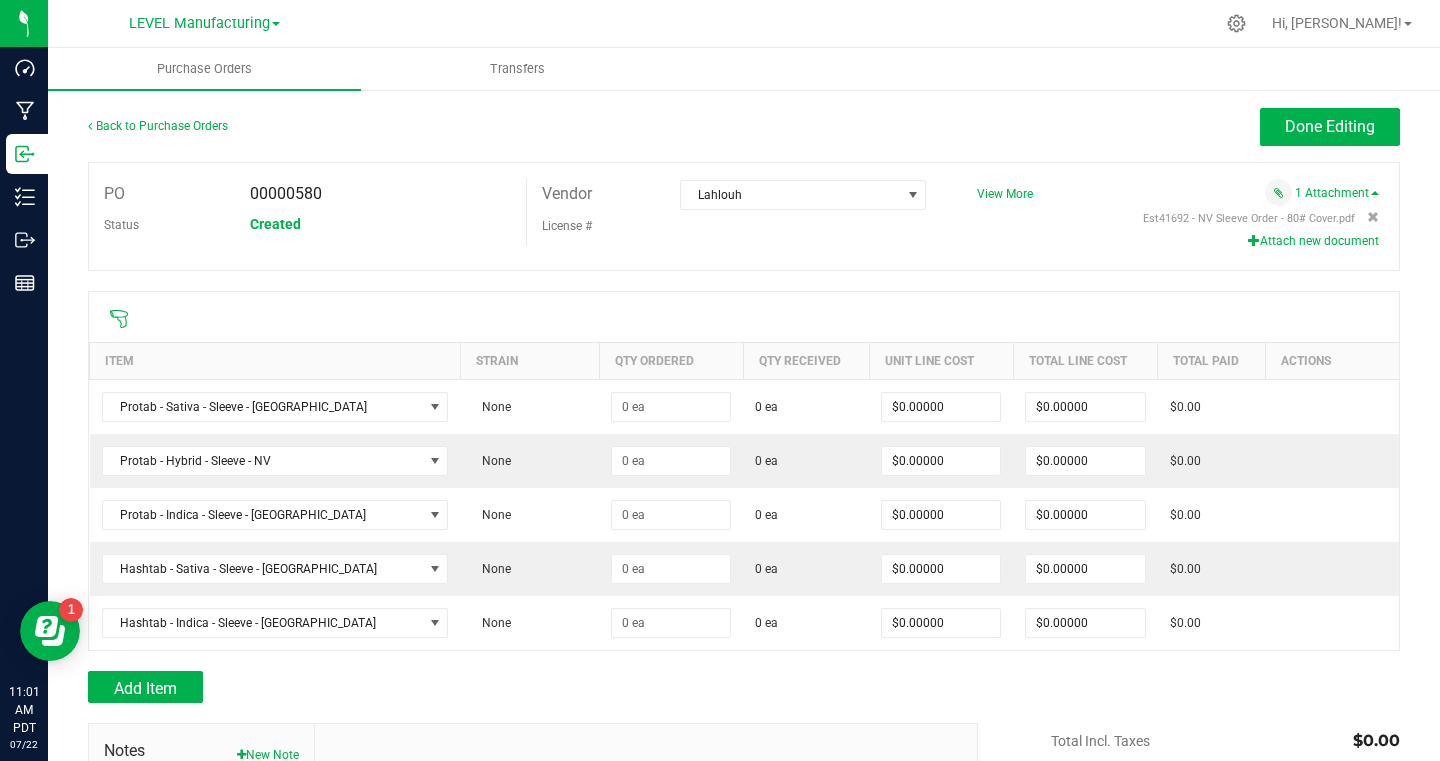 click at bounding box center (744, 713) 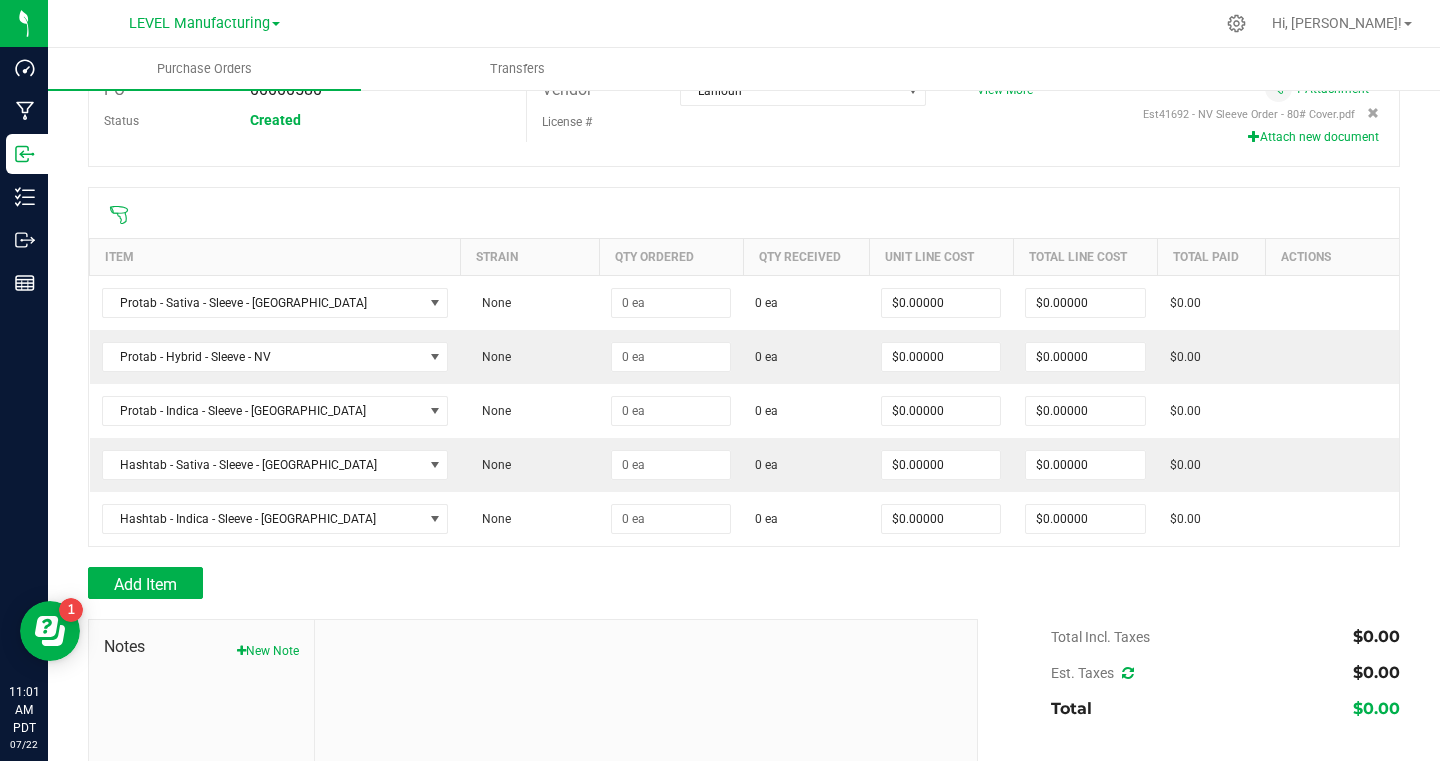 scroll, scrollTop: 146, scrollLeft: 0, axis: vertical 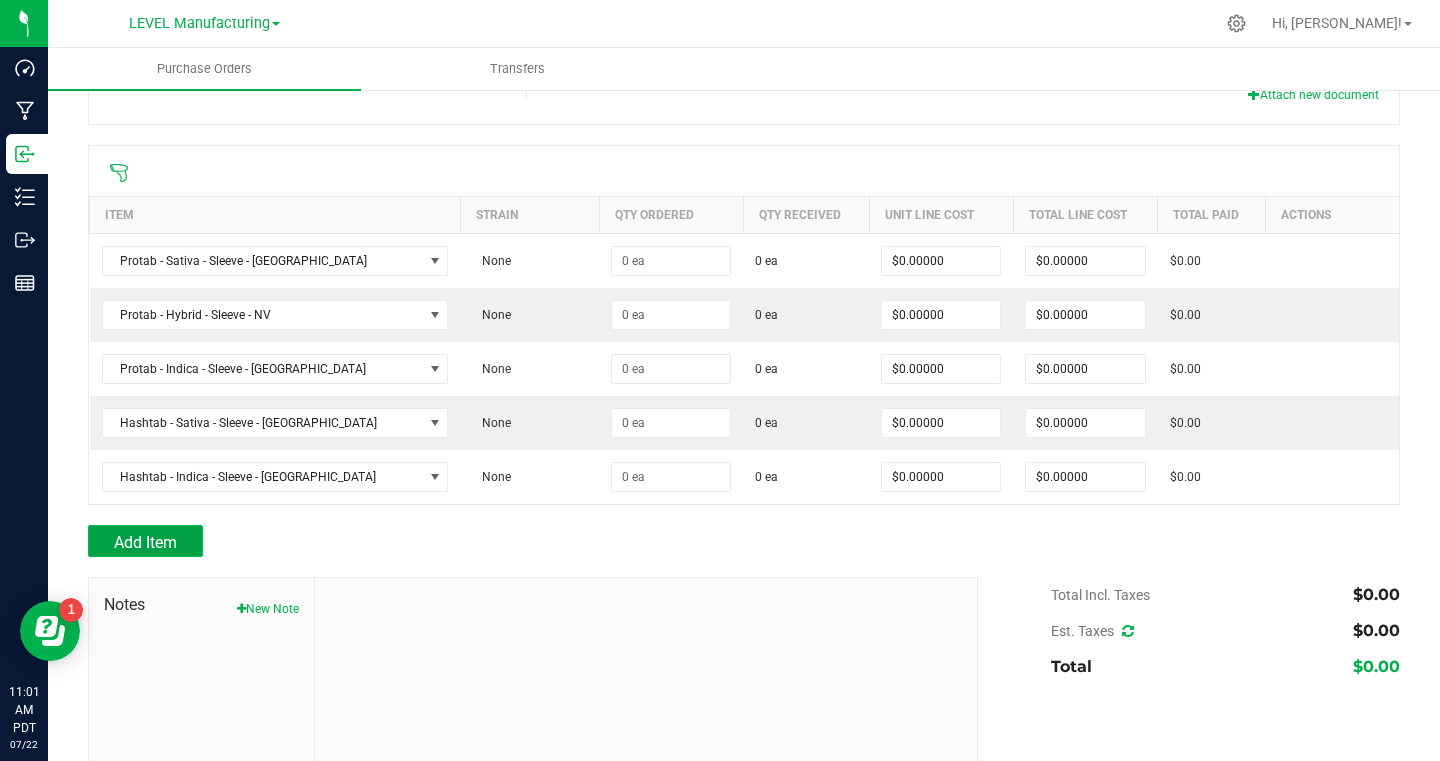 click on "Add Item" at bounding box center (145, 541) 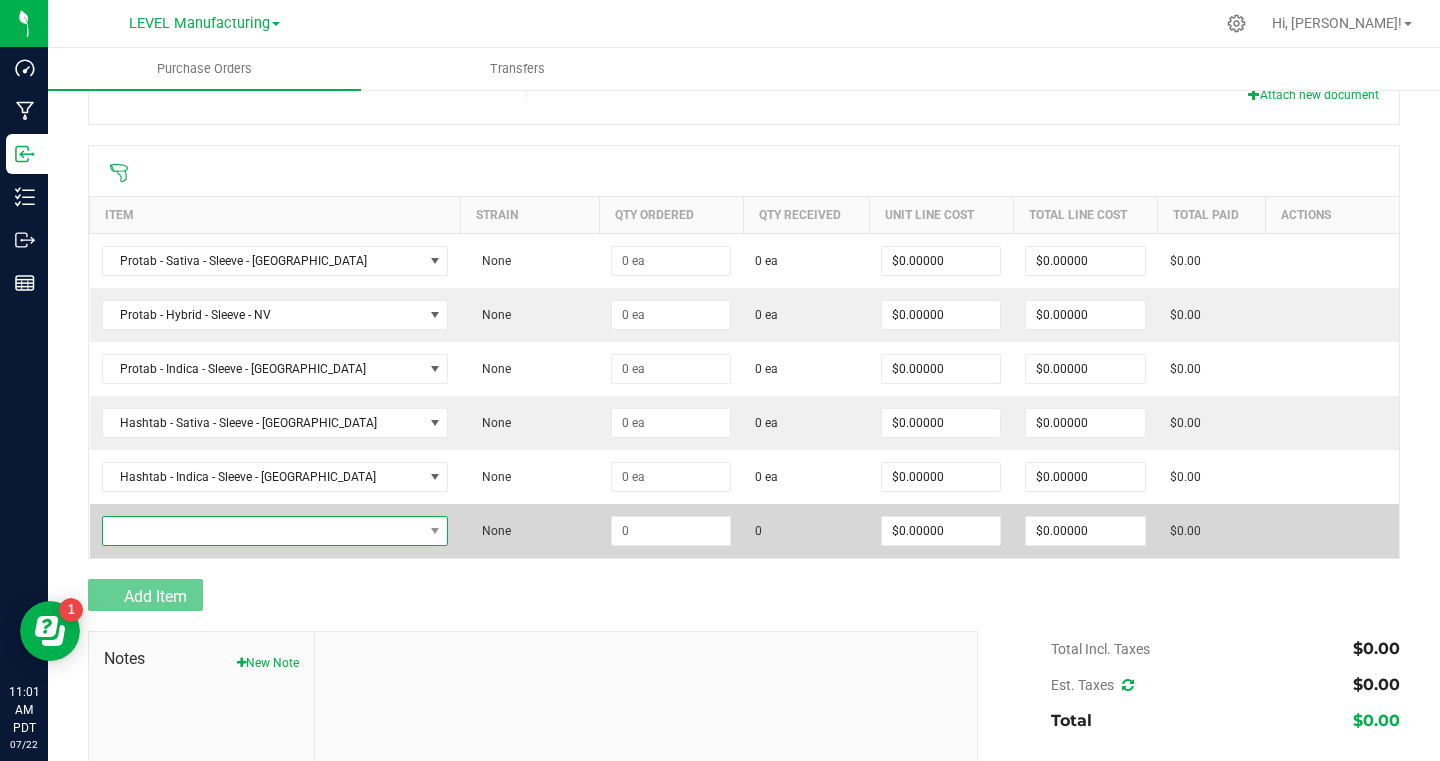 click at bounding box center [263, 531] 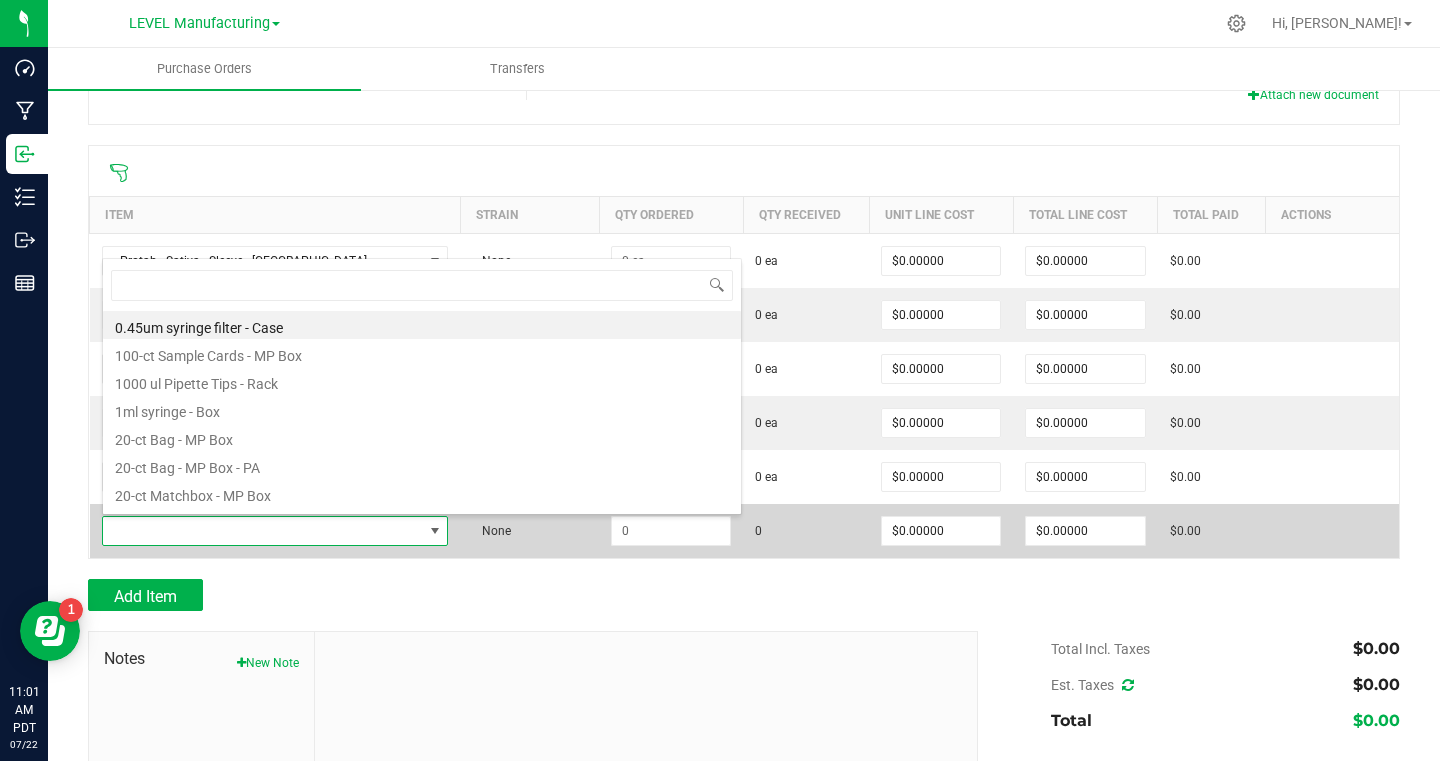 scroll, scrollTop: 99970, scrollLeft: 99724, axis: both 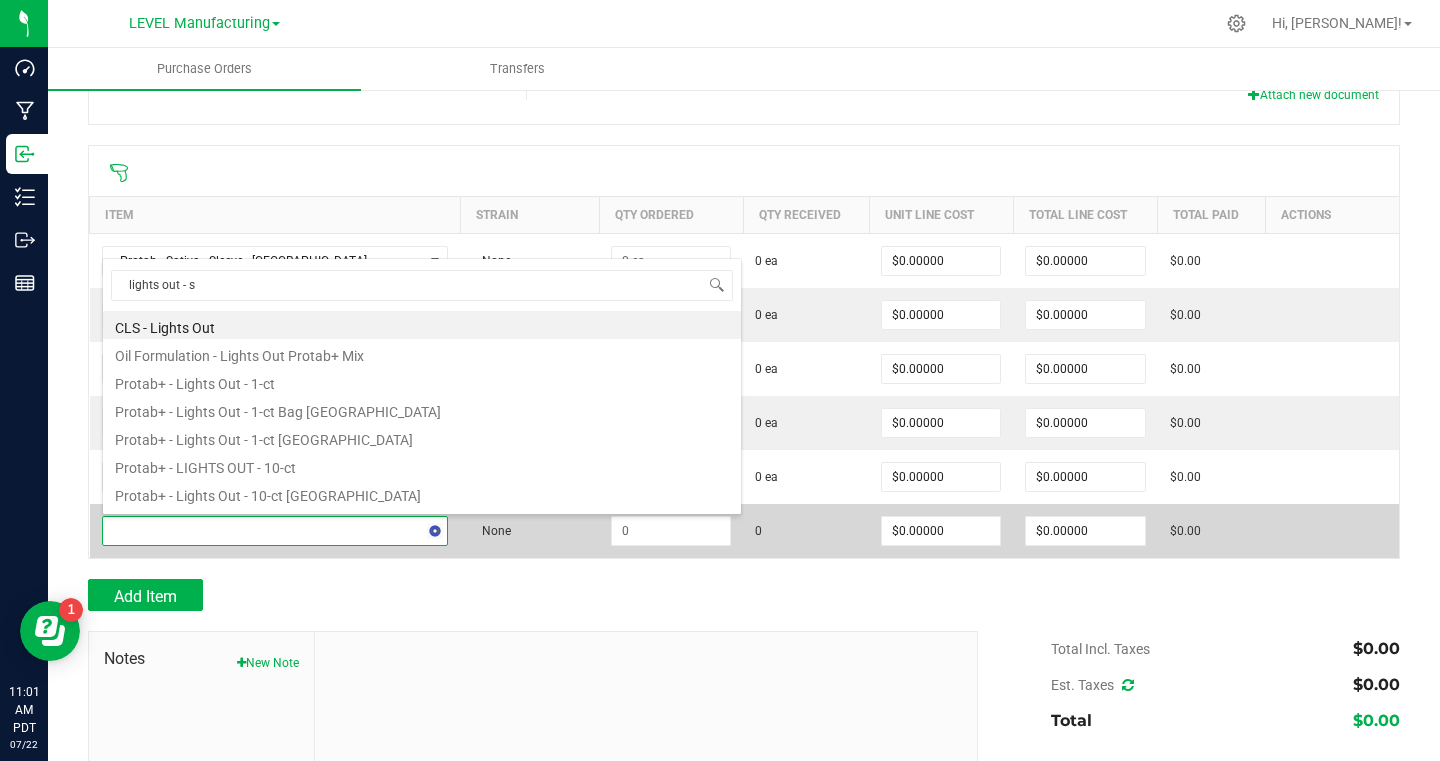 type on "lights out - sl" 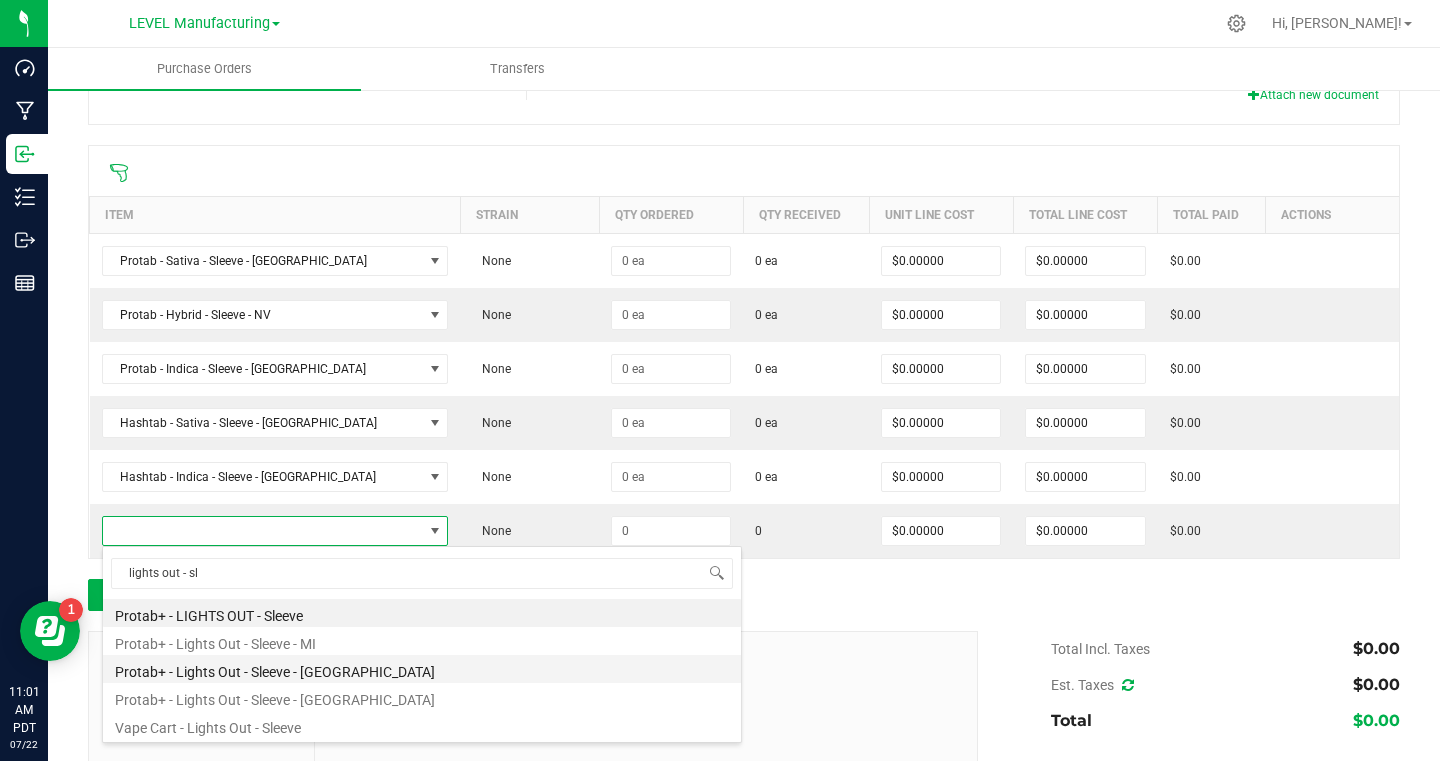 click on "Protab+ - Lights Out - Sleeve - [GEOGRAPHIC_DATA]" at bounding box center (422, 669) 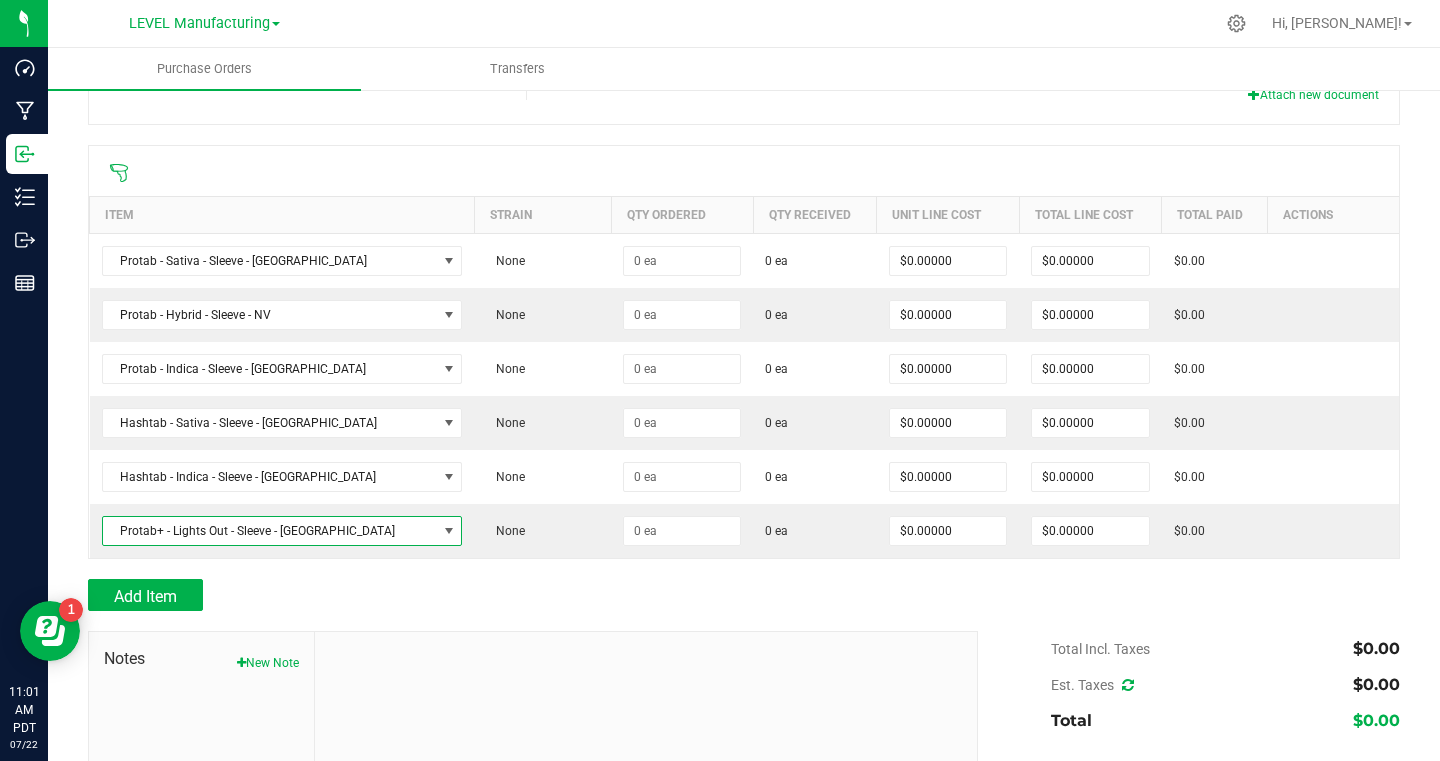 click at bounding box center (646, 766) 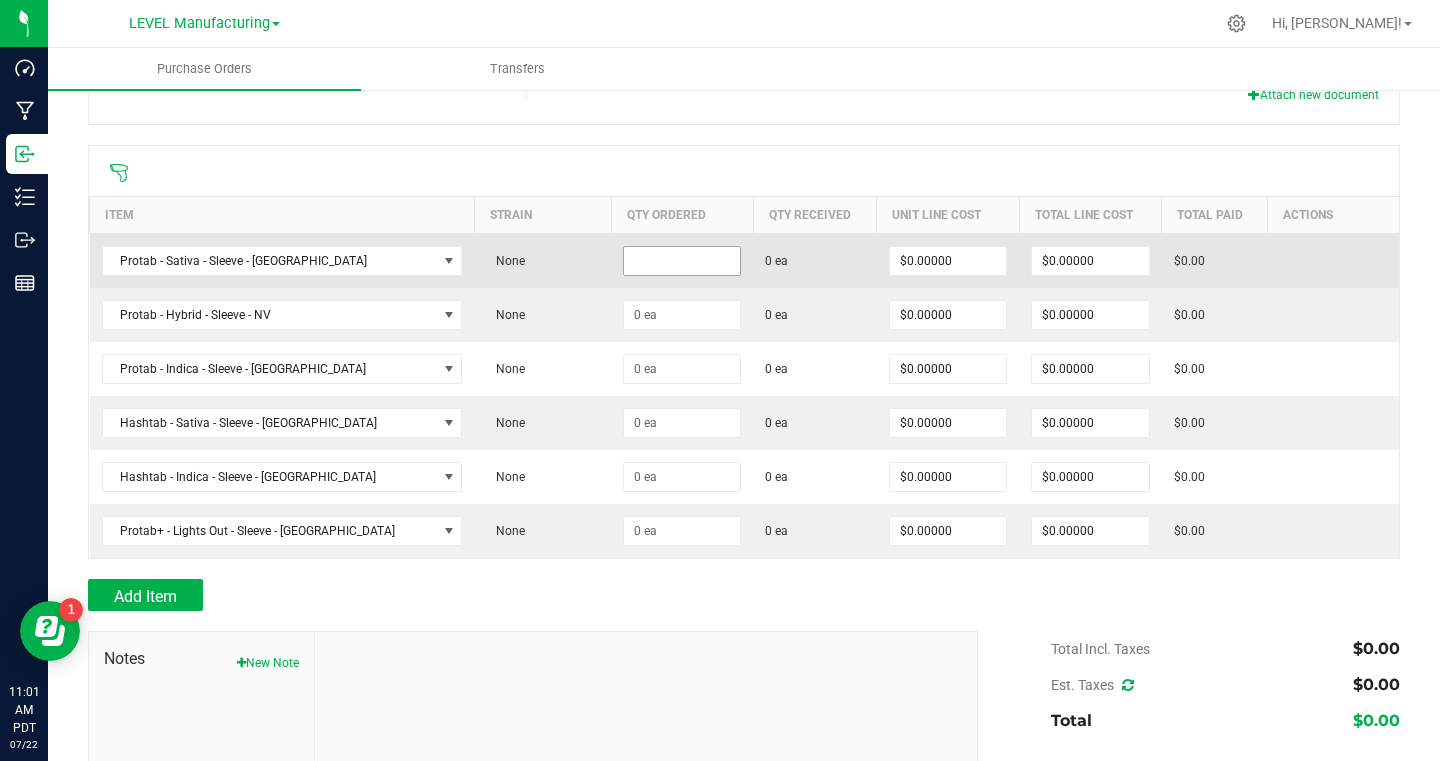 click at bounding box center [682, 261] 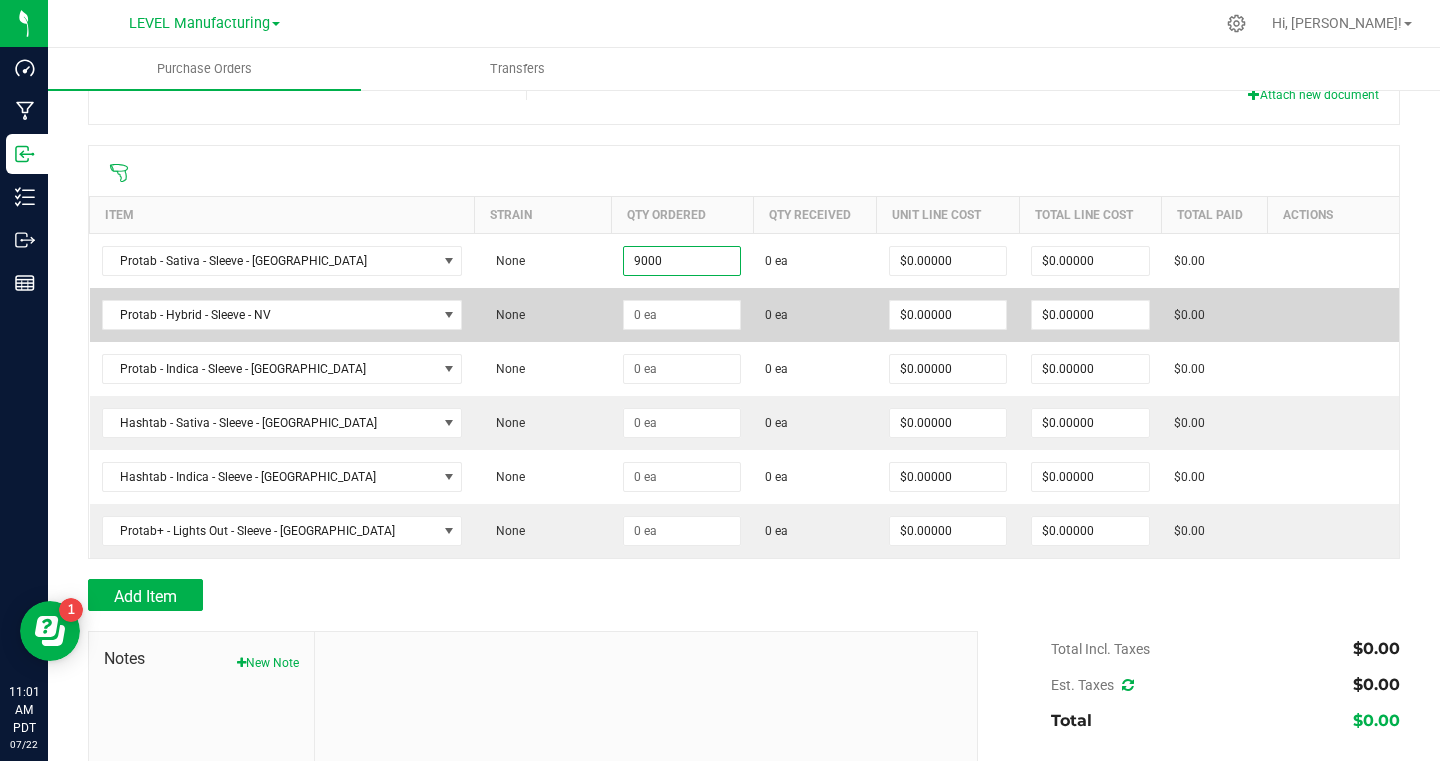 type on "9000 ea" 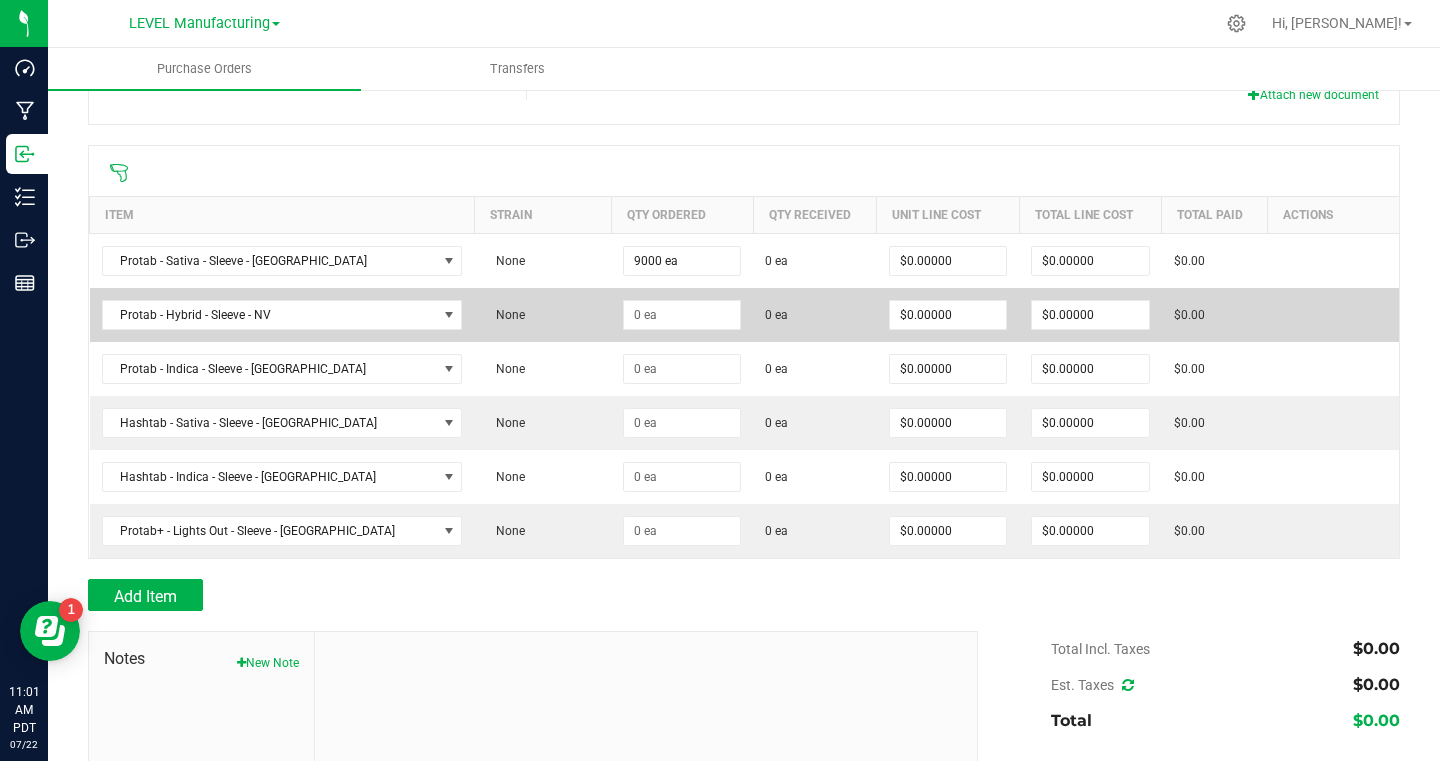 click on "0 ea" at bounding box center [815, 315] 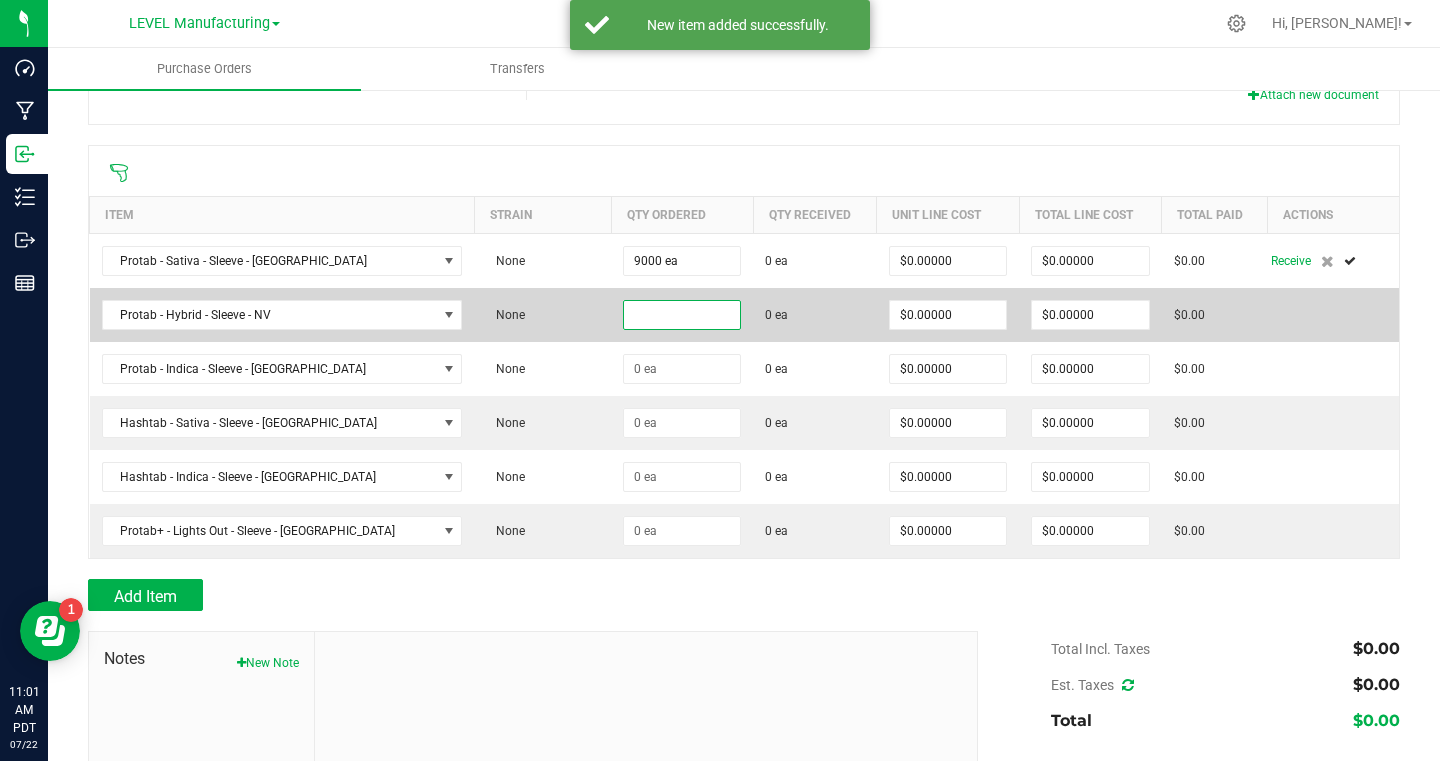 click at bounding box center [682, 315] 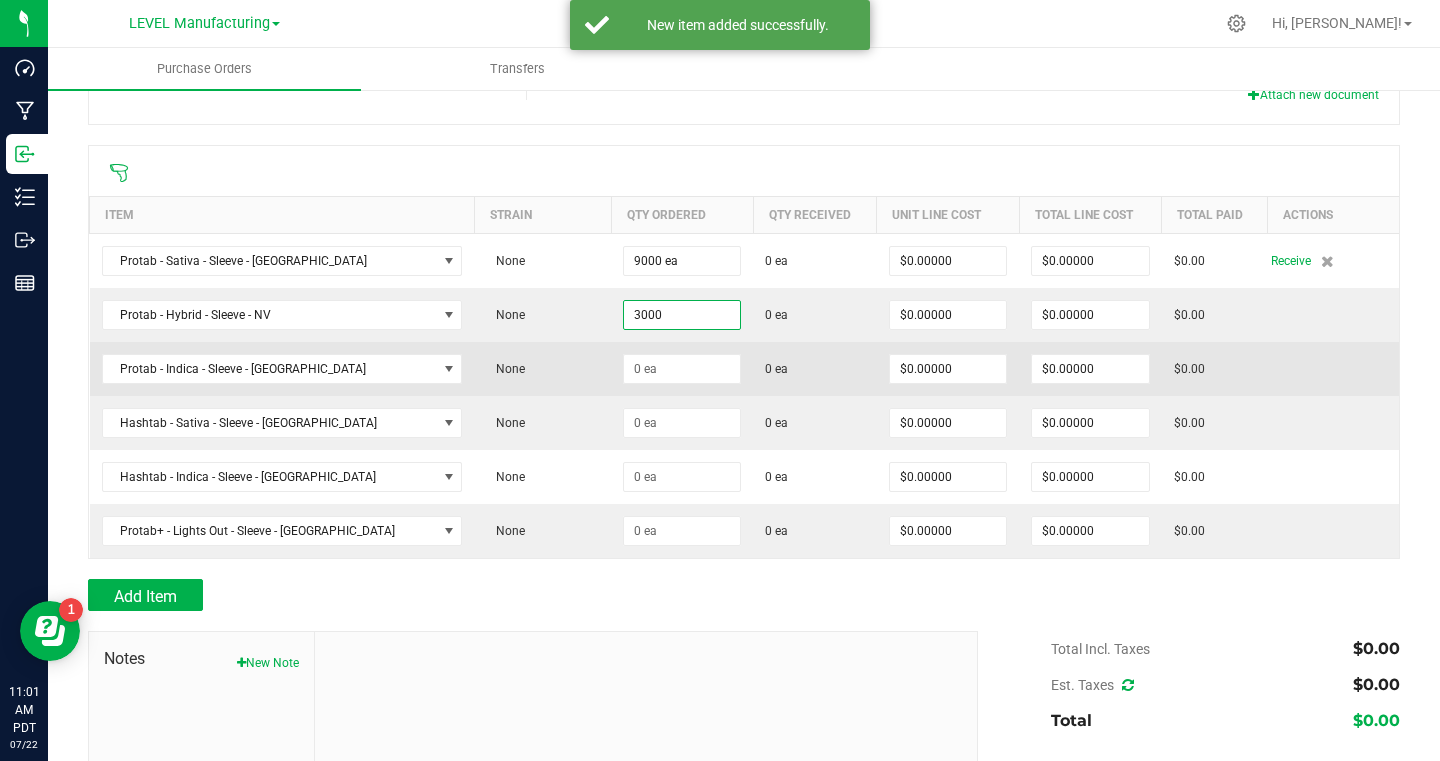 type on "3000 ea" 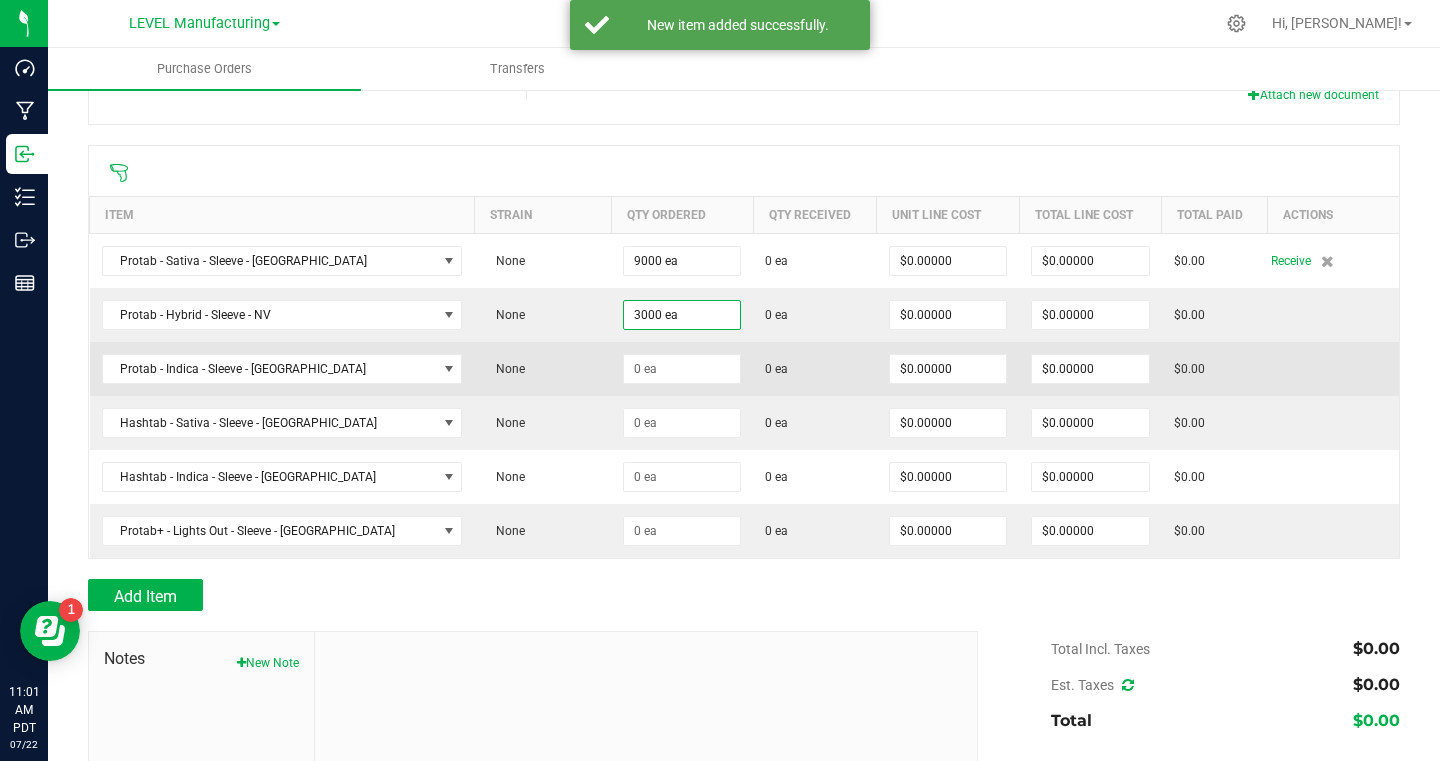 click on "0 ea" at bounding box center [776, 369] 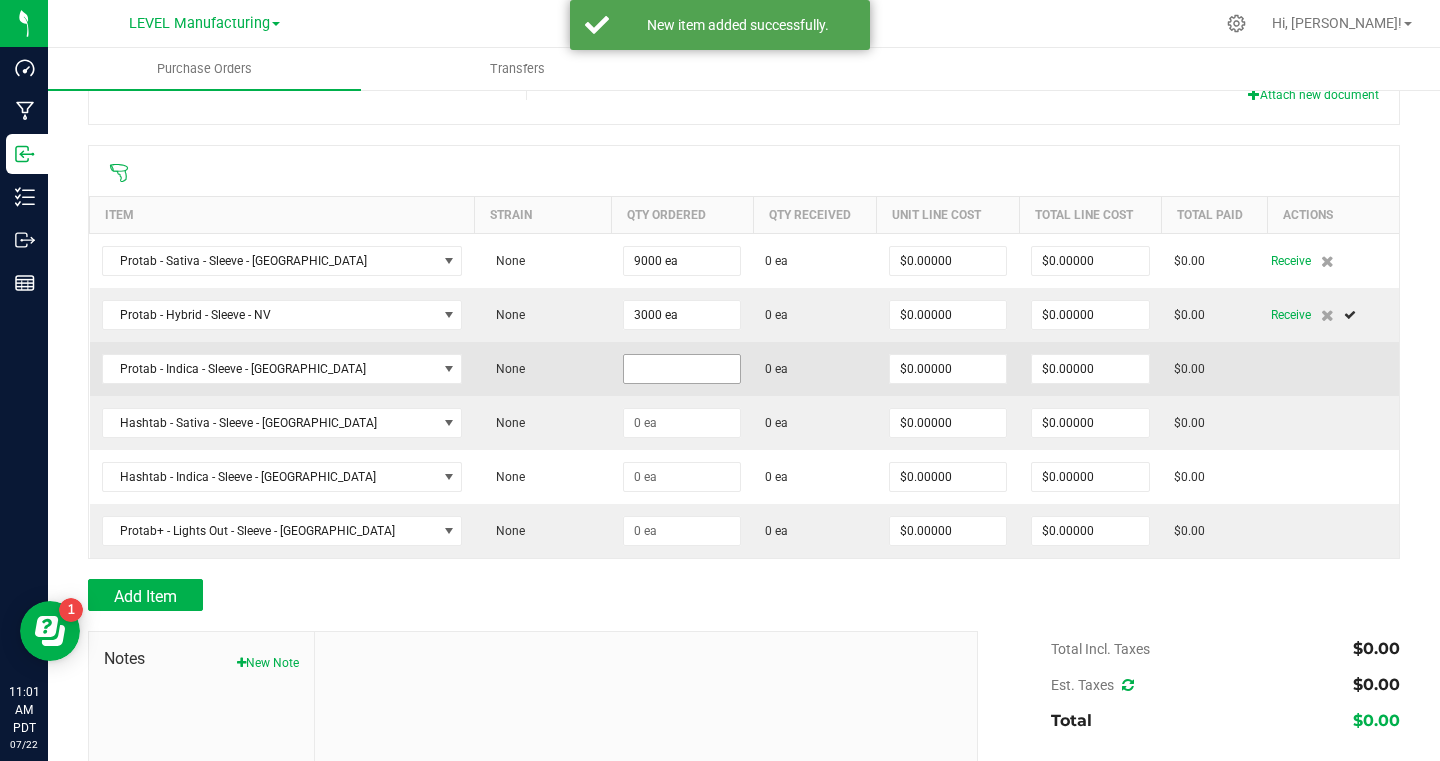 click at bounding box center [682, 369] 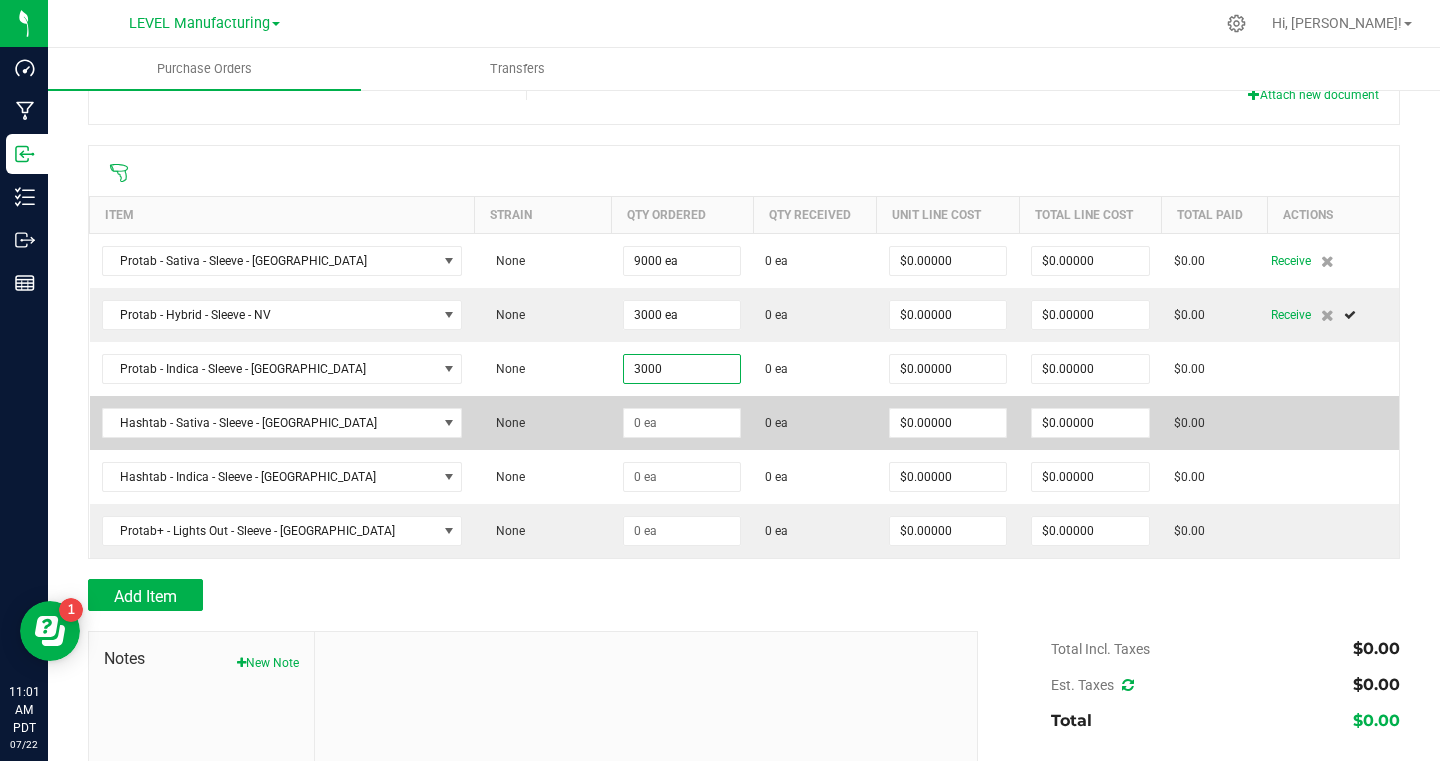 type on "3000 ea" 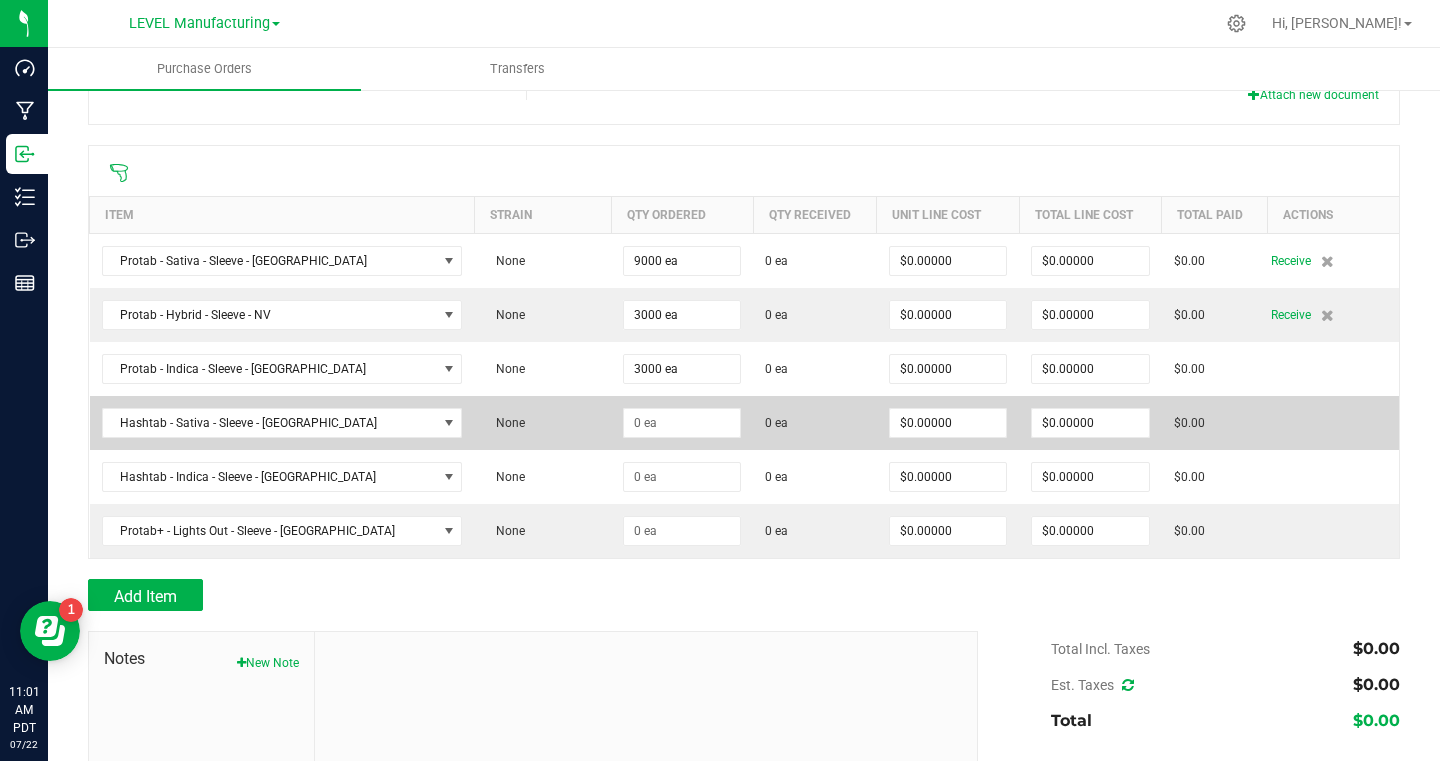 click on "0 ea" at bounding box center (815, 423) 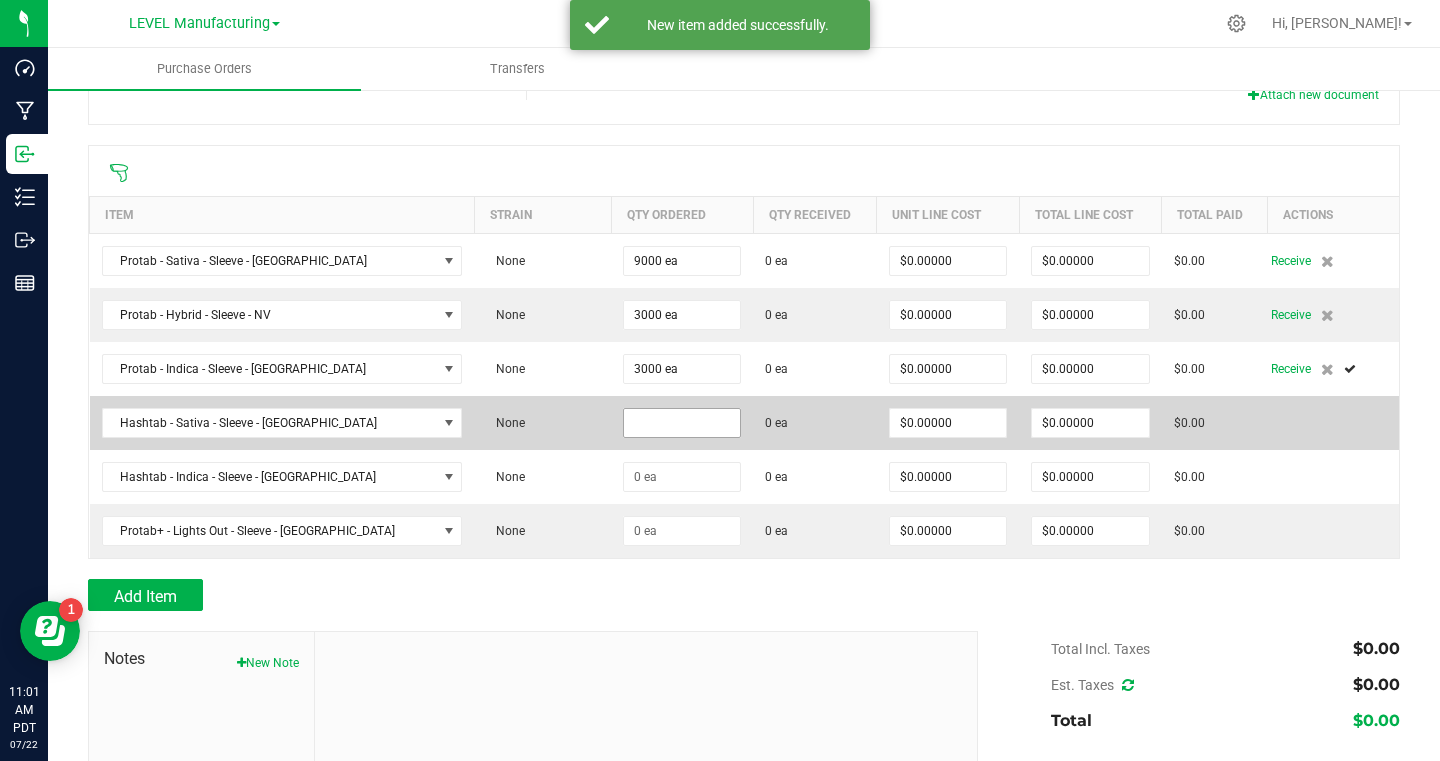 click at bounding box center [682, 423] 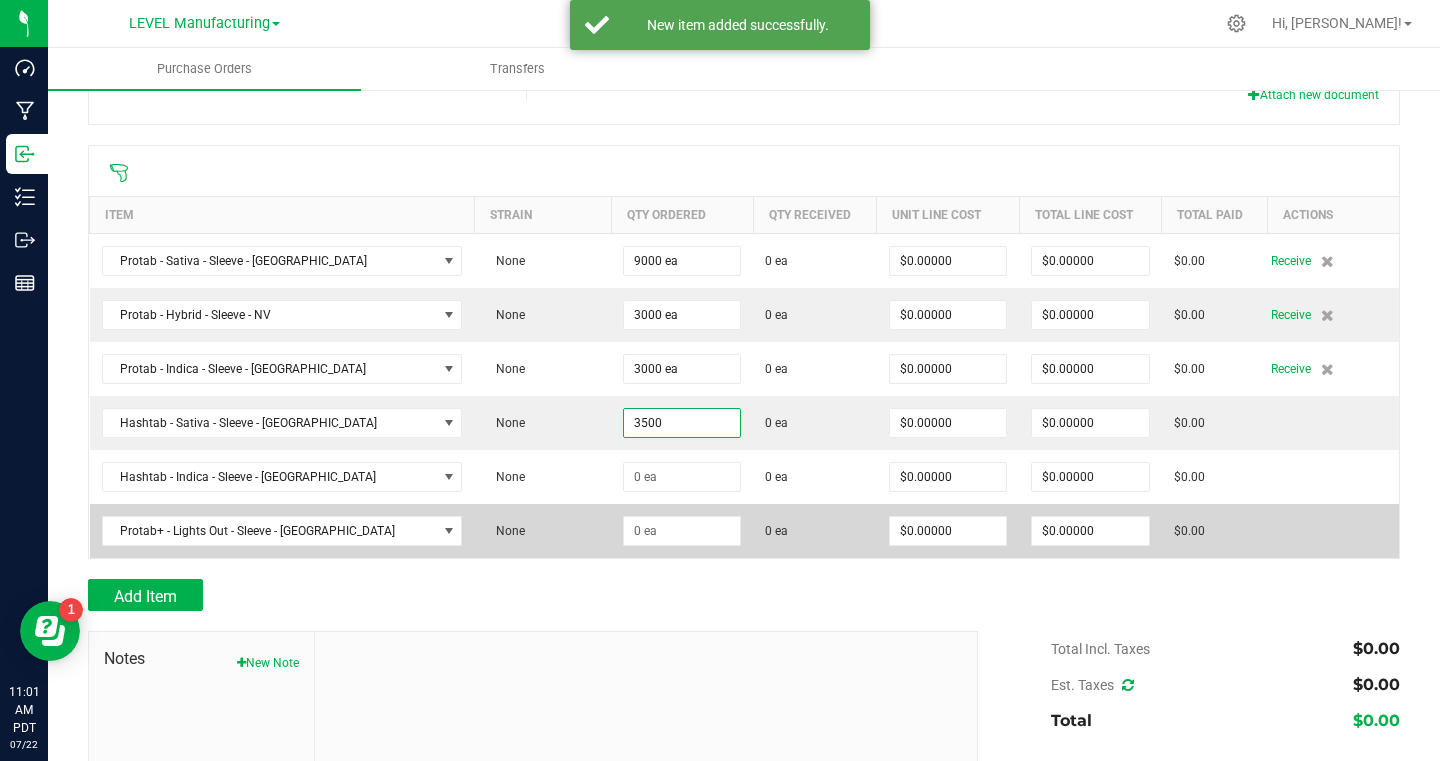 type on "3500 ea" 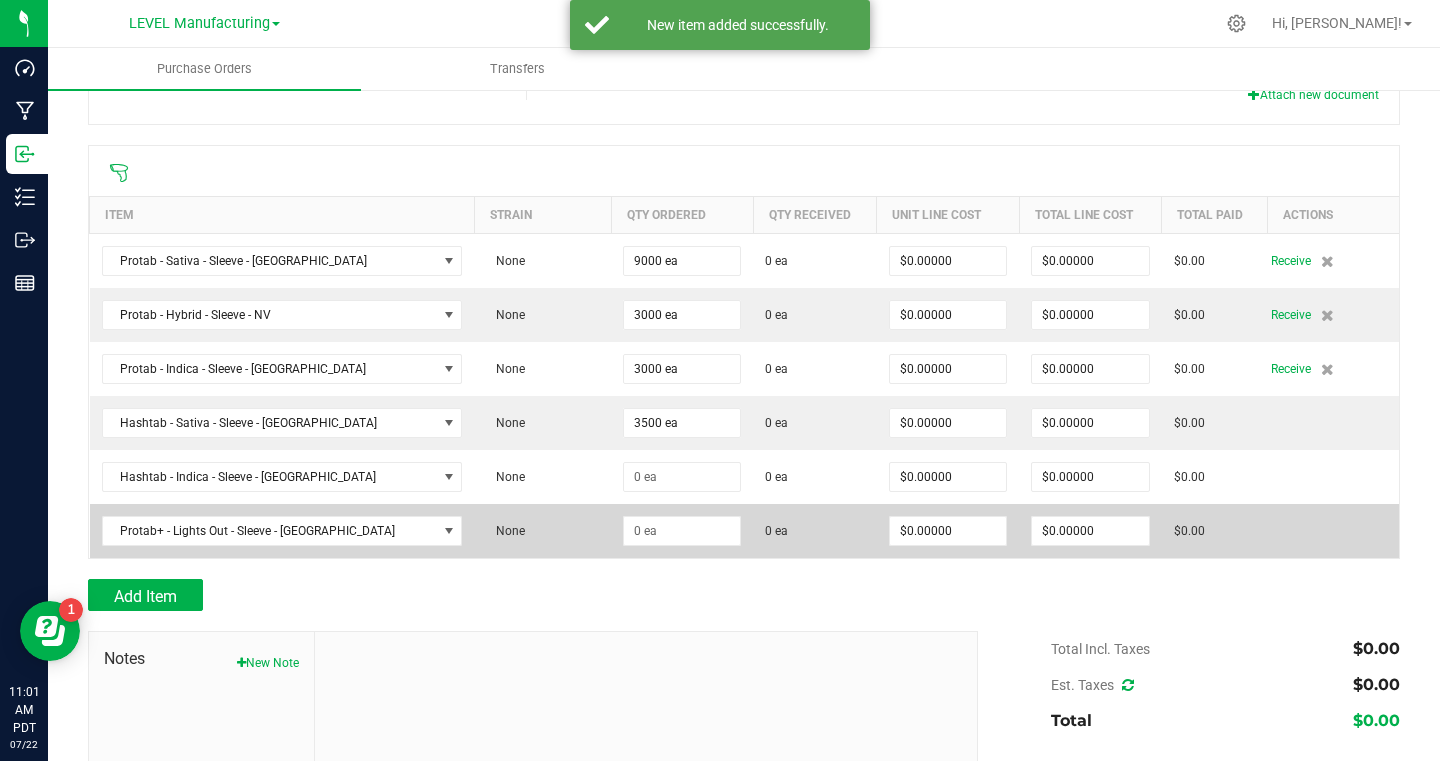 click on "0 ea" at bounding box center (815, 531) 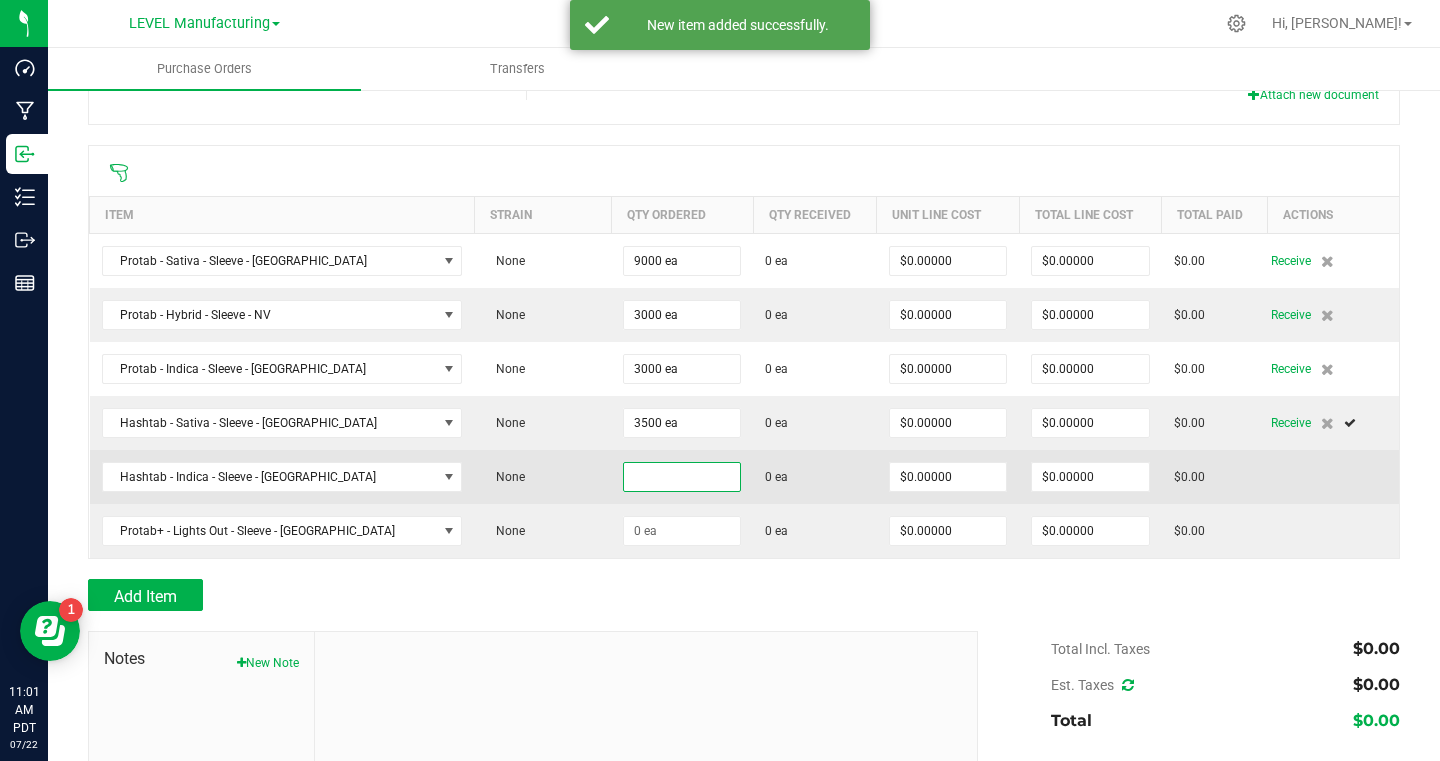 click at bounding box center [682, 477] 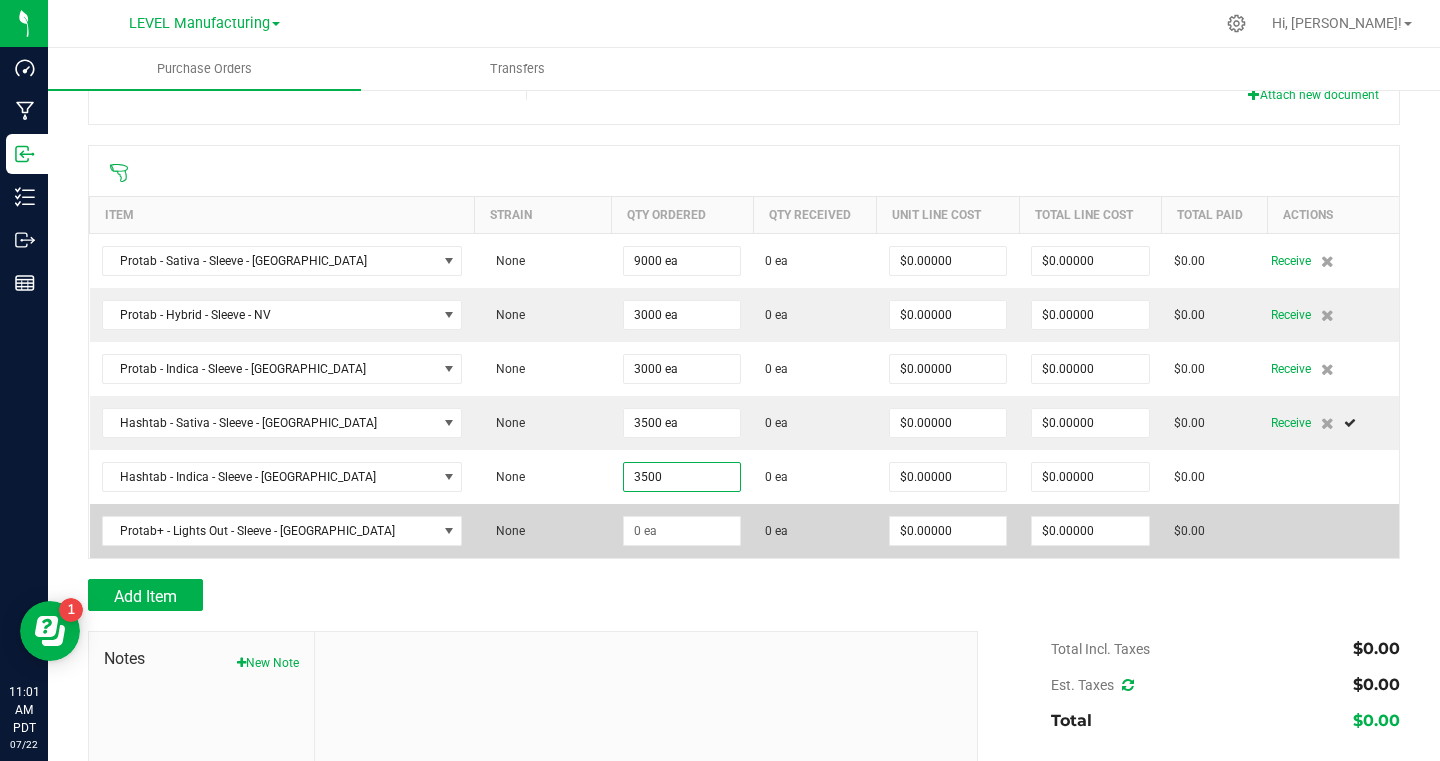type on "3500 ea" 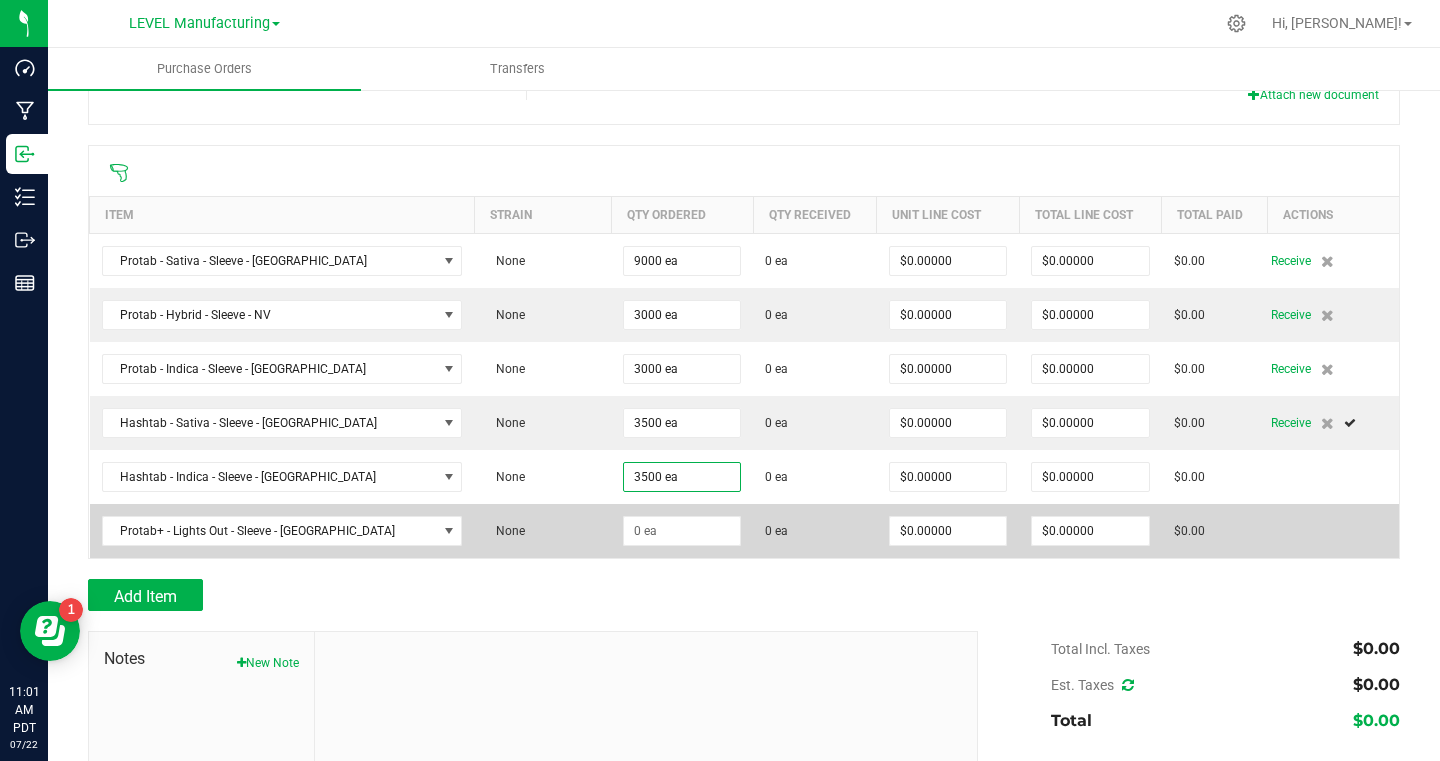 click on "0 ea" at bounding box center (815, 531) 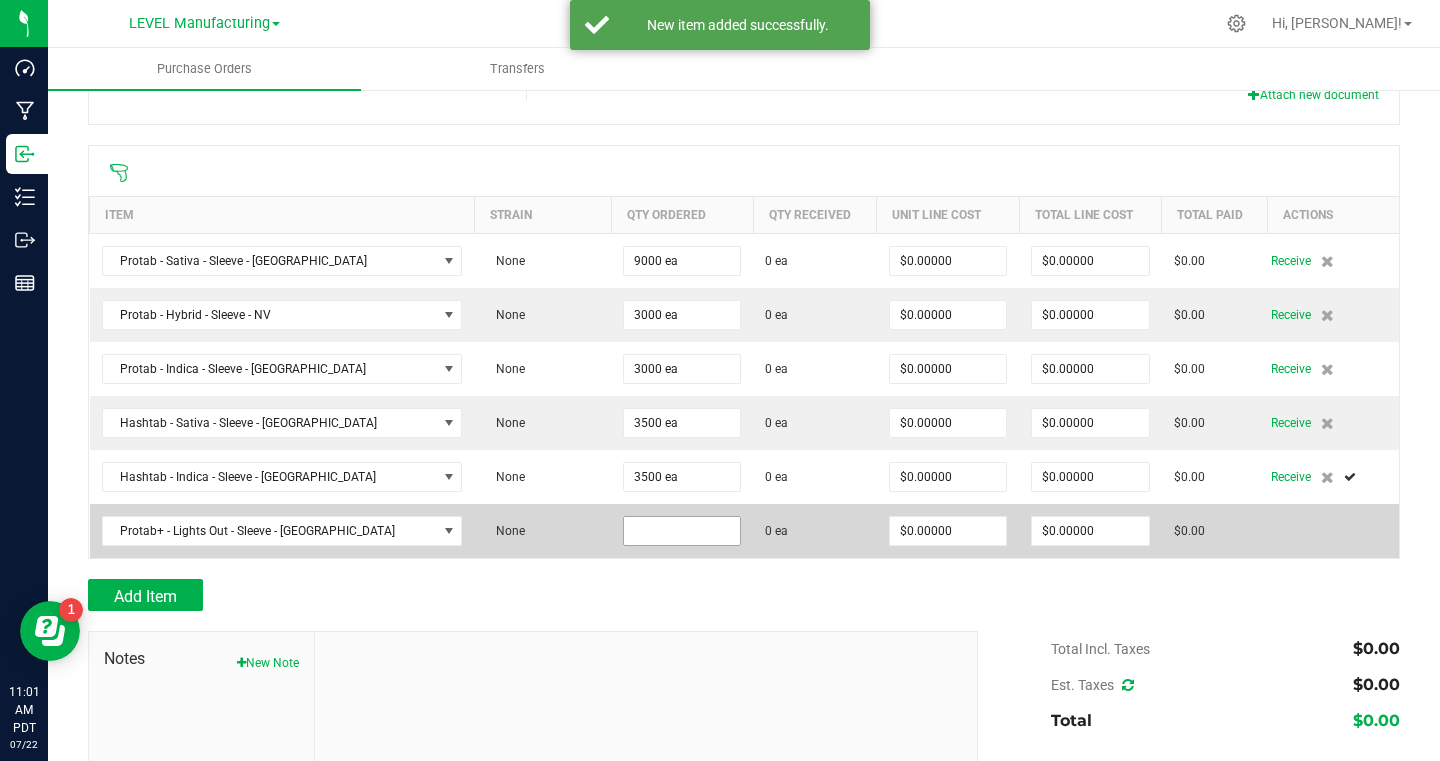 click at bounding box center [682, 531] 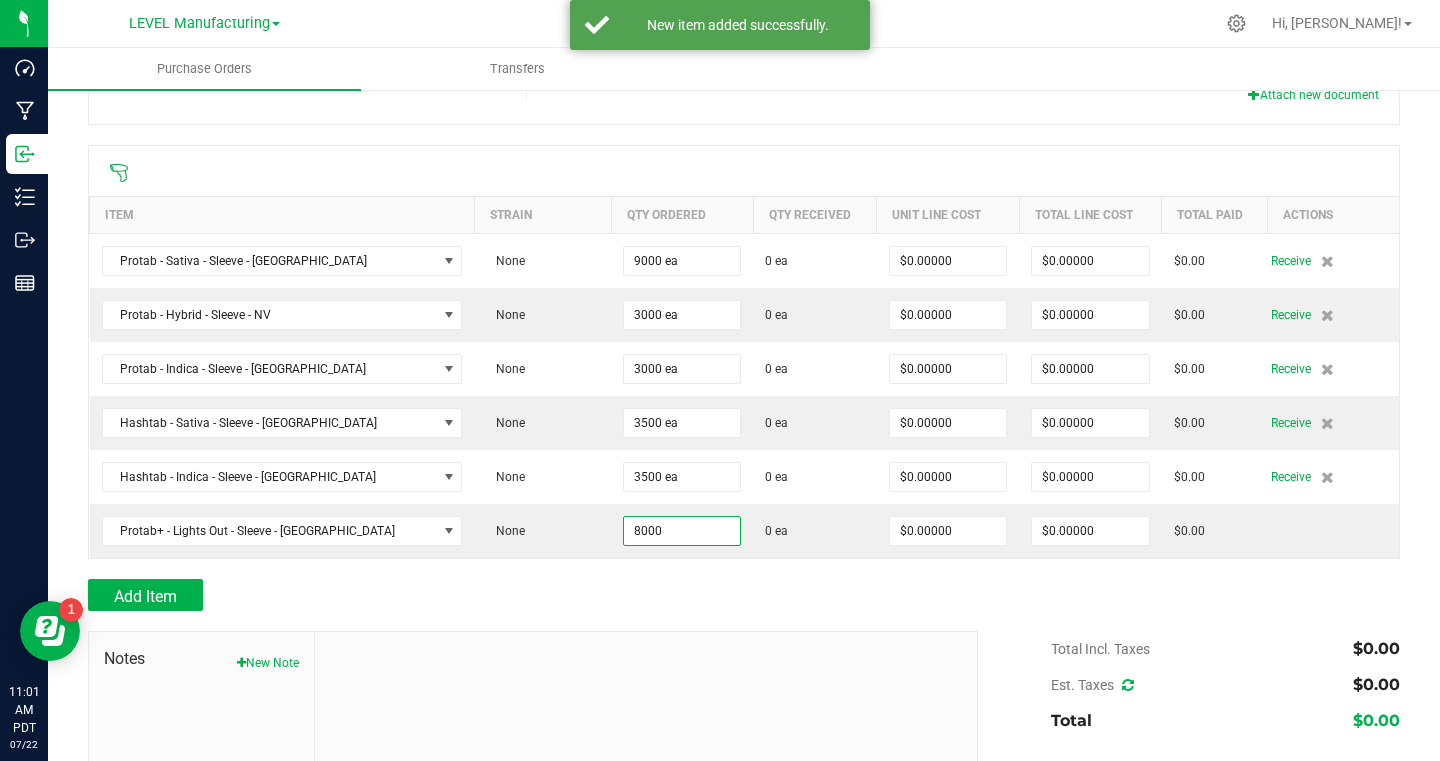 type on "8000 ea" 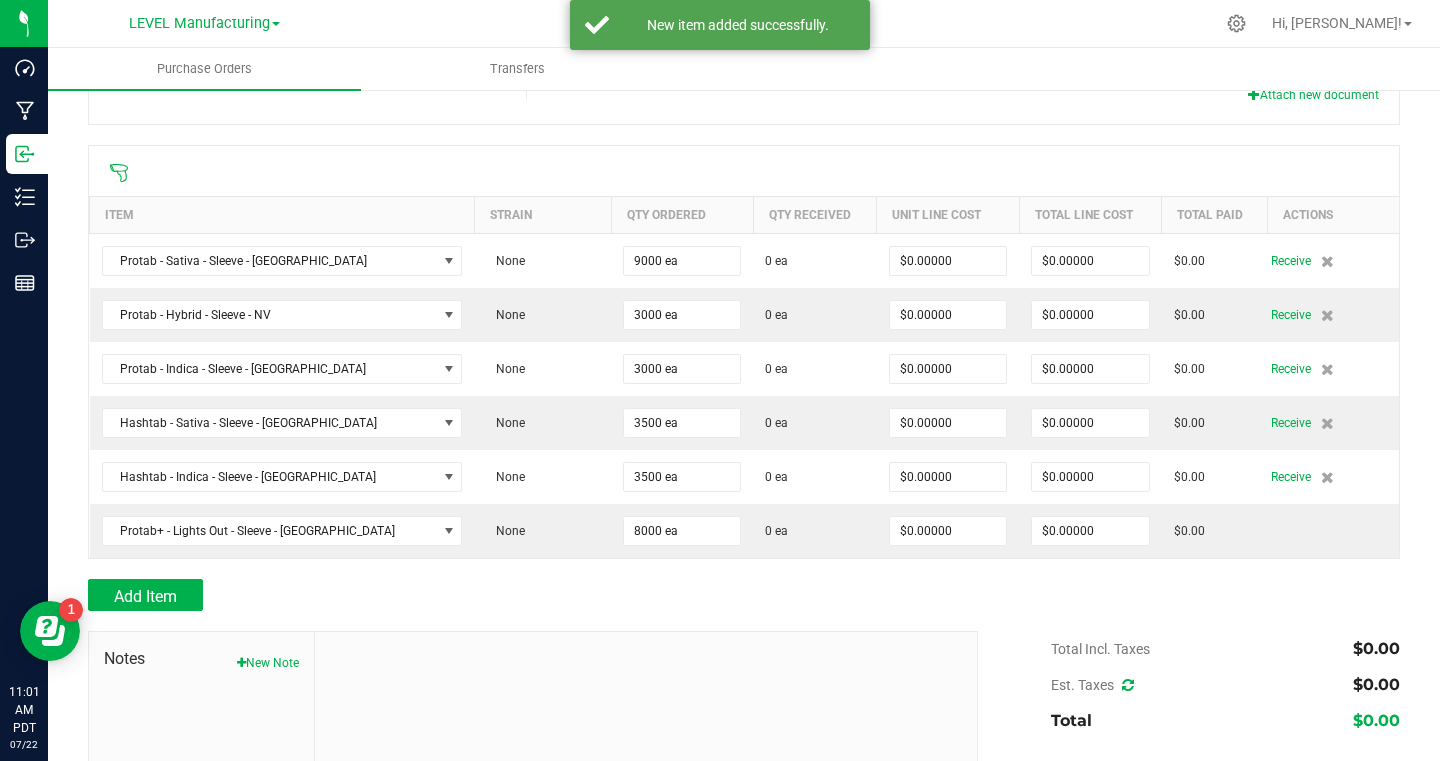 click at bounding box center [646, 766] 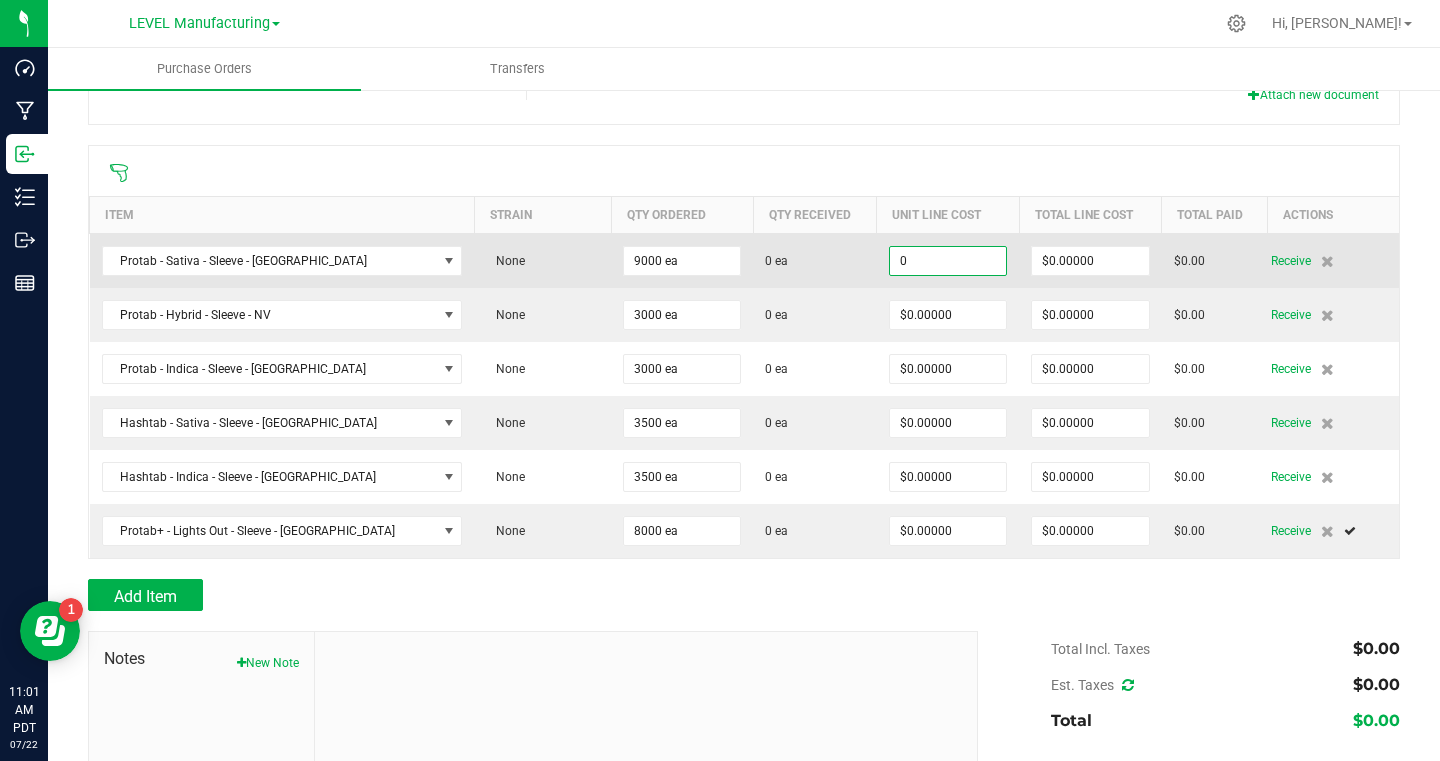 click on "0" at bounding box center (948, 261) 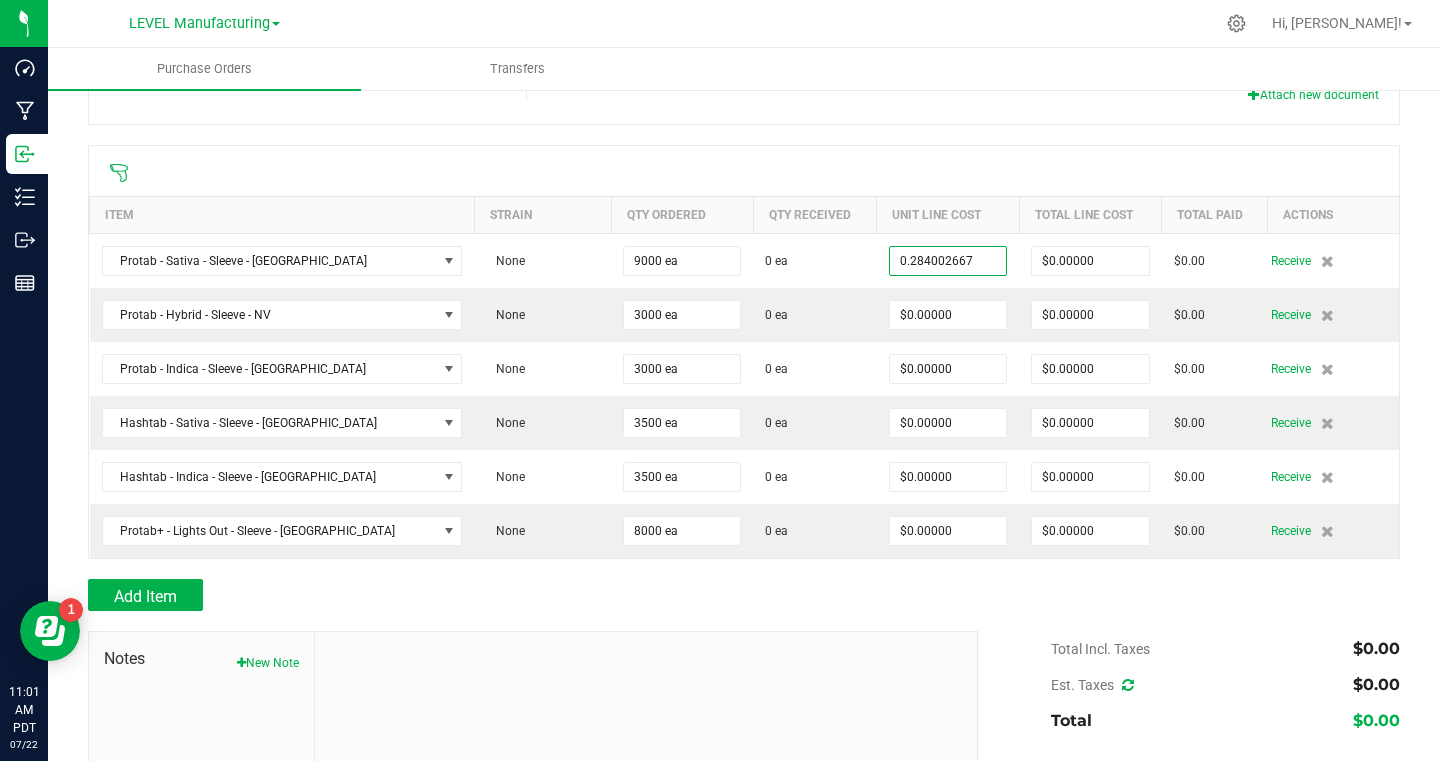 type on "$0.28400" 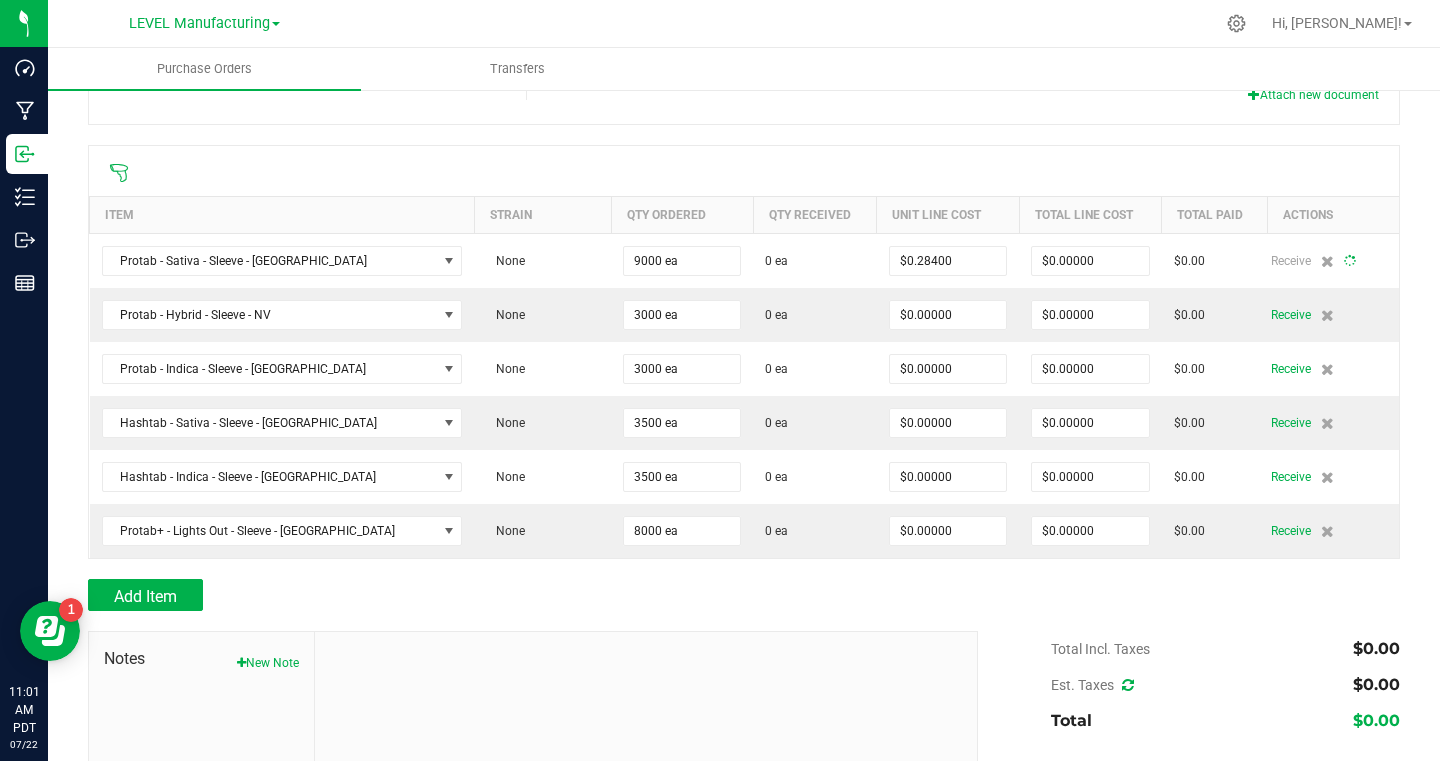 click on "Add Item" at bounding box center (525, 595) 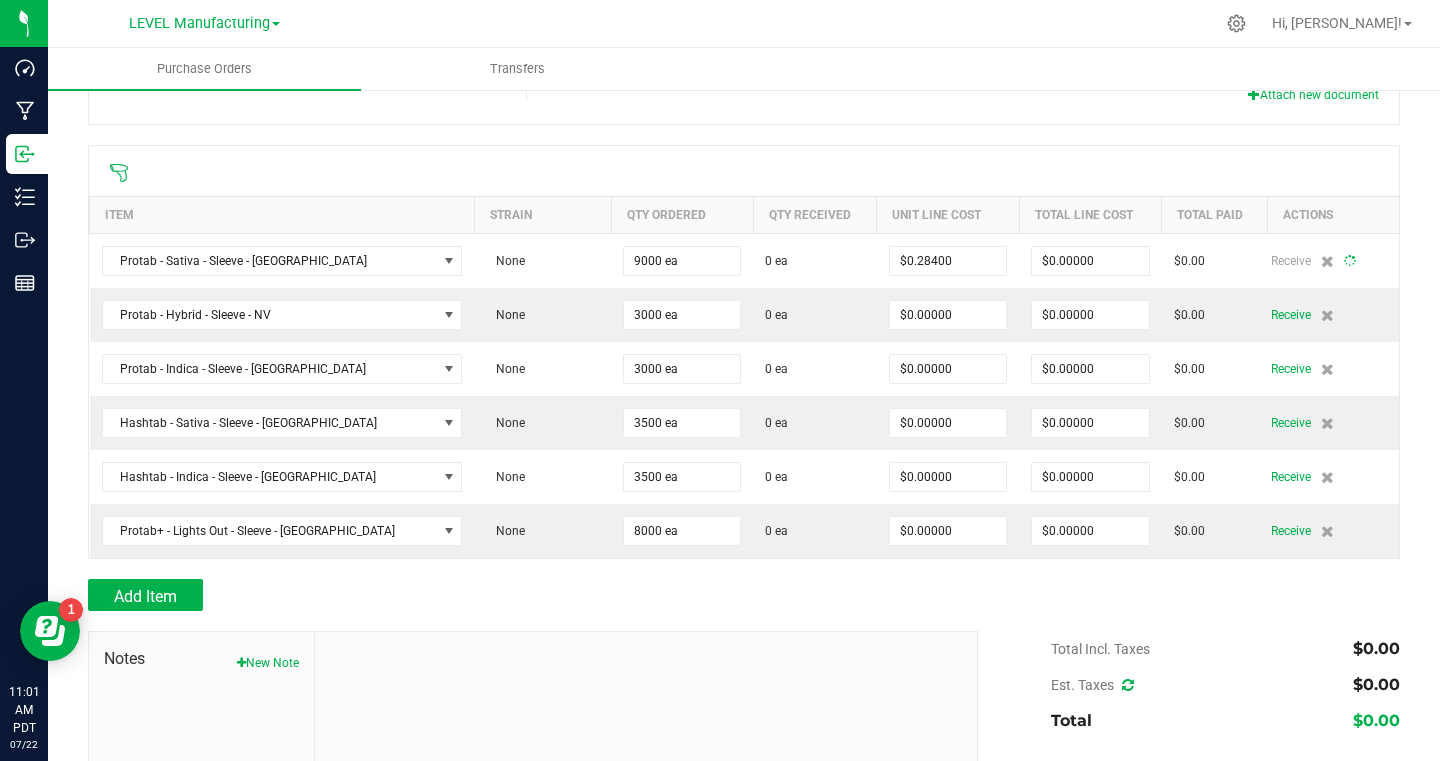 type on "9000" 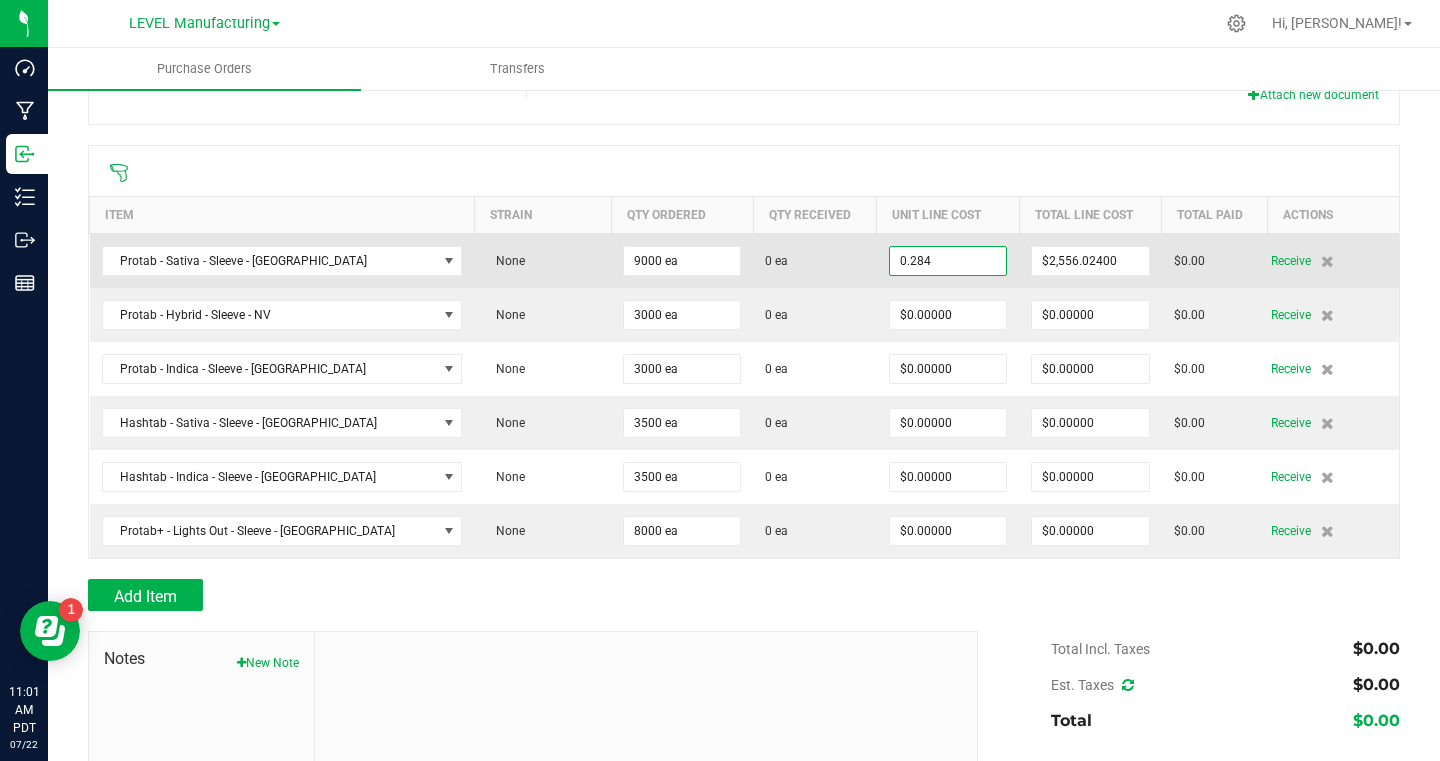 click on "0.284" at bounding box center (948, 261) 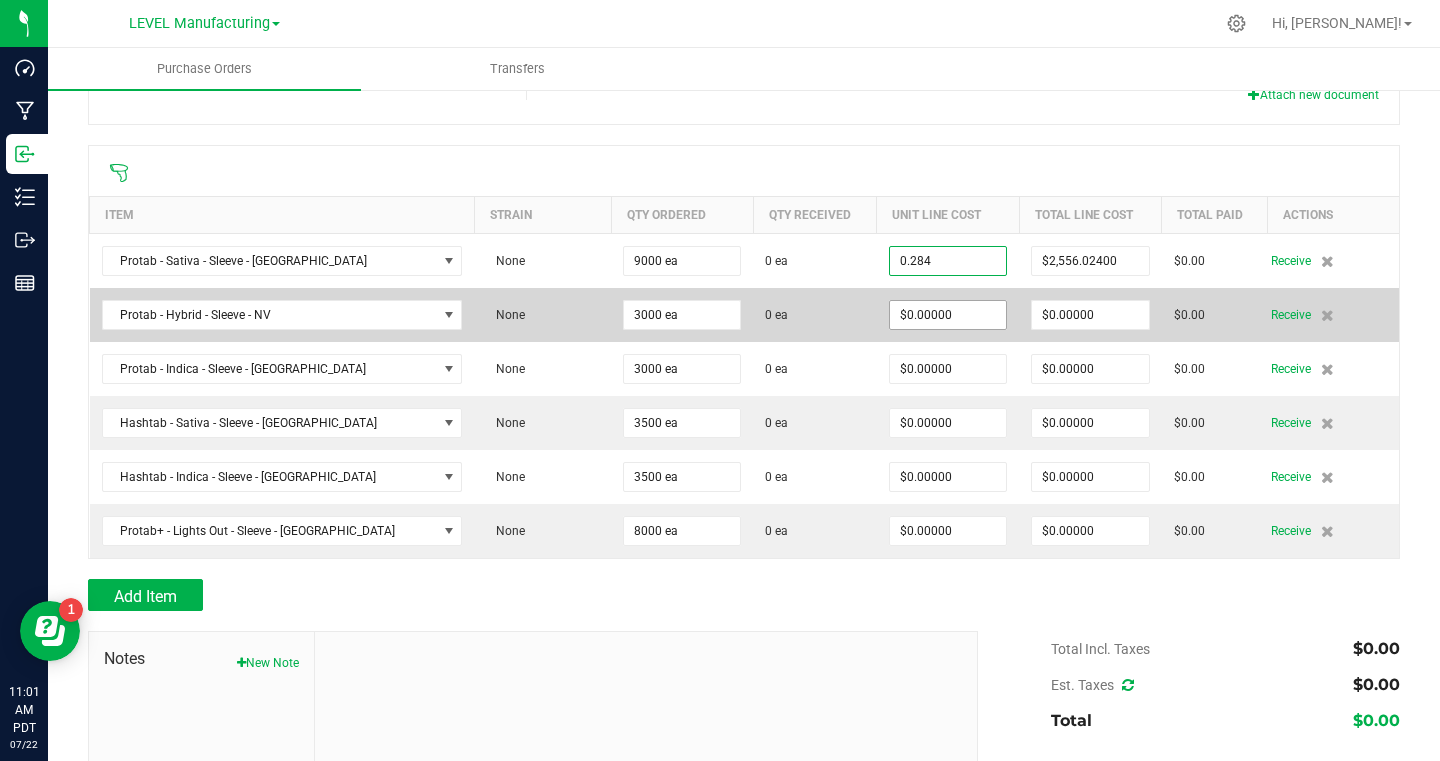 type on "$0.28400" 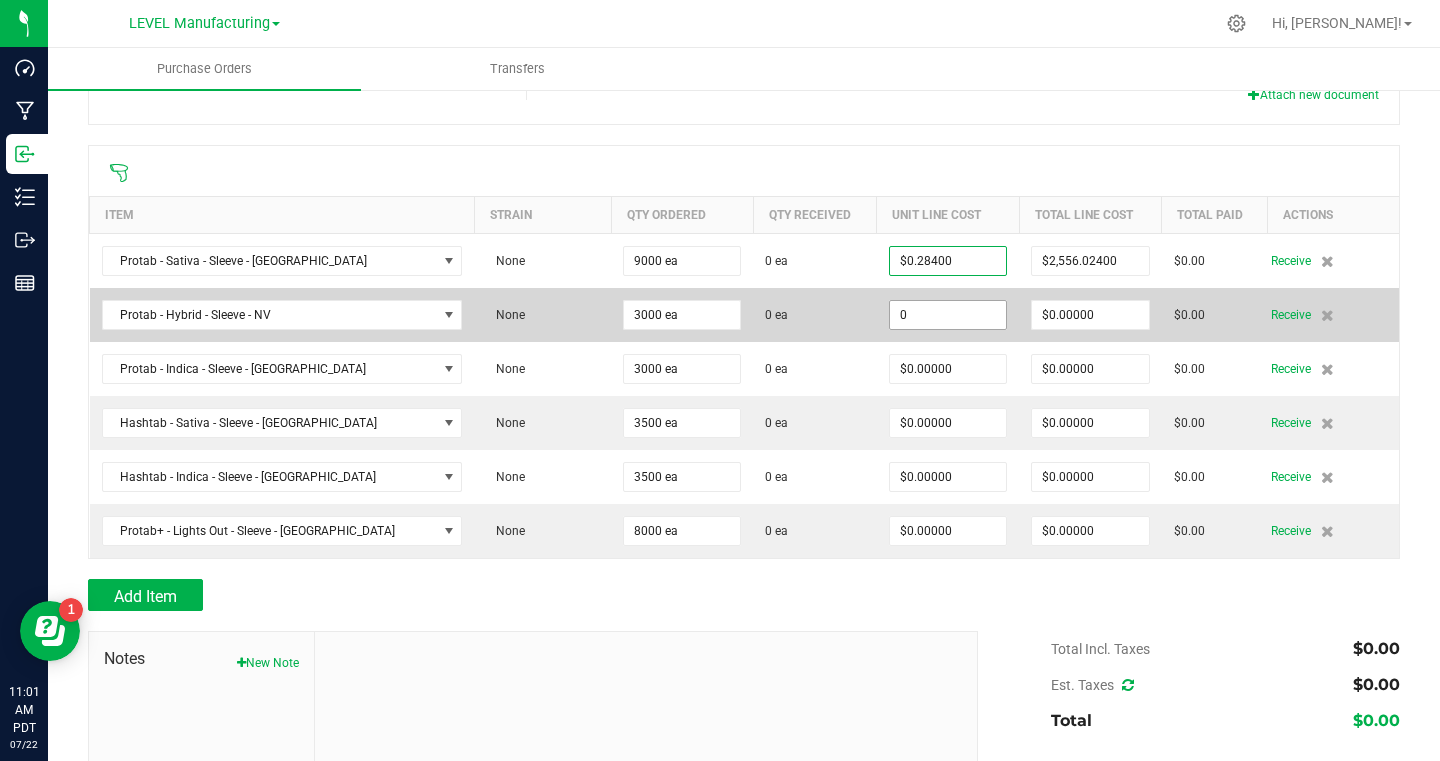click on "0" at bounding box center [948, 315] 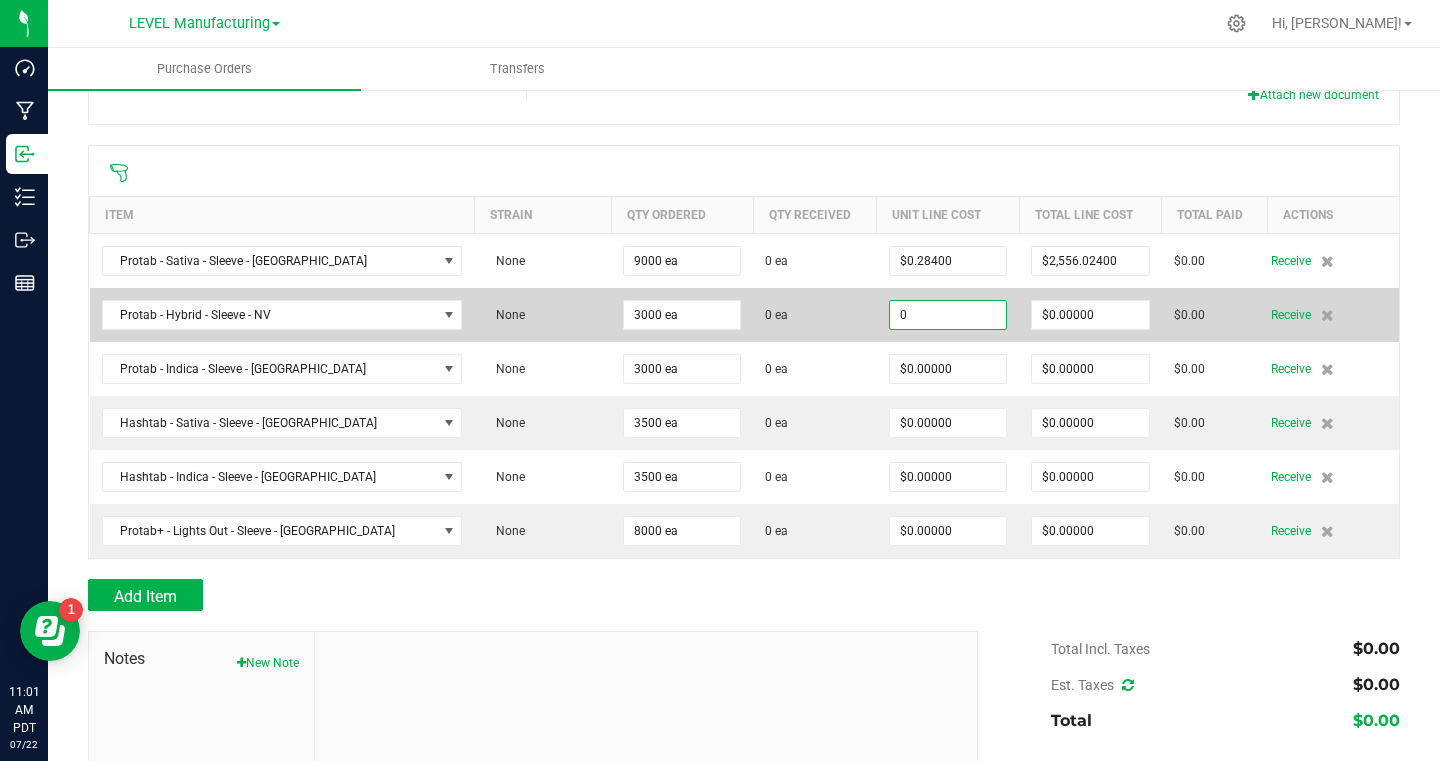 paste on ".284" 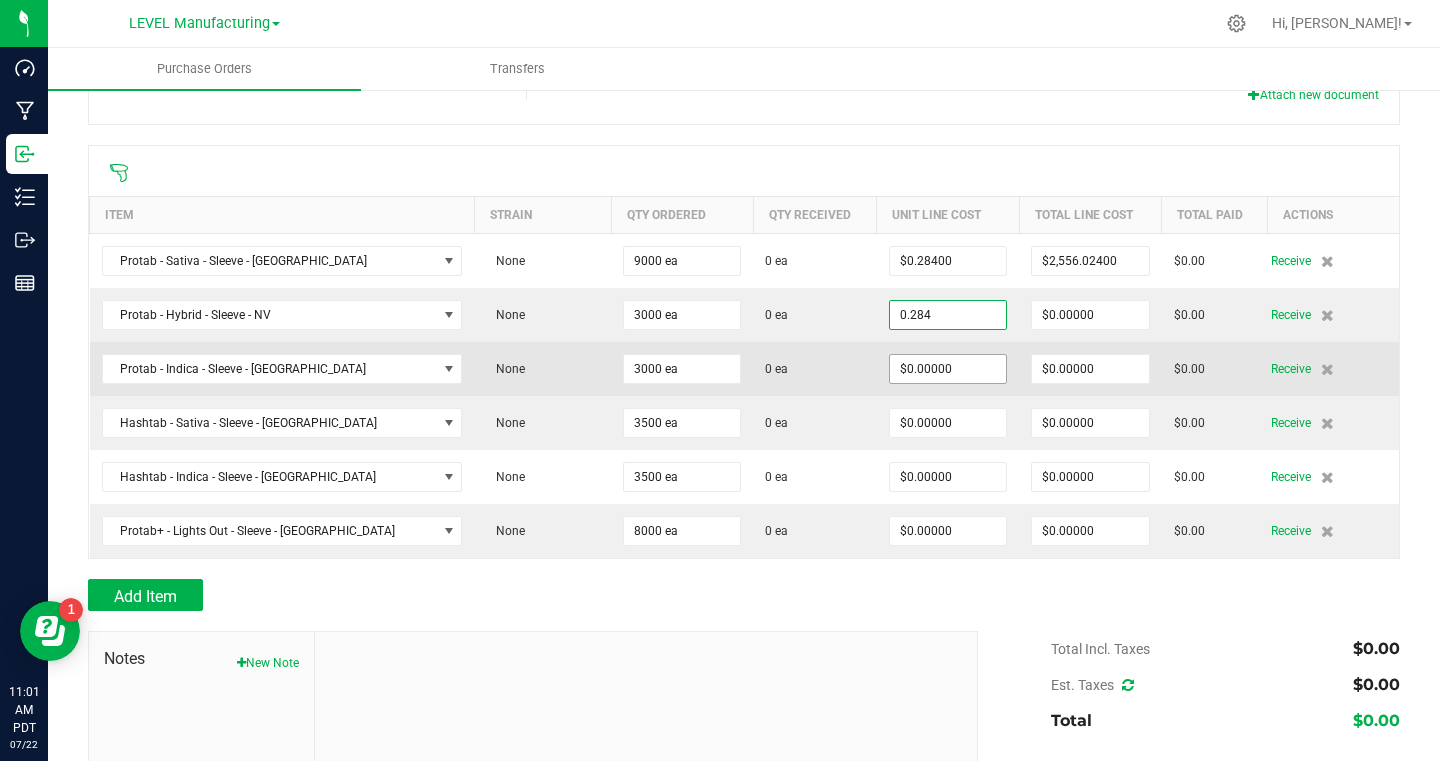 type on "$0.28400" 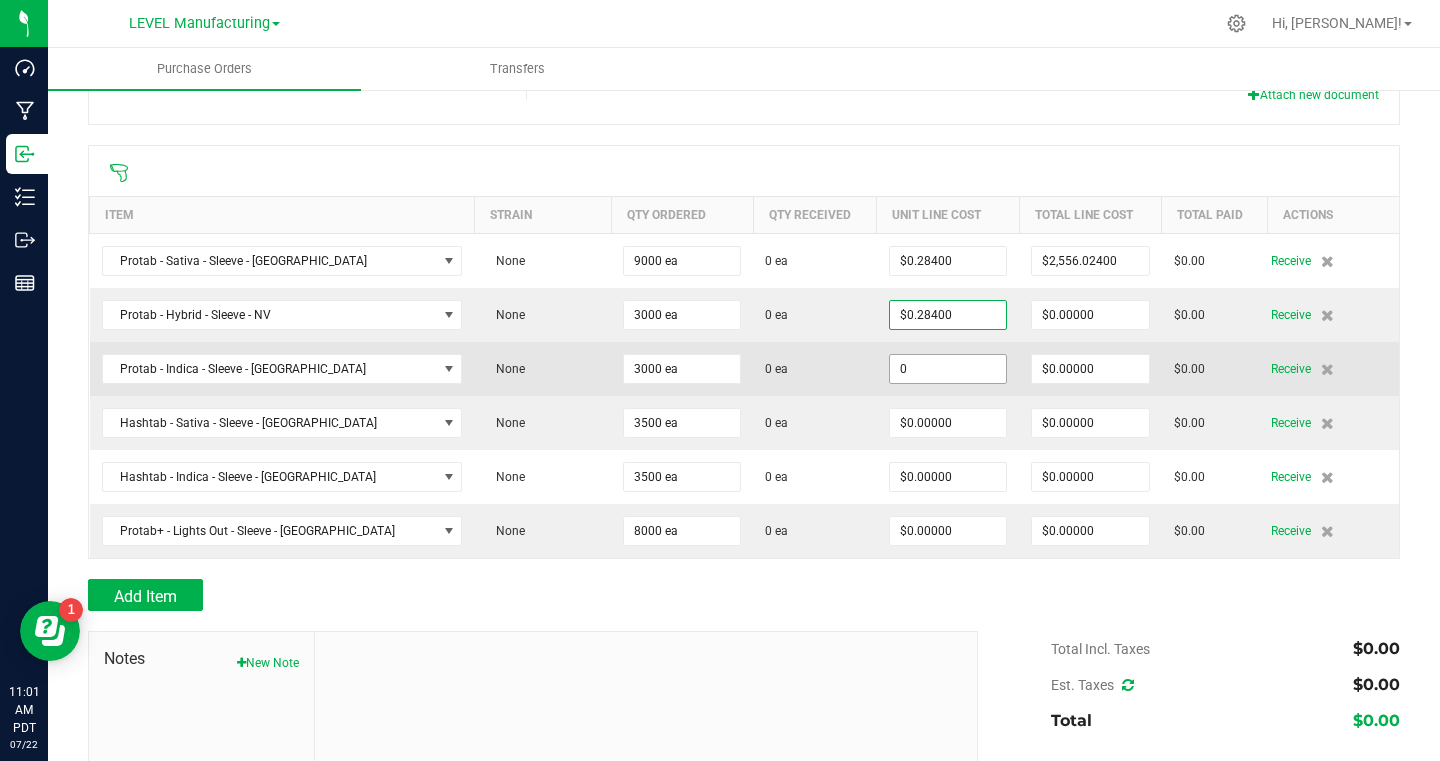 click on "0" 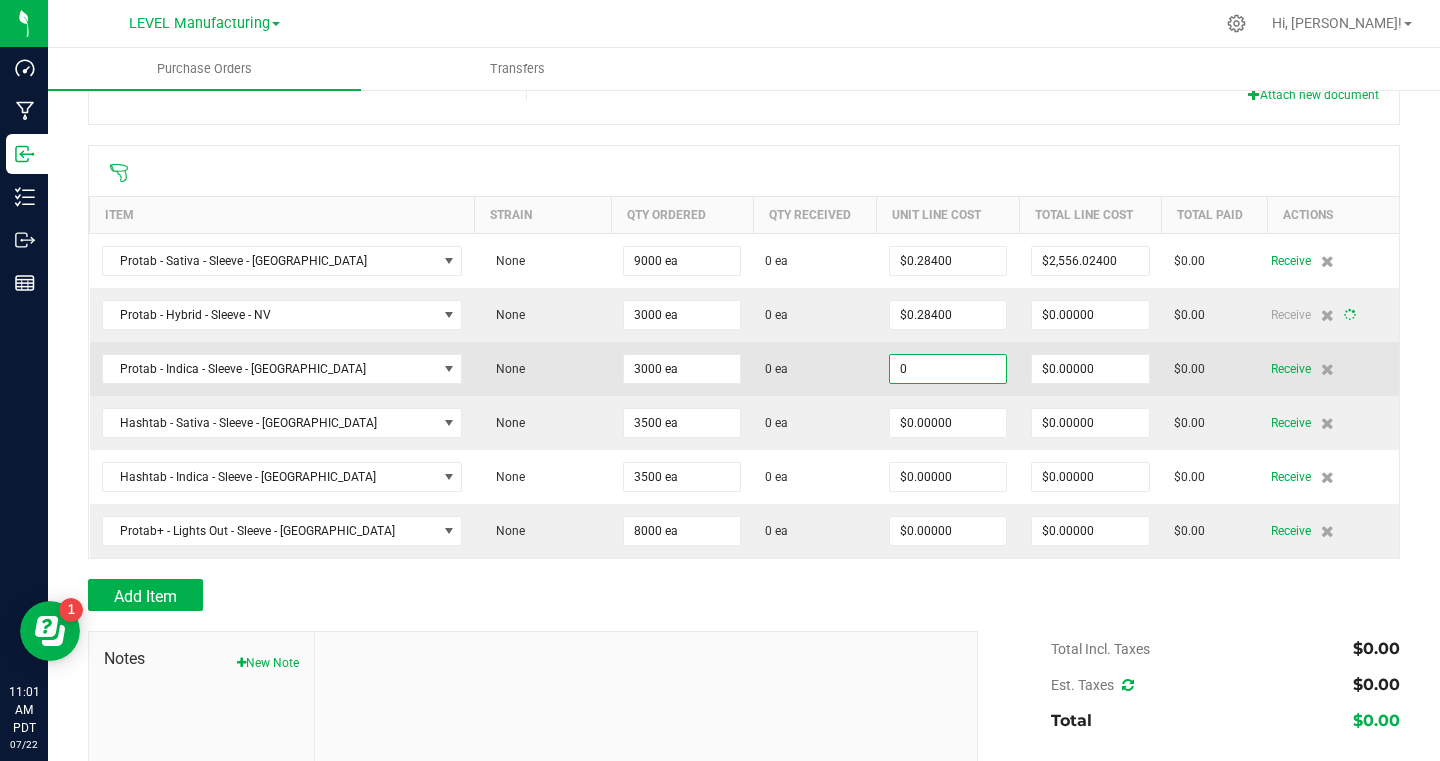 type on "3000" 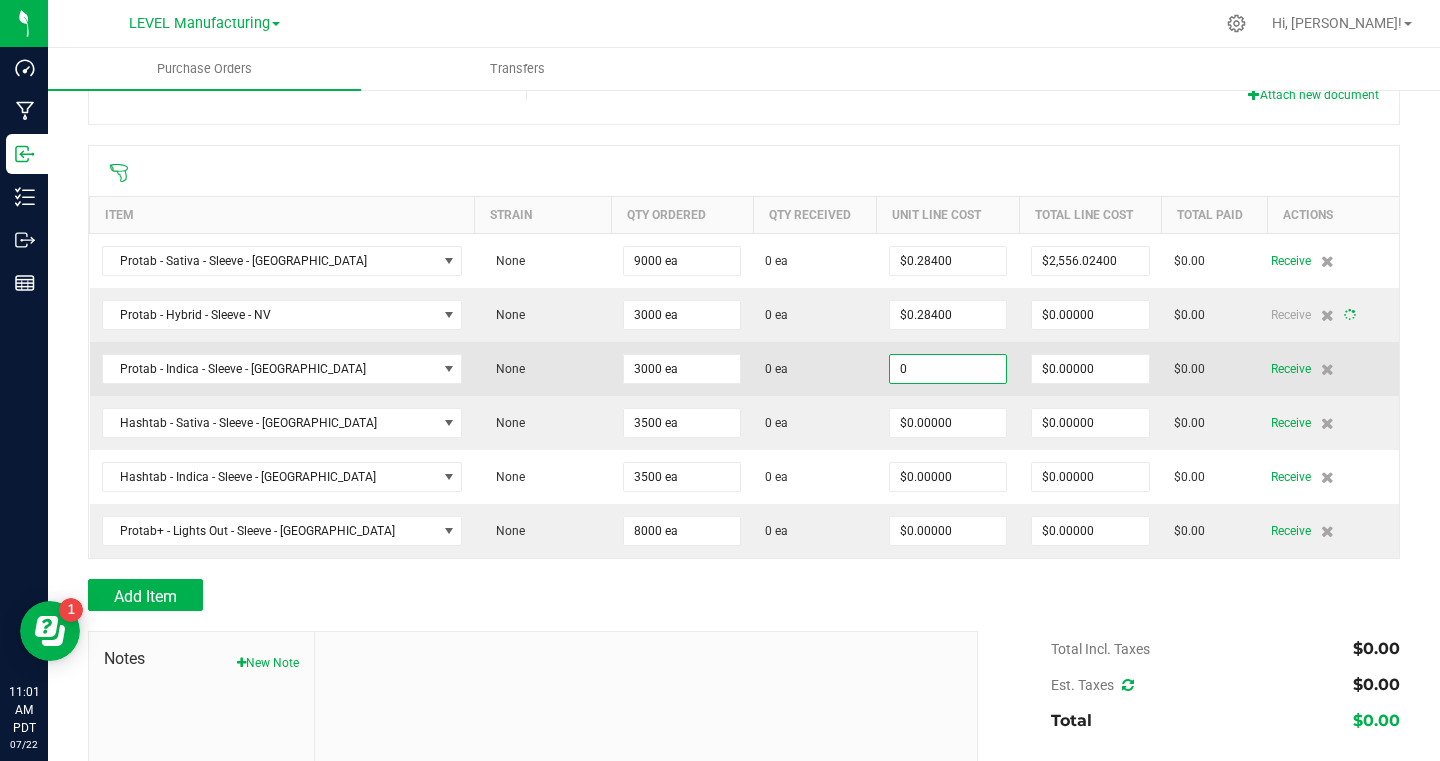 type on "$852.00000" 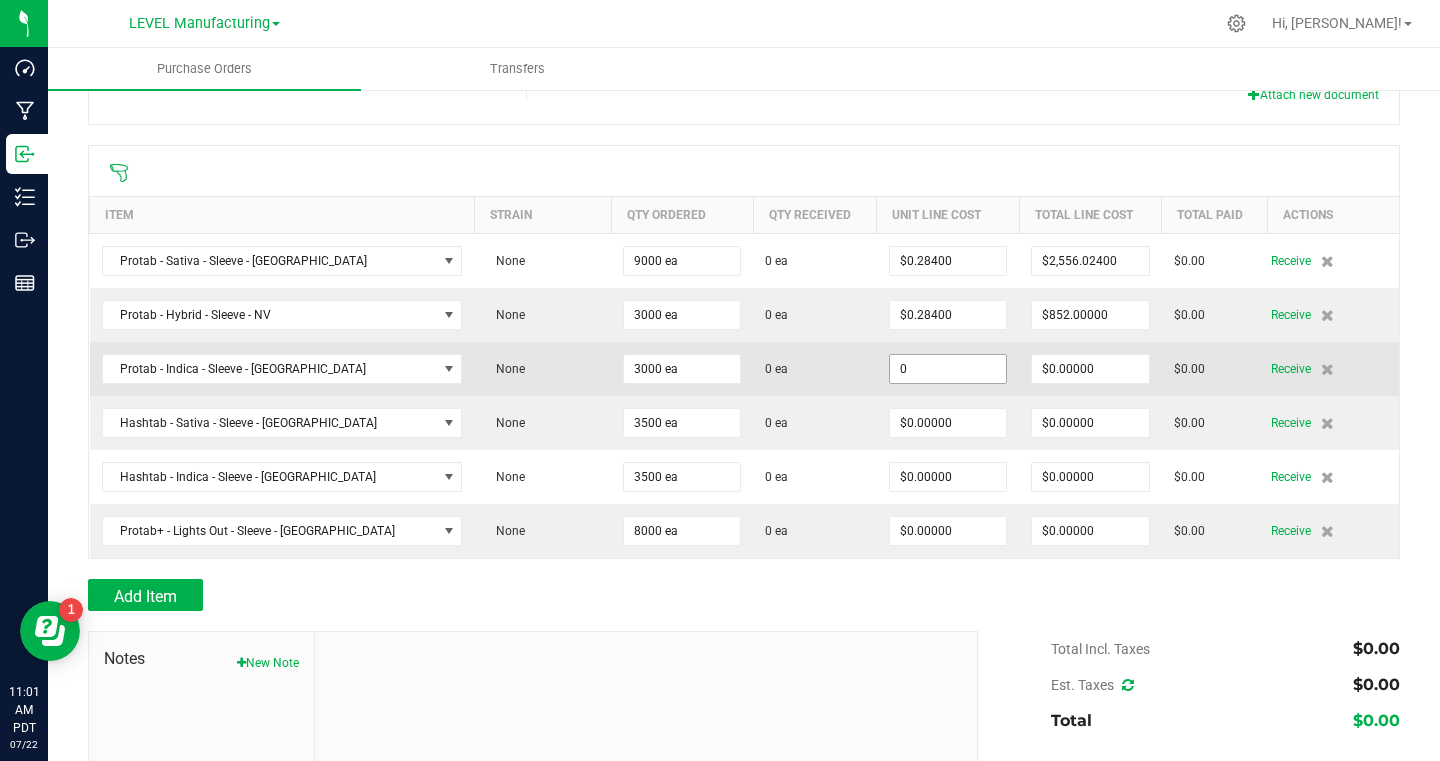 click on "0" at bounding box center [948, 369] 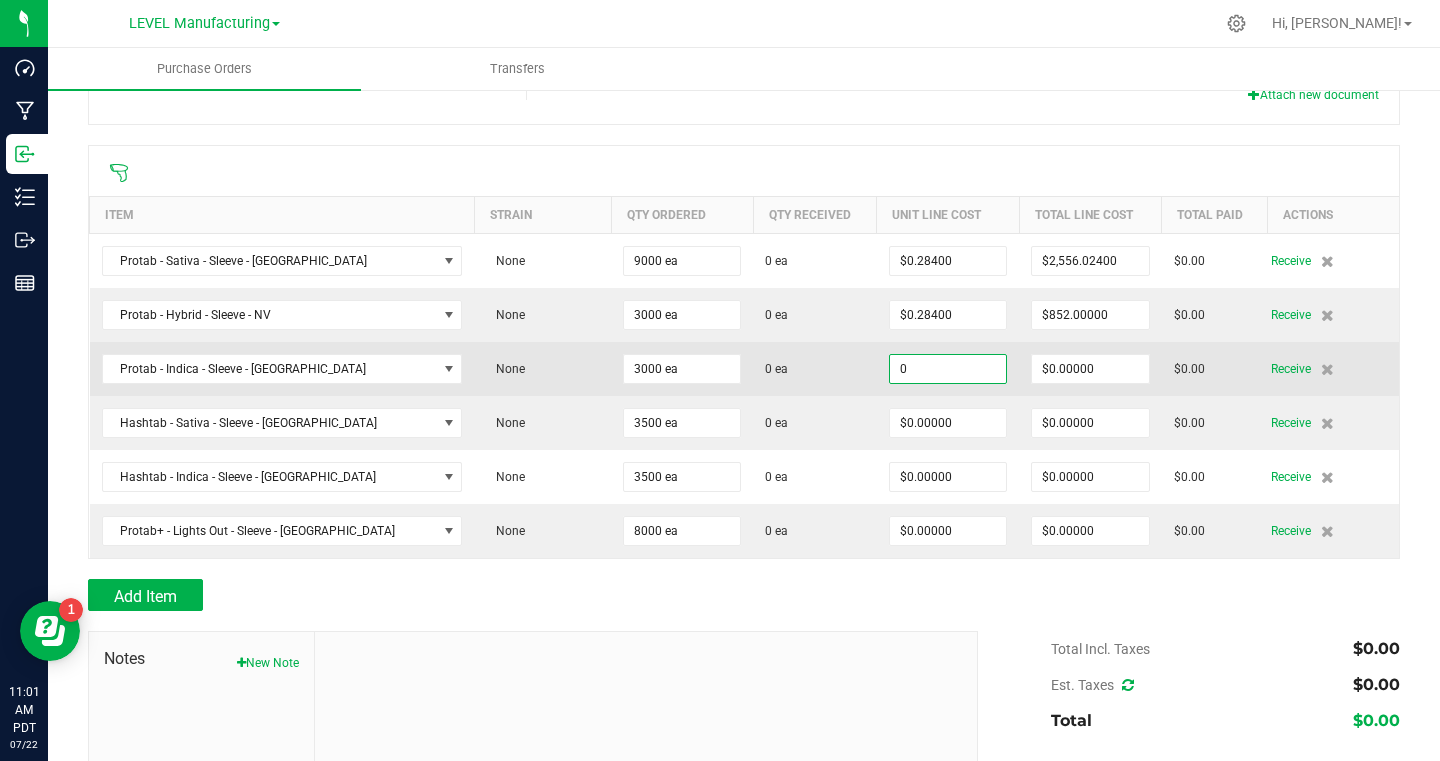 paste on ".284" 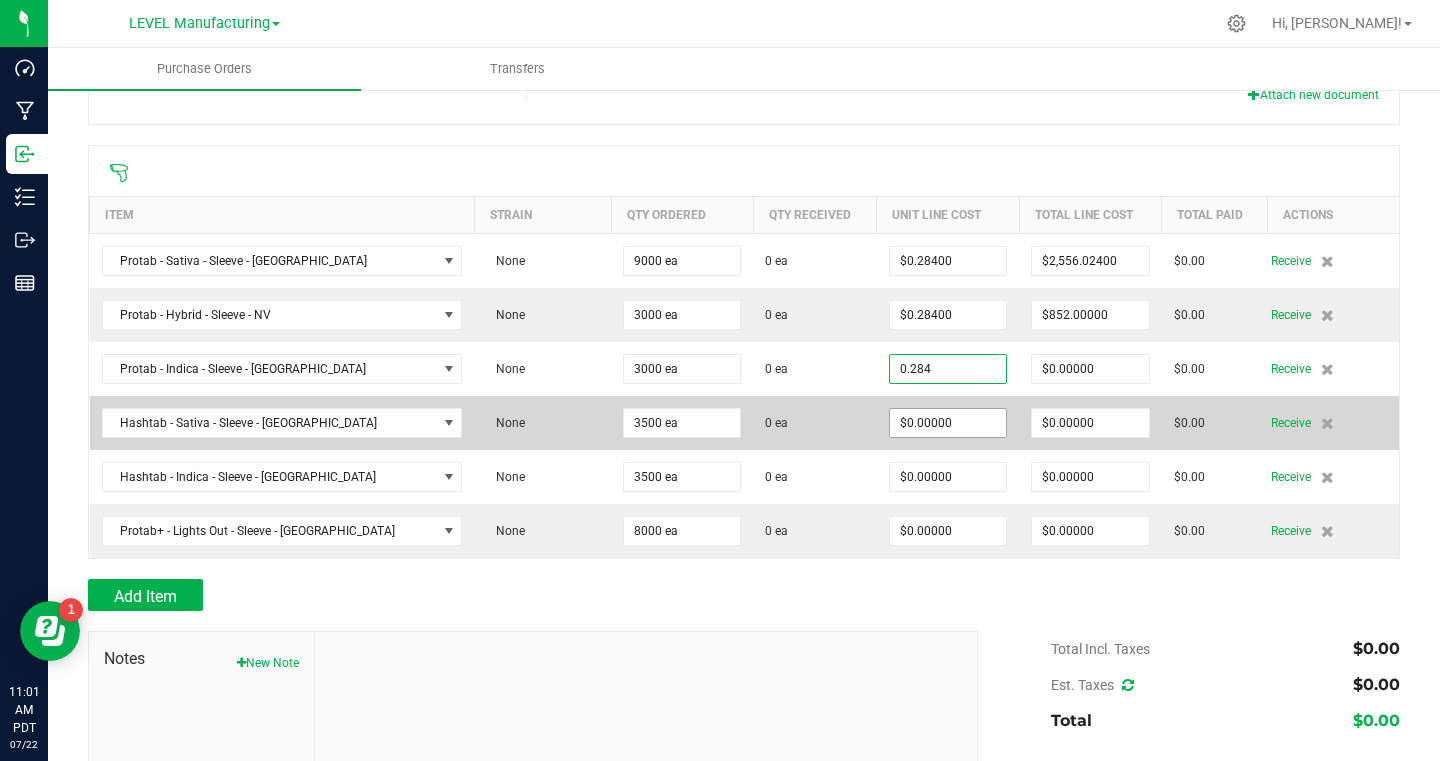 type on "$0.28400" 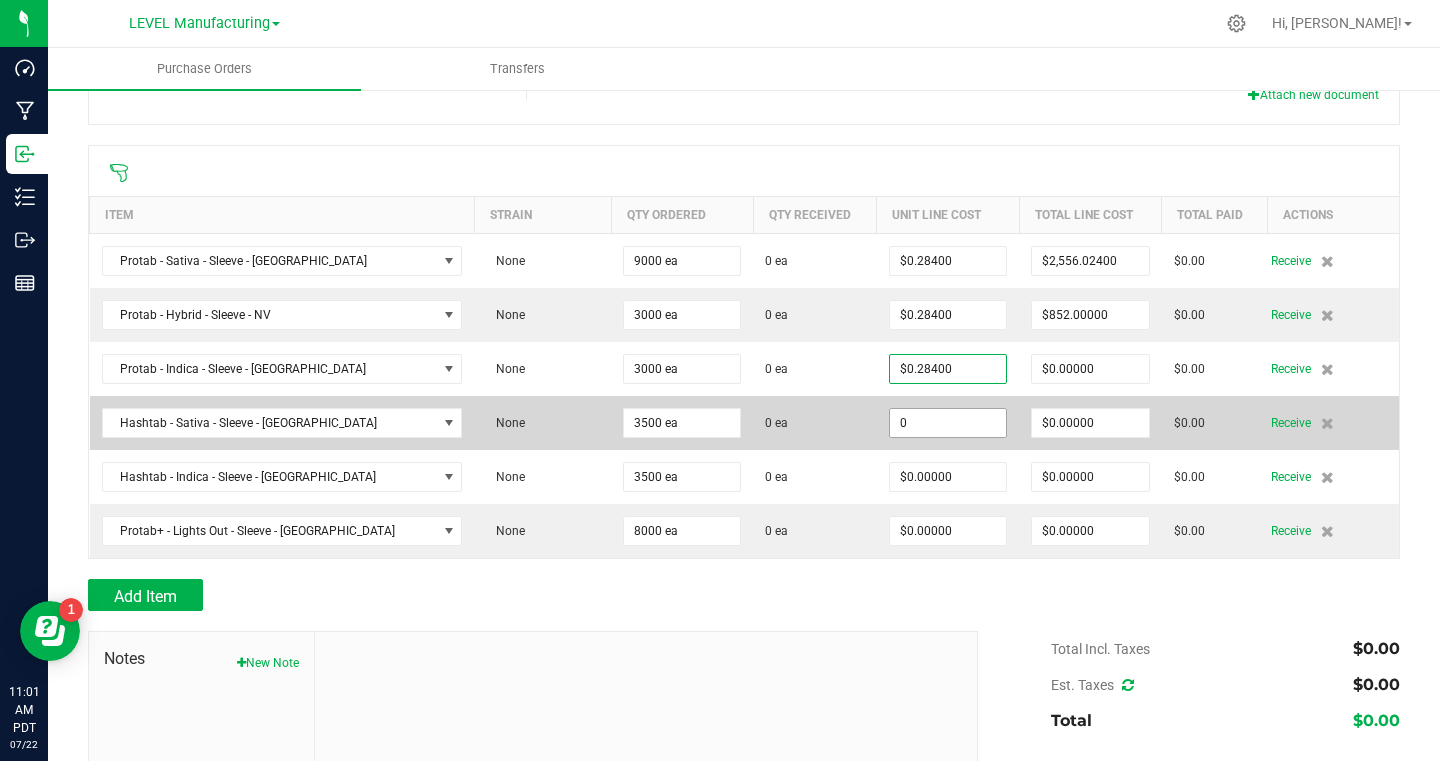 click on "0" at bounding box center (948, 423) 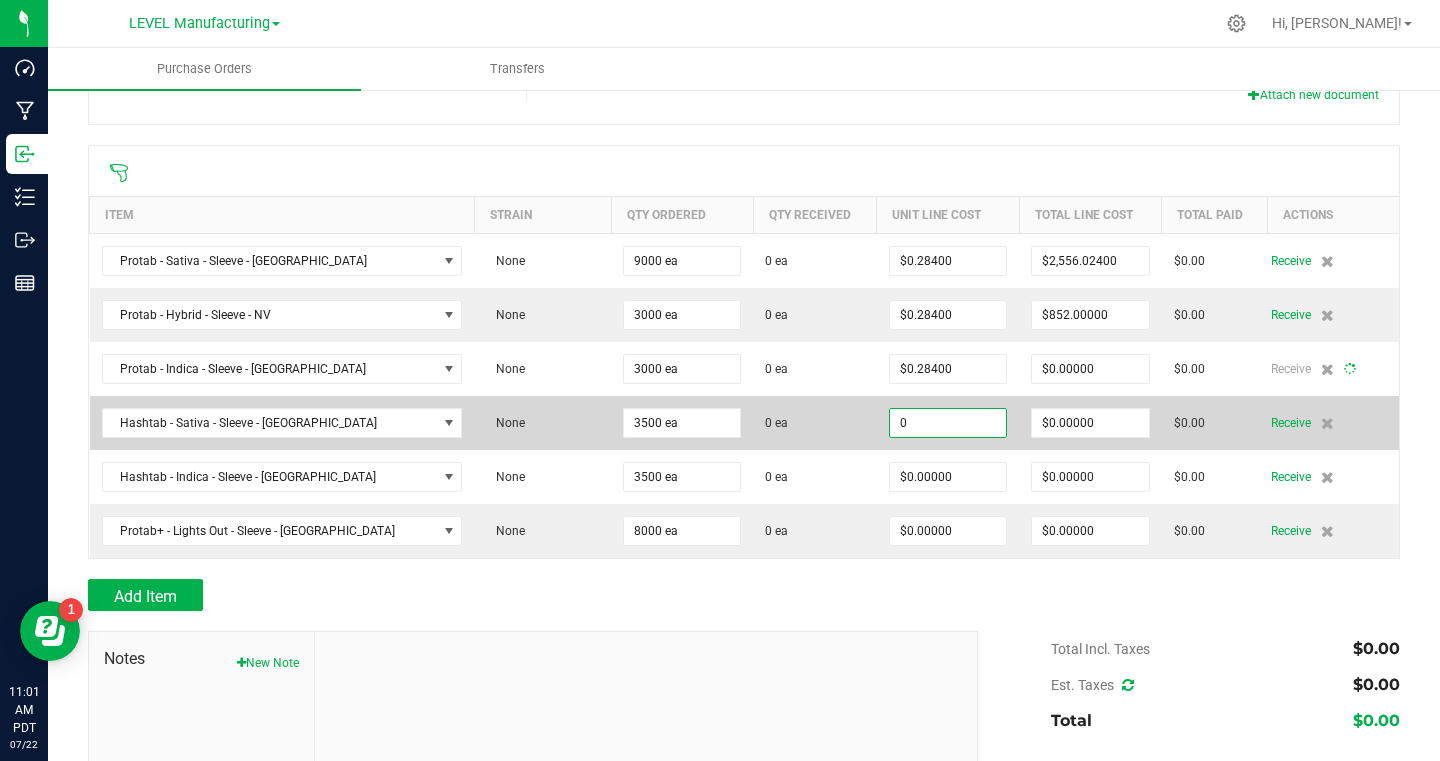 type on "3000" 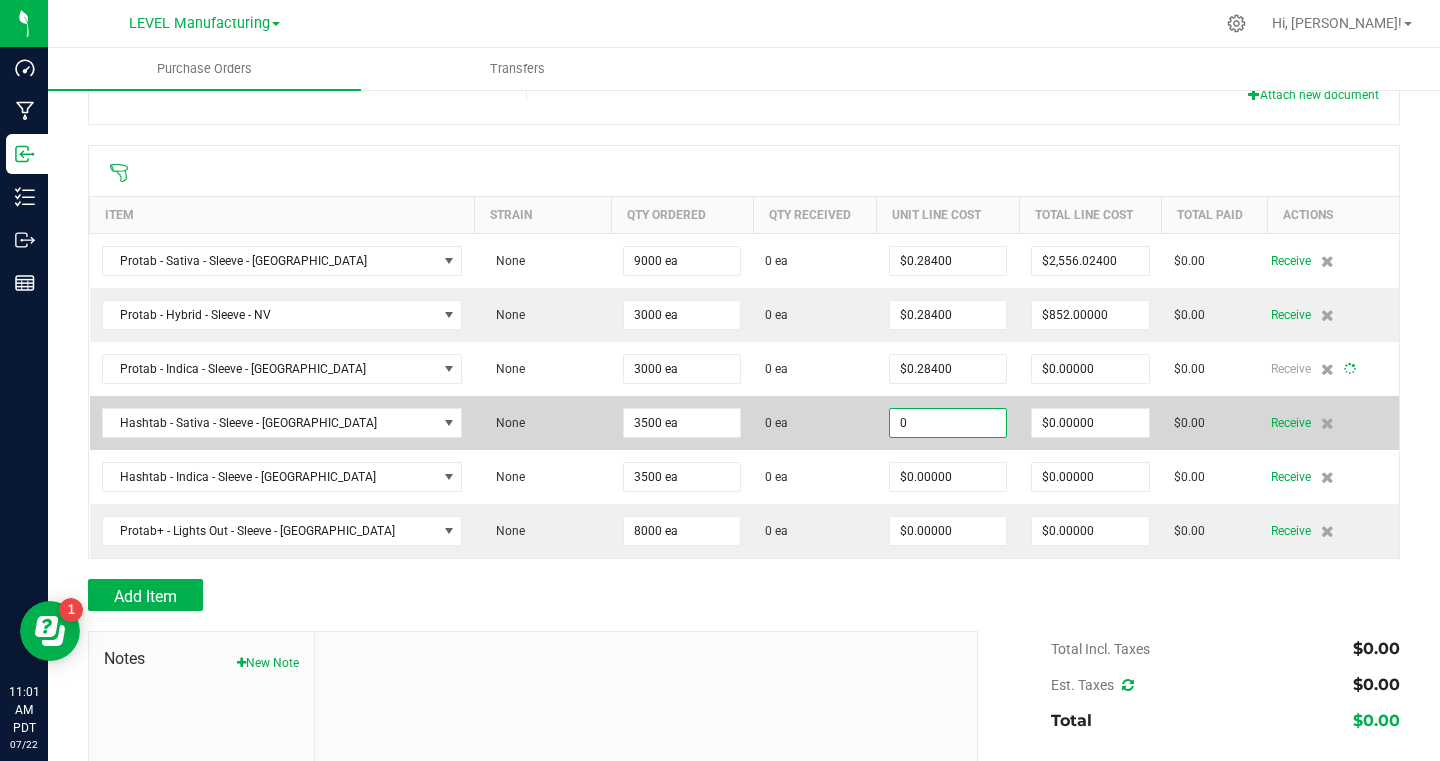 type on "$852.00000" 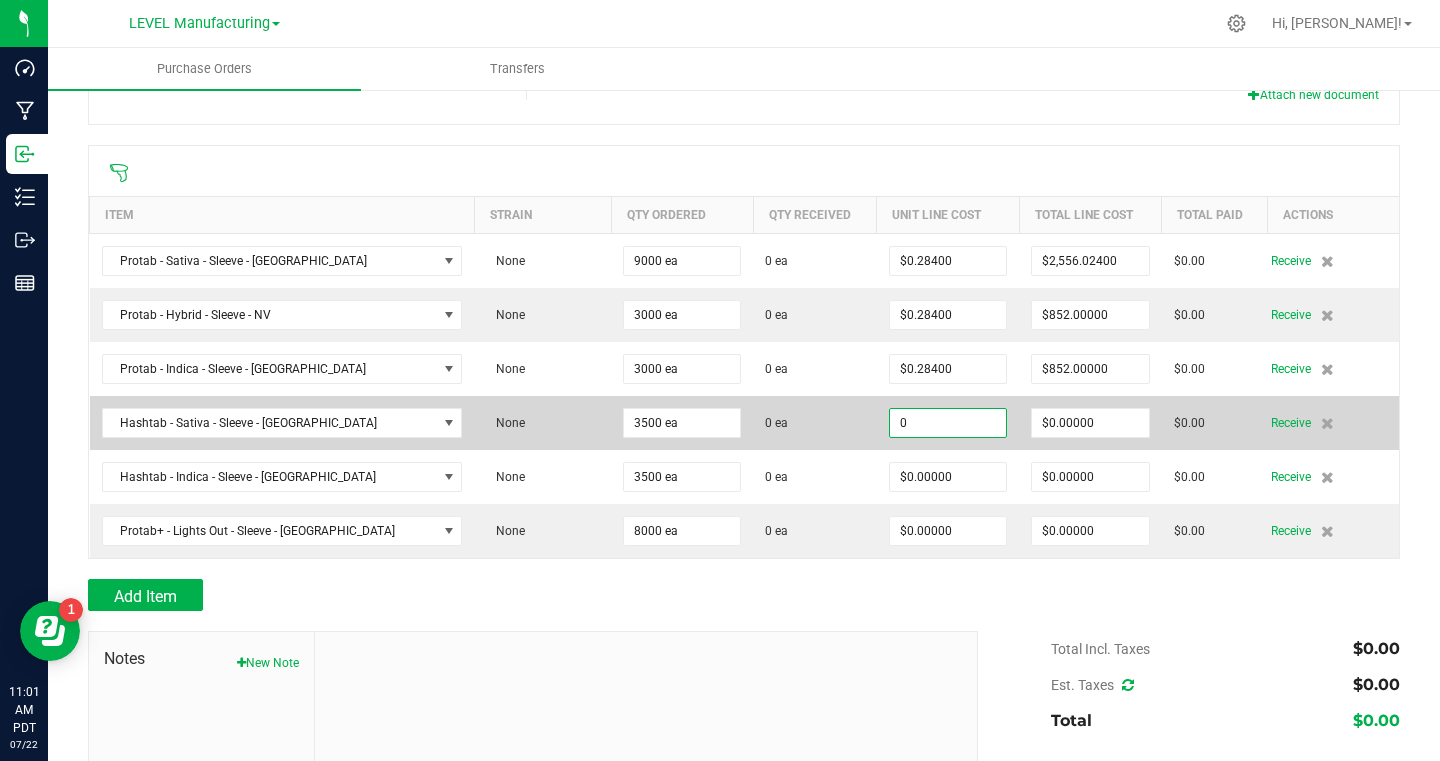 click on "0" at bounding box center [948, 423] 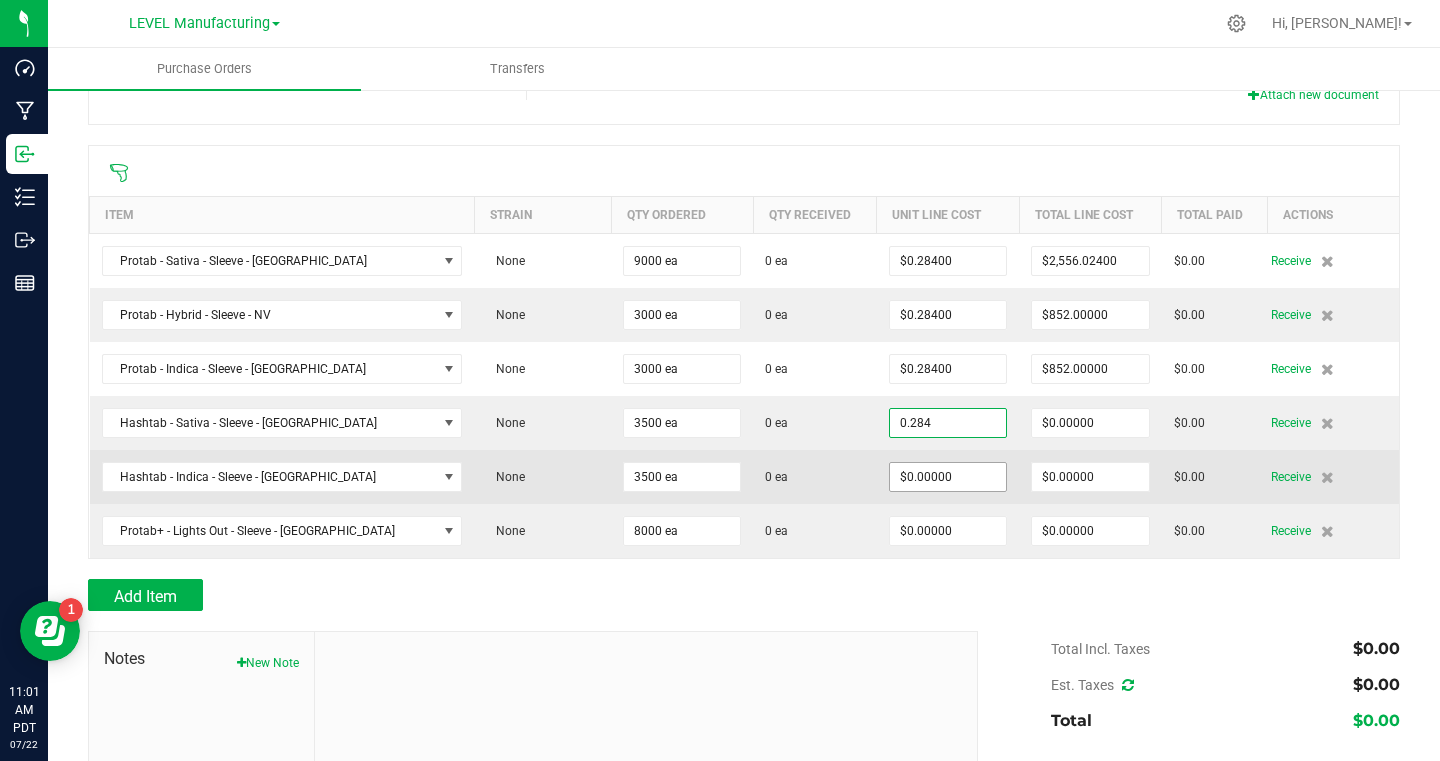type on "$0.28400" 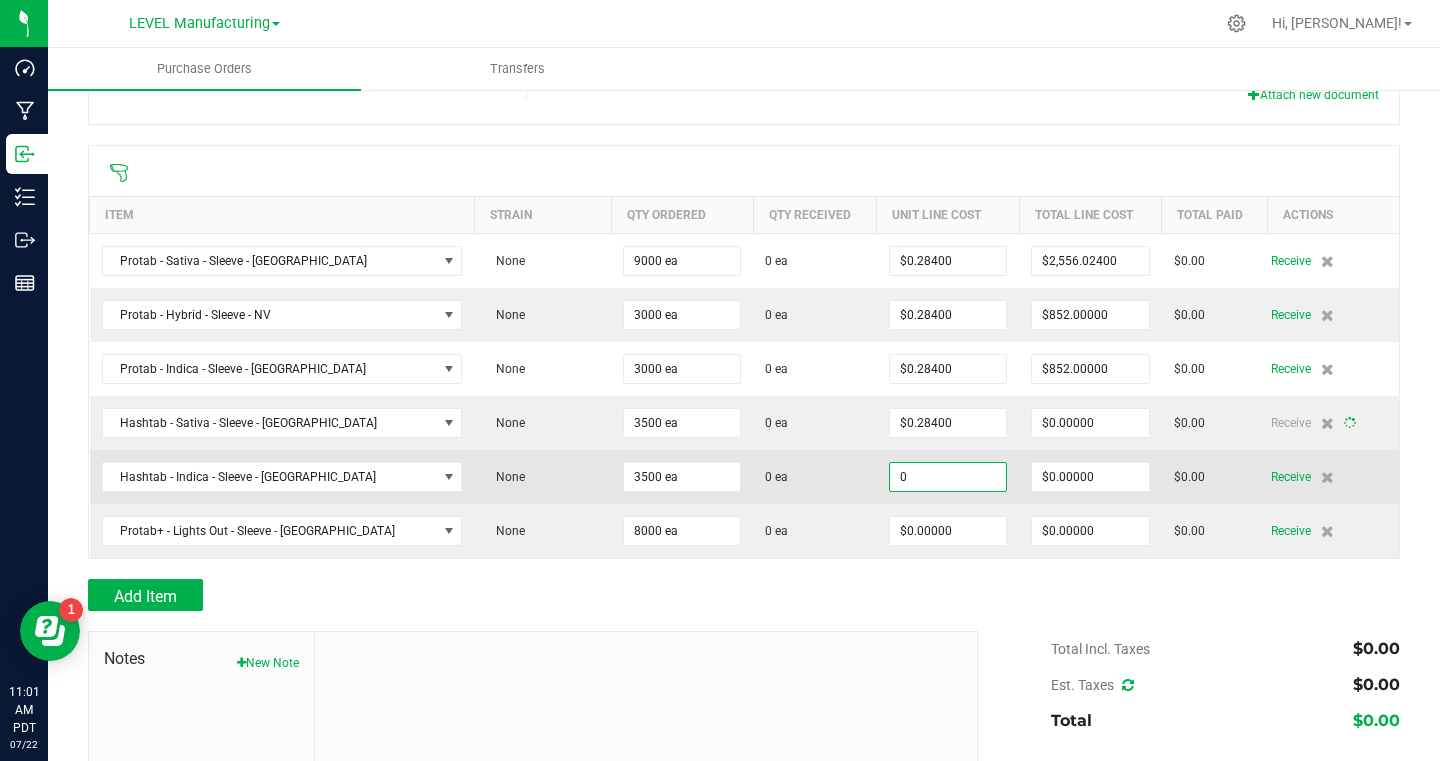 click on "0" at bounding box center [948, 477] 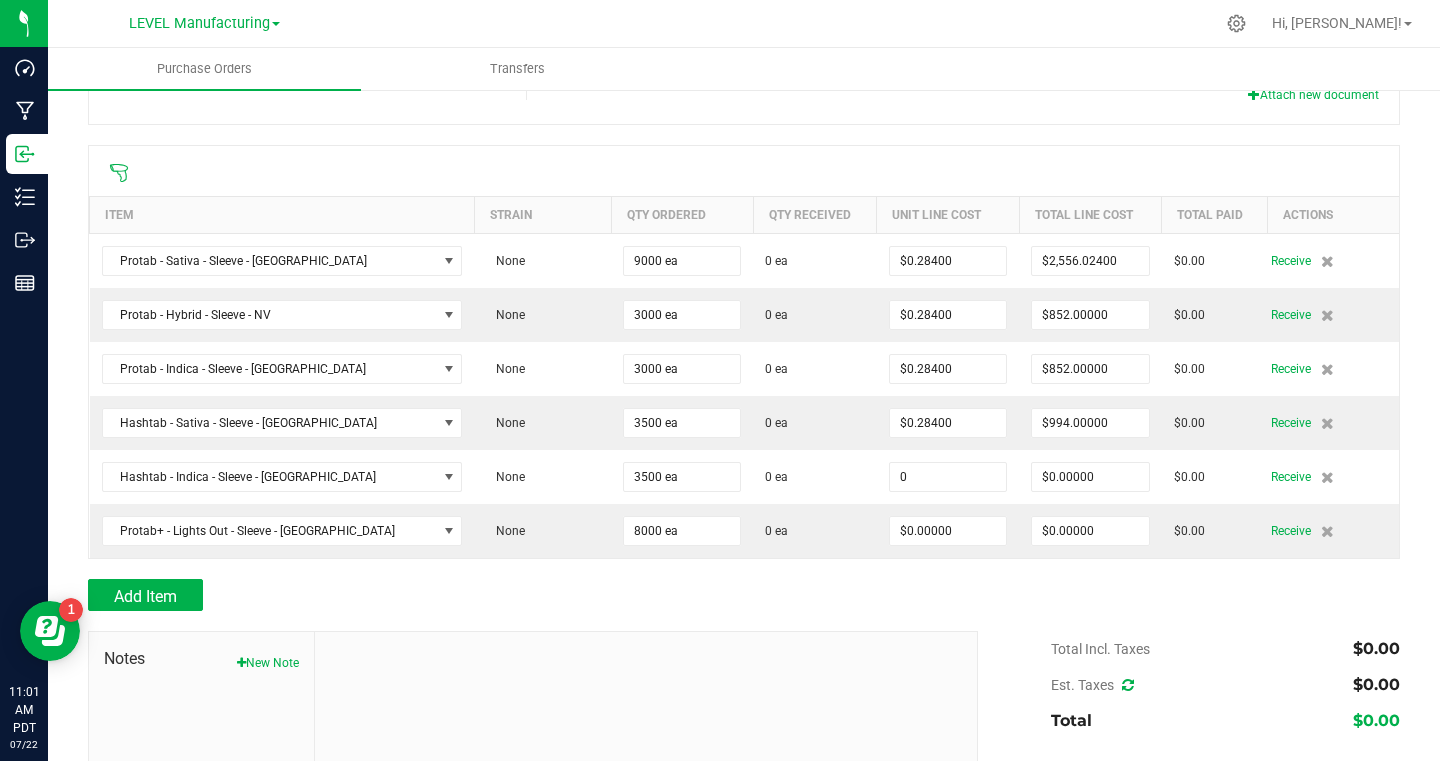 click on "0" at bounding box center [948, 477] 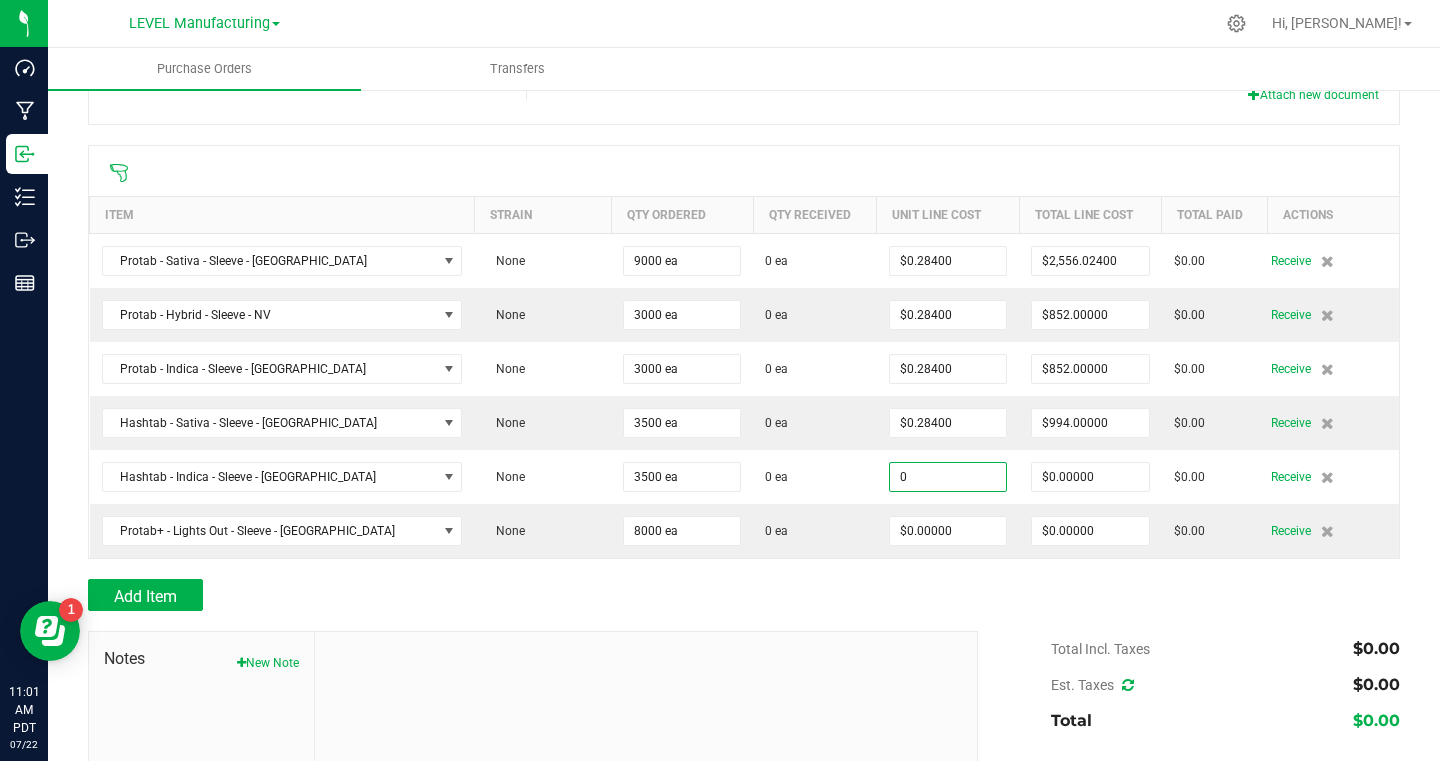 paste on ".284" 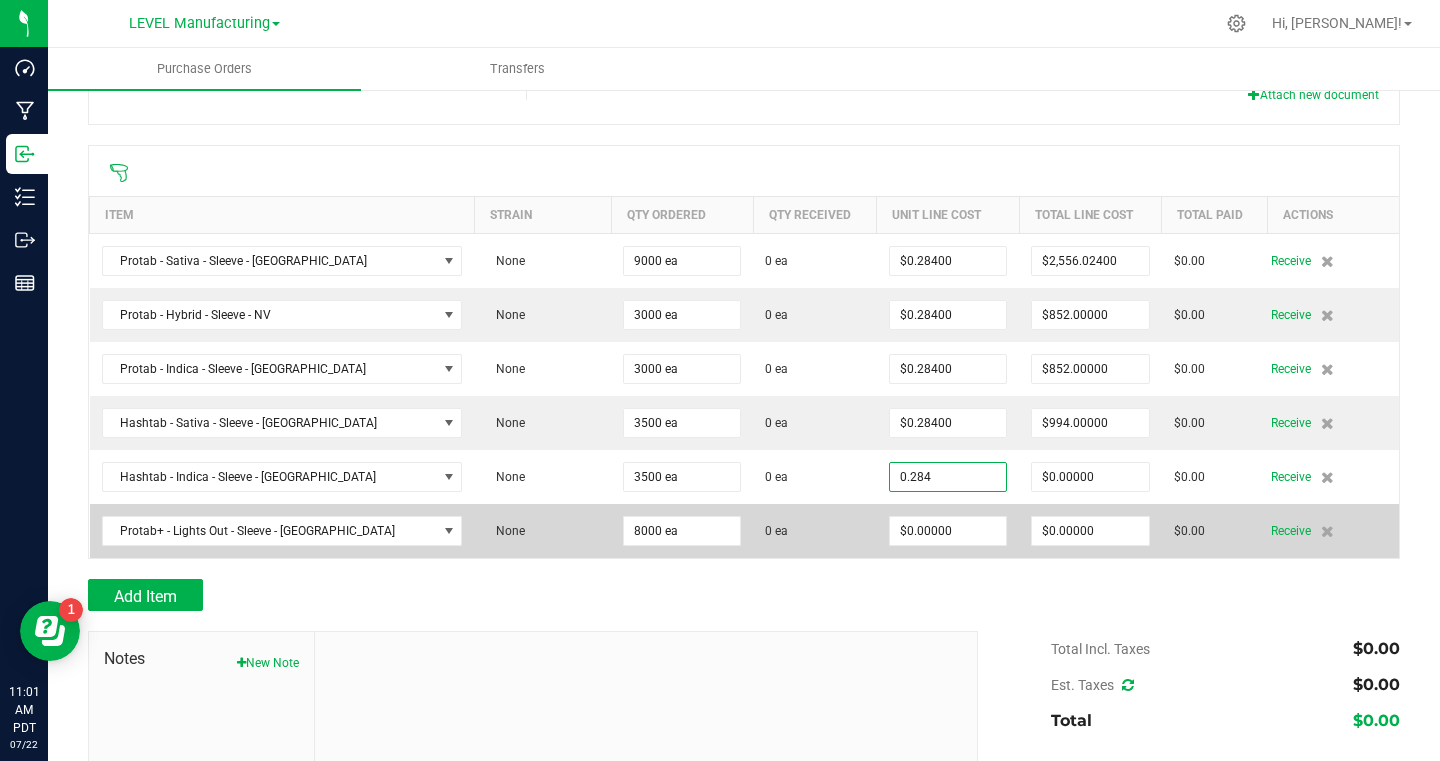type on "$0.28400" 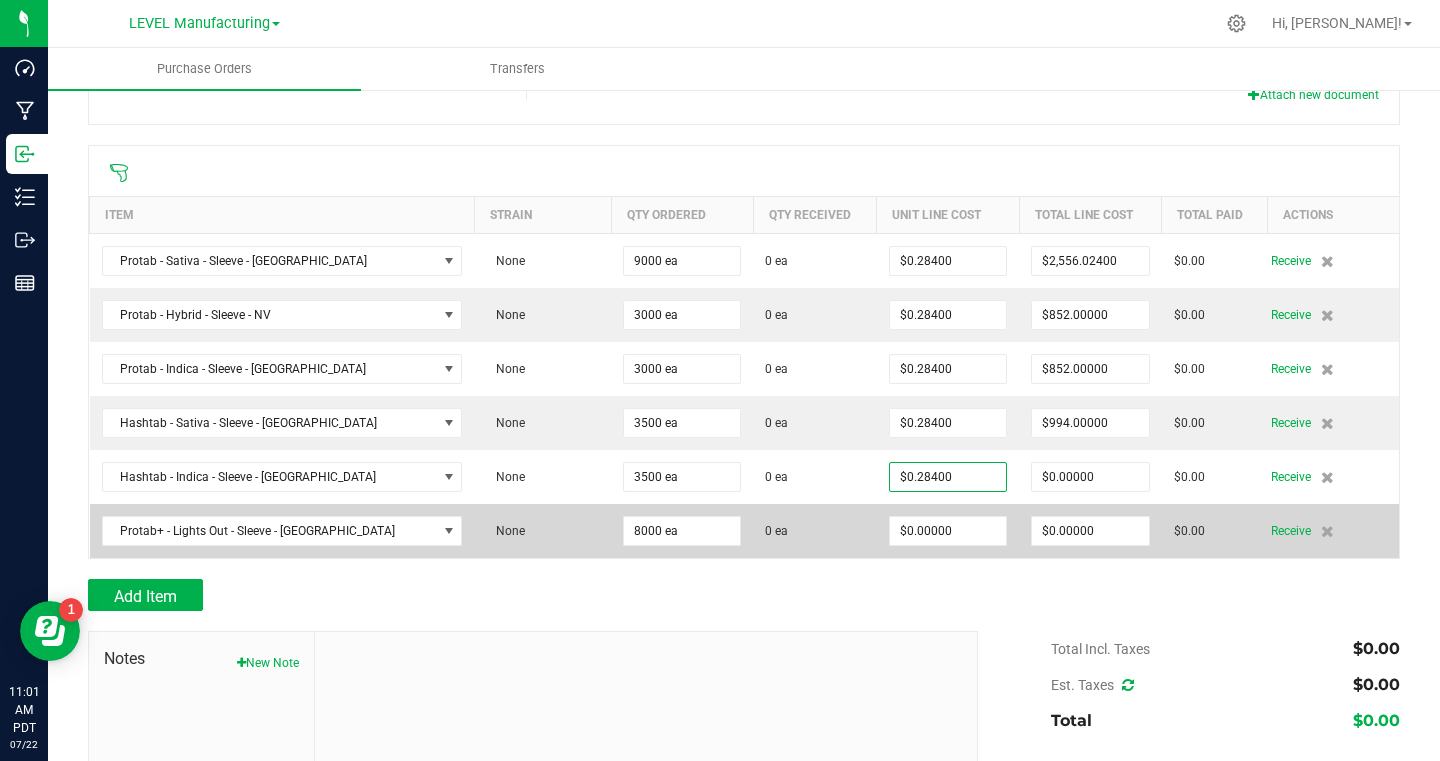 click on "$0.00000" at bounding box center [948, 531] 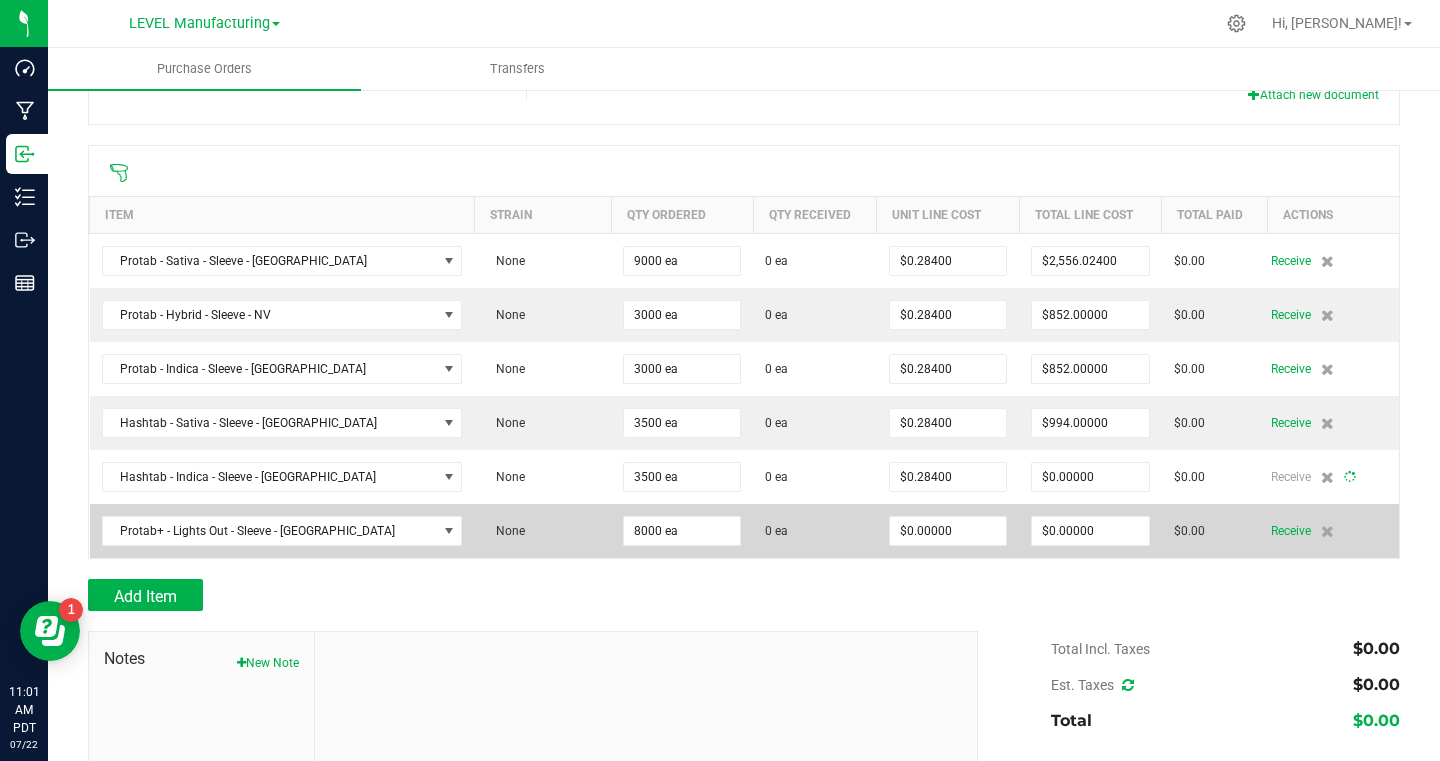 type on "3500" 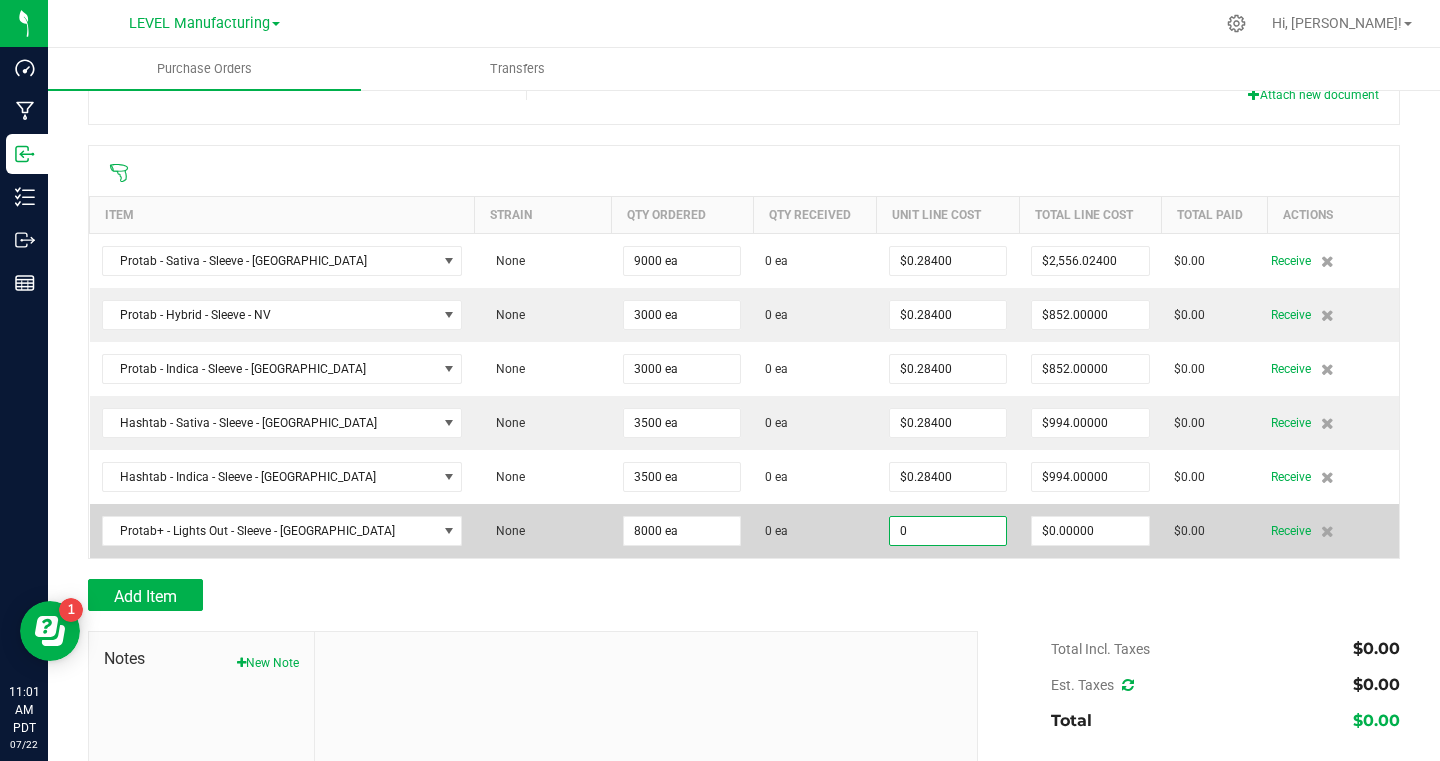 click on "0" at bounding box center (948, 531) 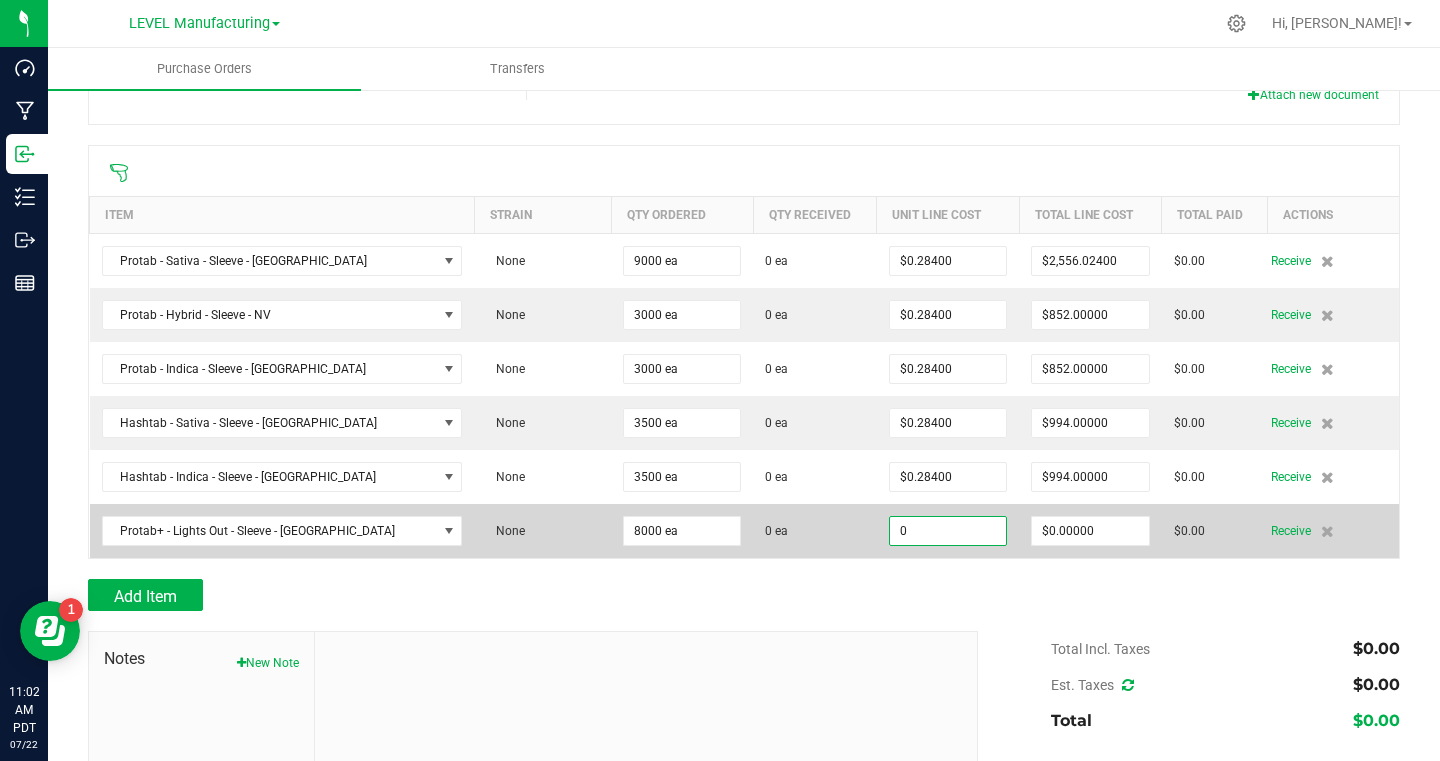 click on "0" at bounding box center (948, 531) 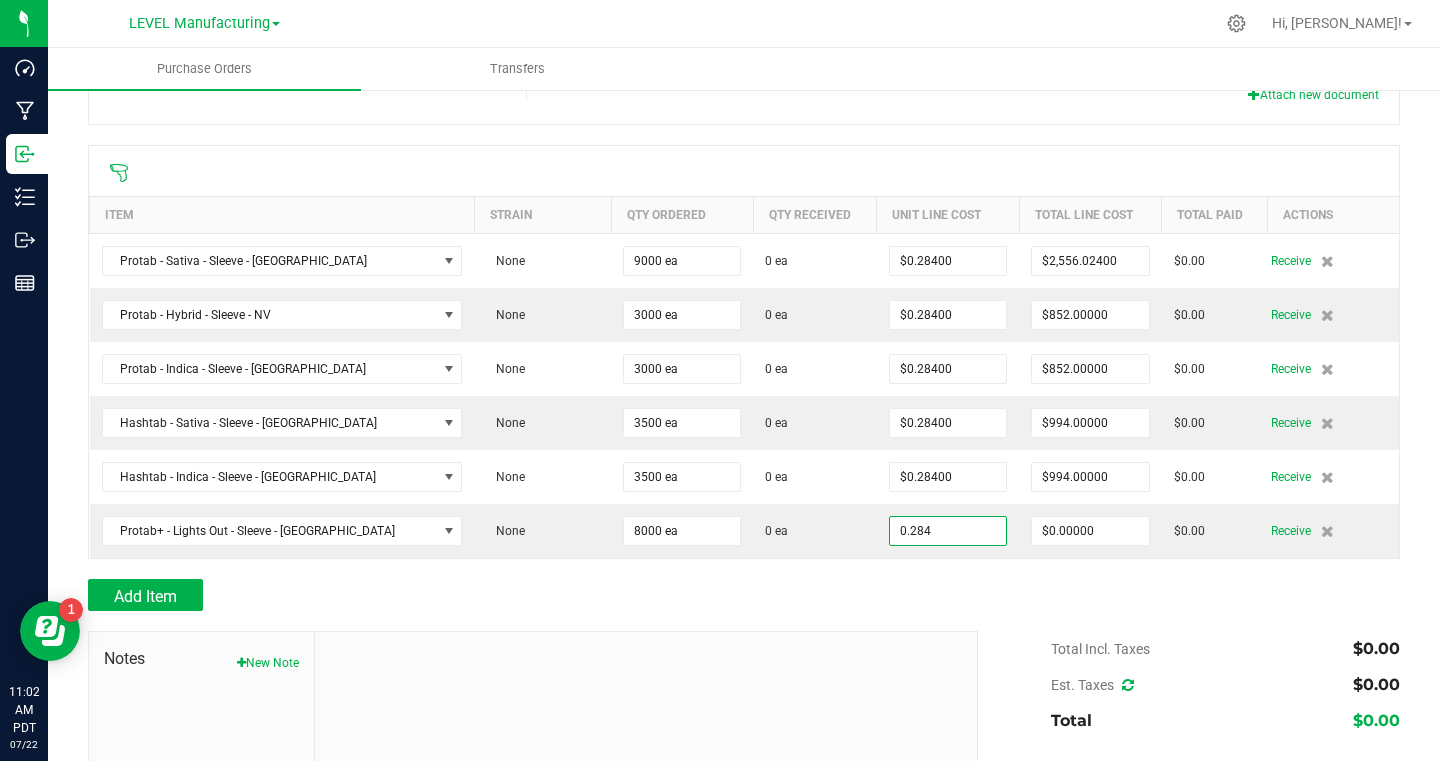 type on "$0.28400" 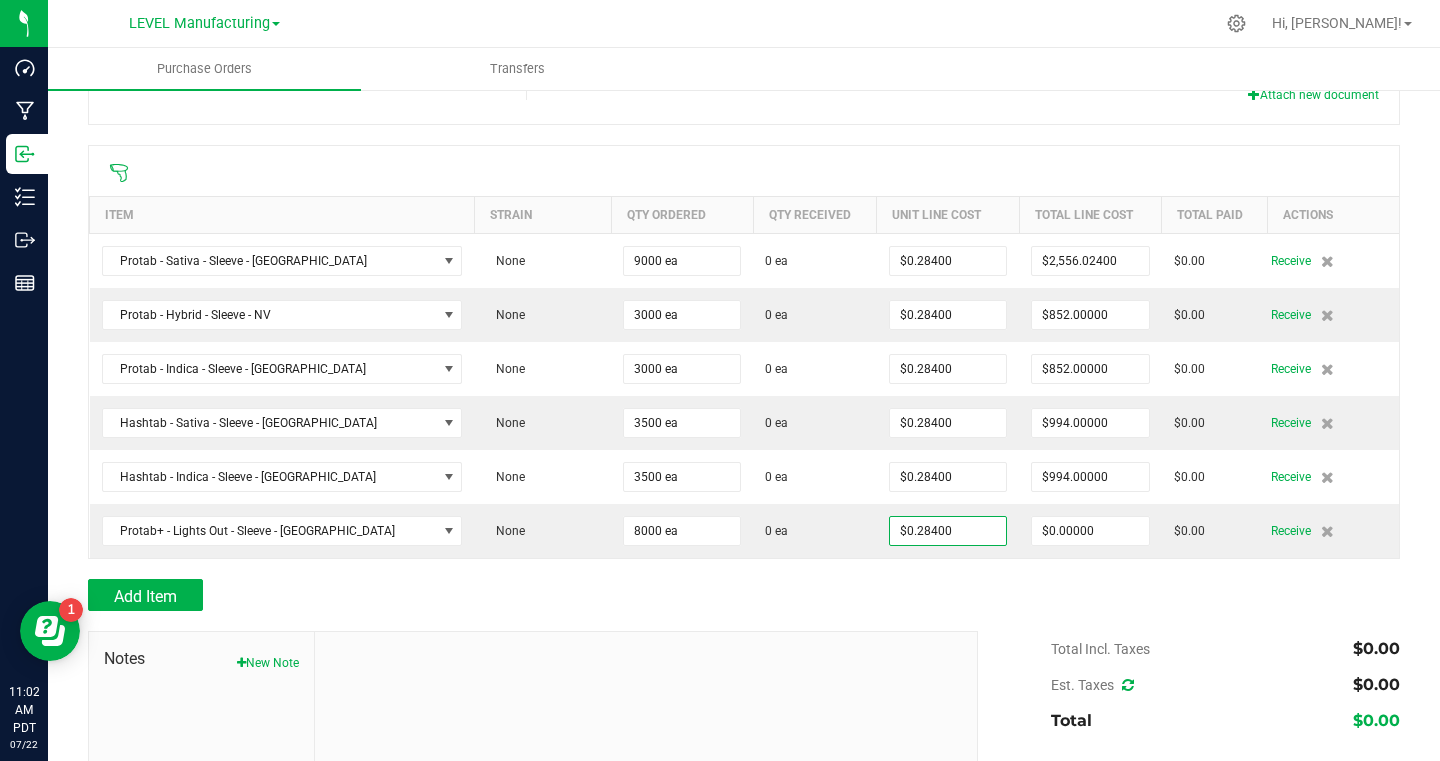 click at bounding box center (744, 569) 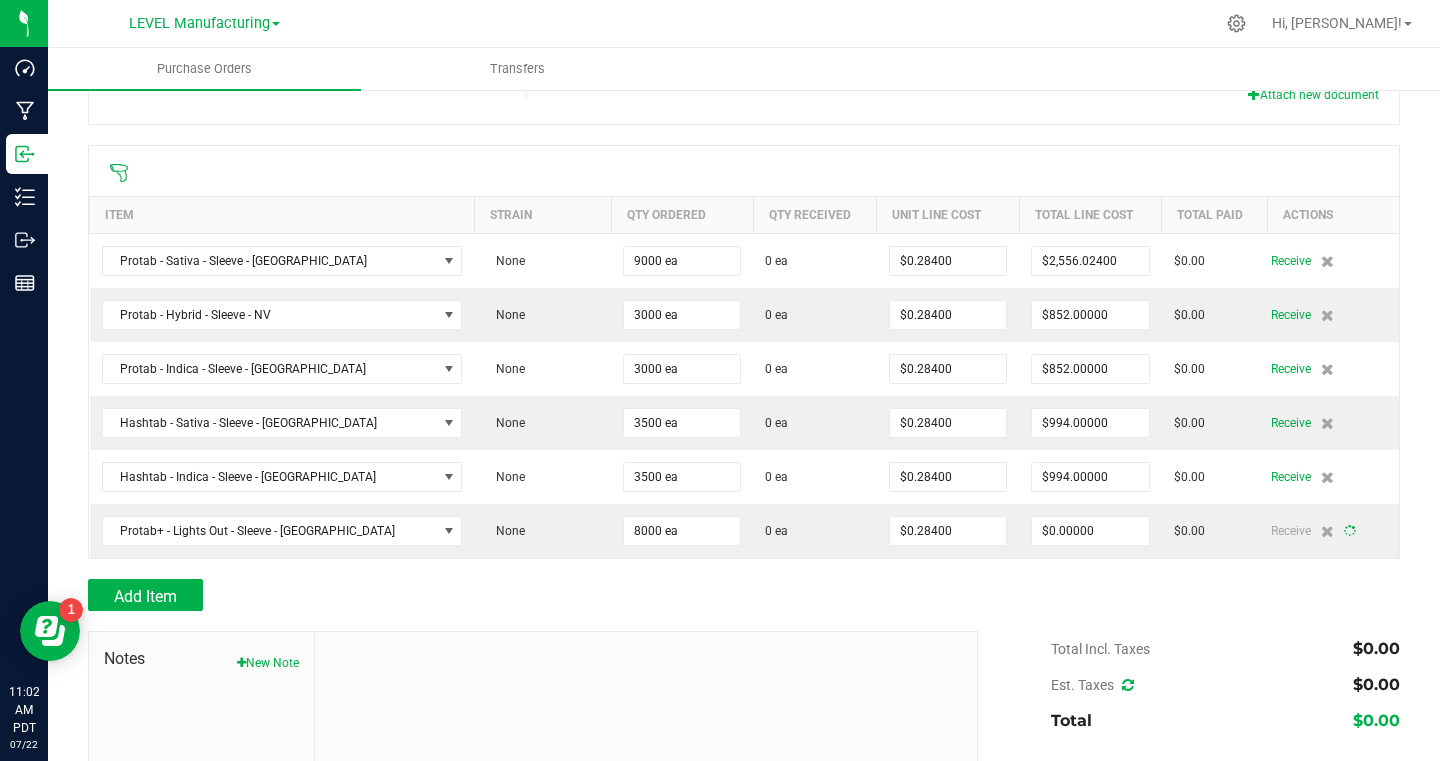 type on "8000" 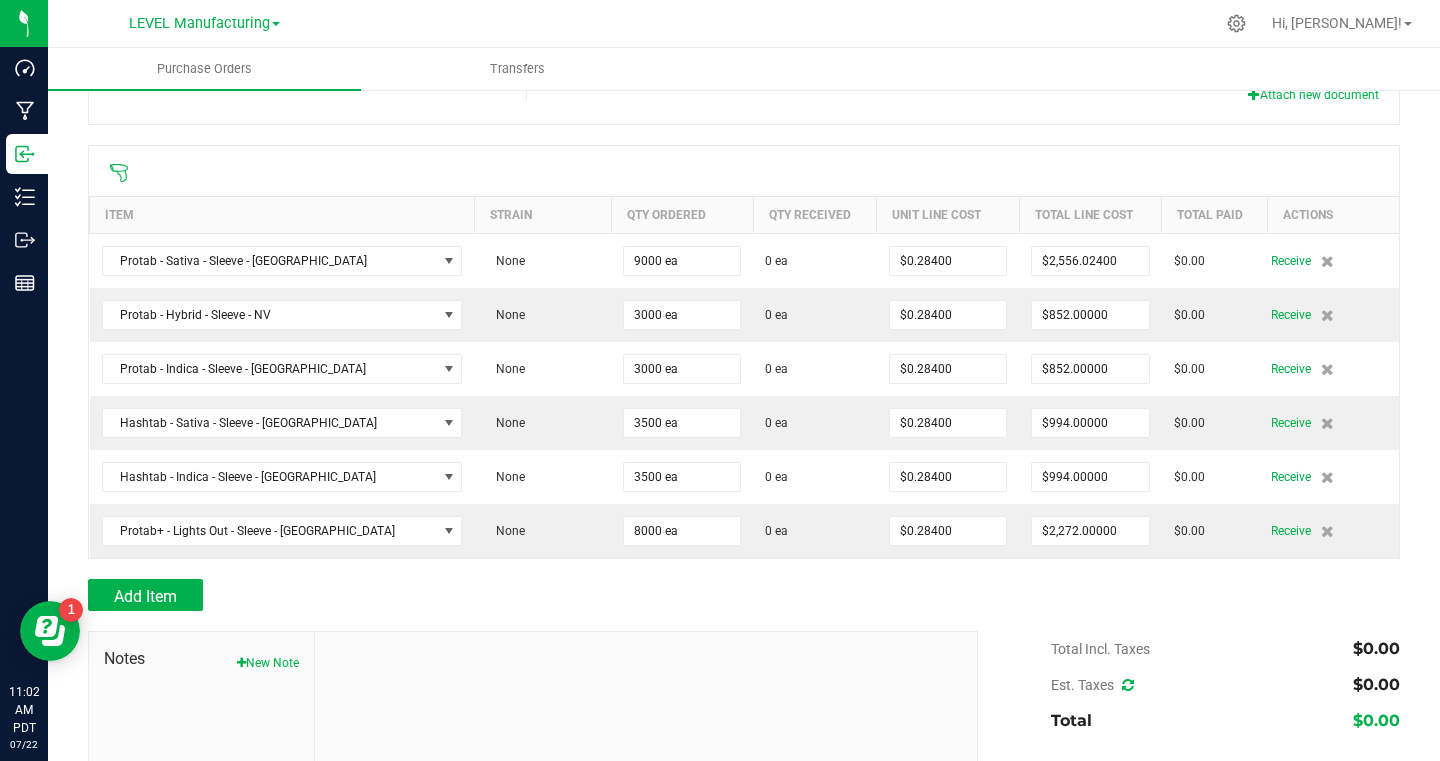 click on "Add Item" at bounding box center [525, 595] 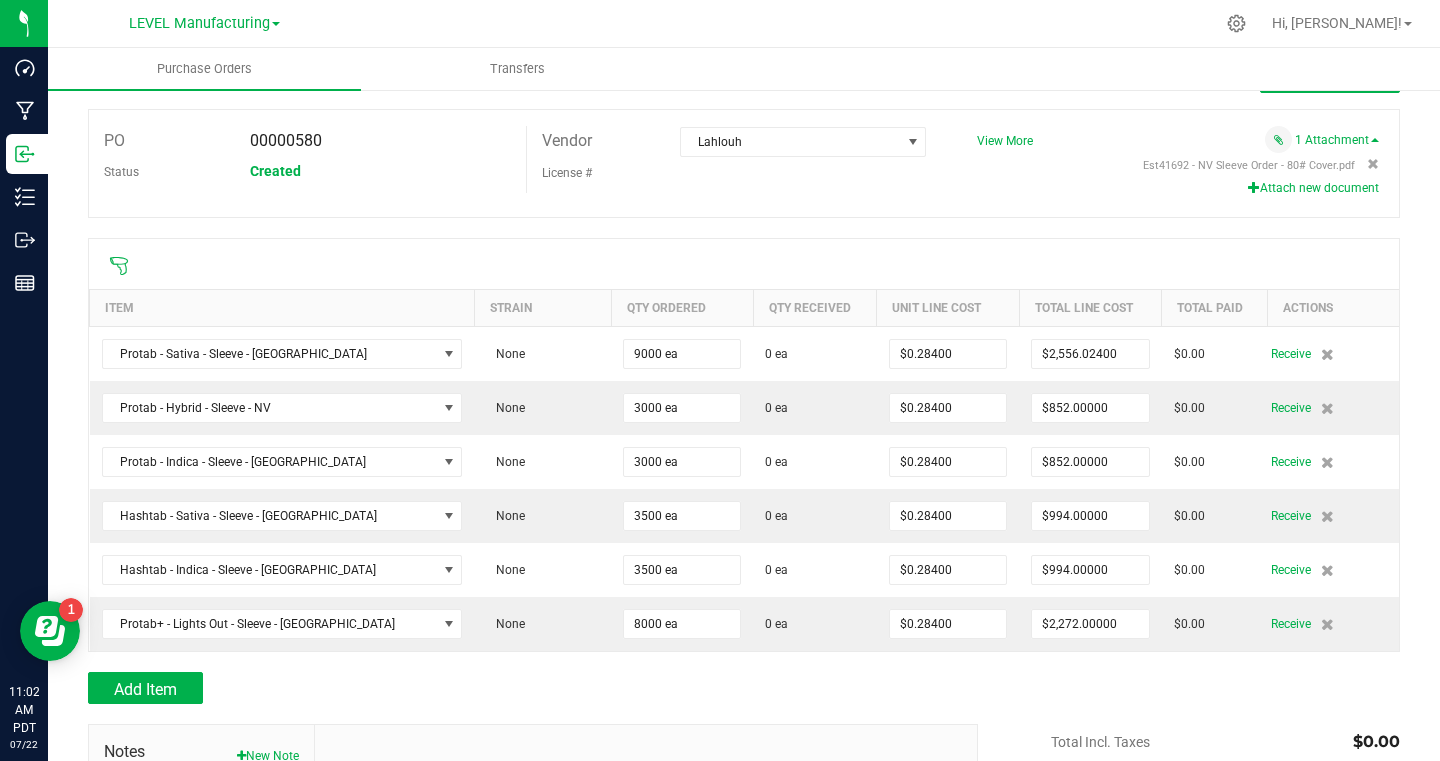 scroll, scrollTop: 0, scrollLeft: 0, axis: both 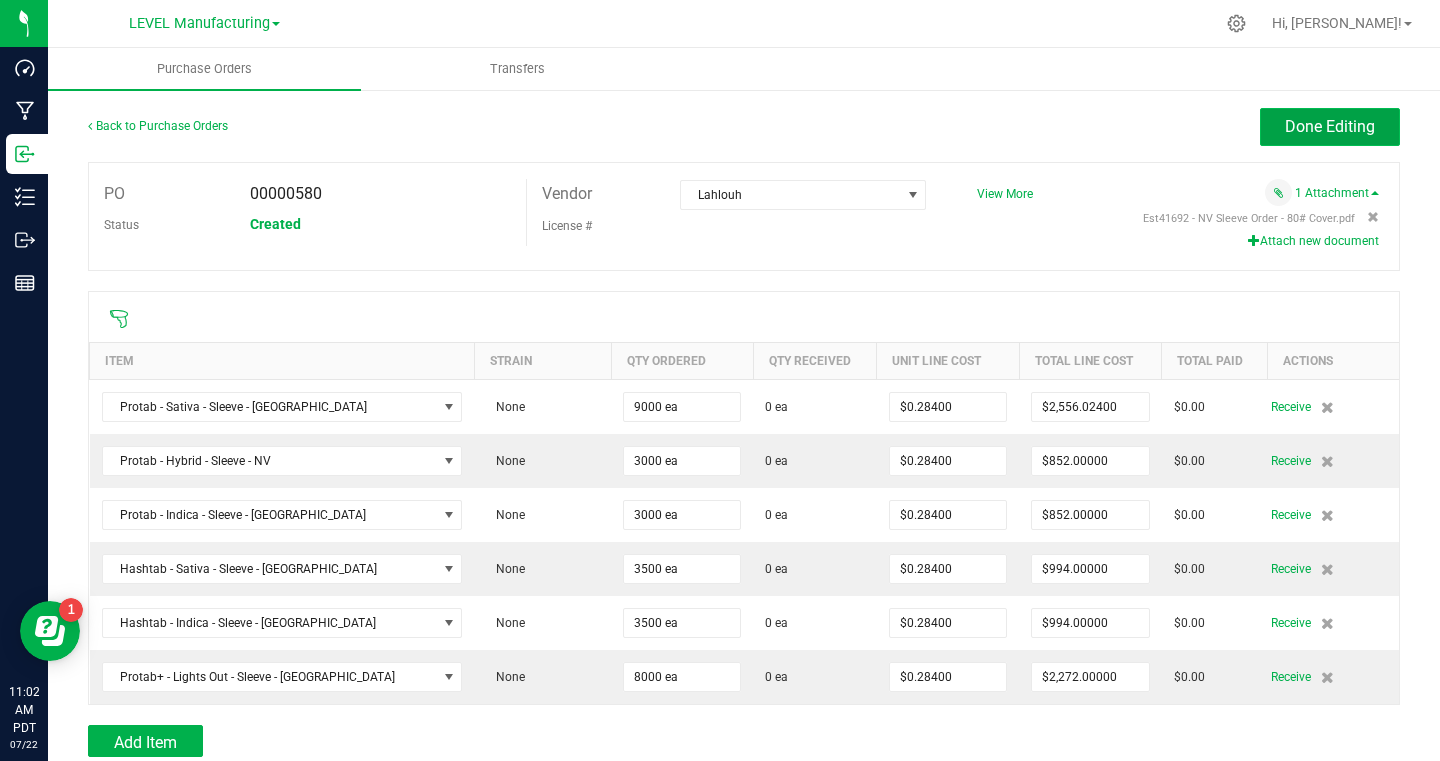 click on "Done Editing" at bounding box center [1330, 127] 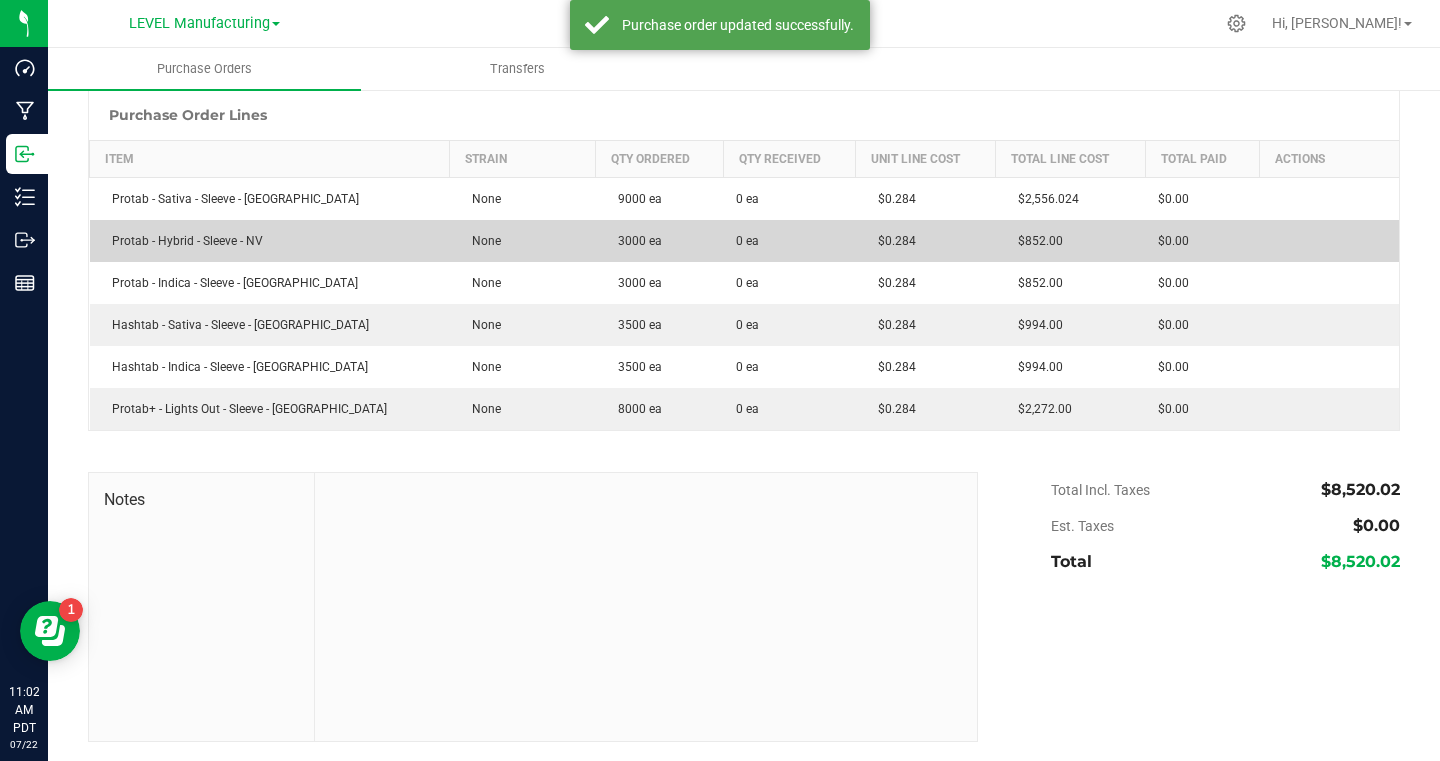 scroll, scrollTop: 194, scrollLeft: 0, axis: vertical 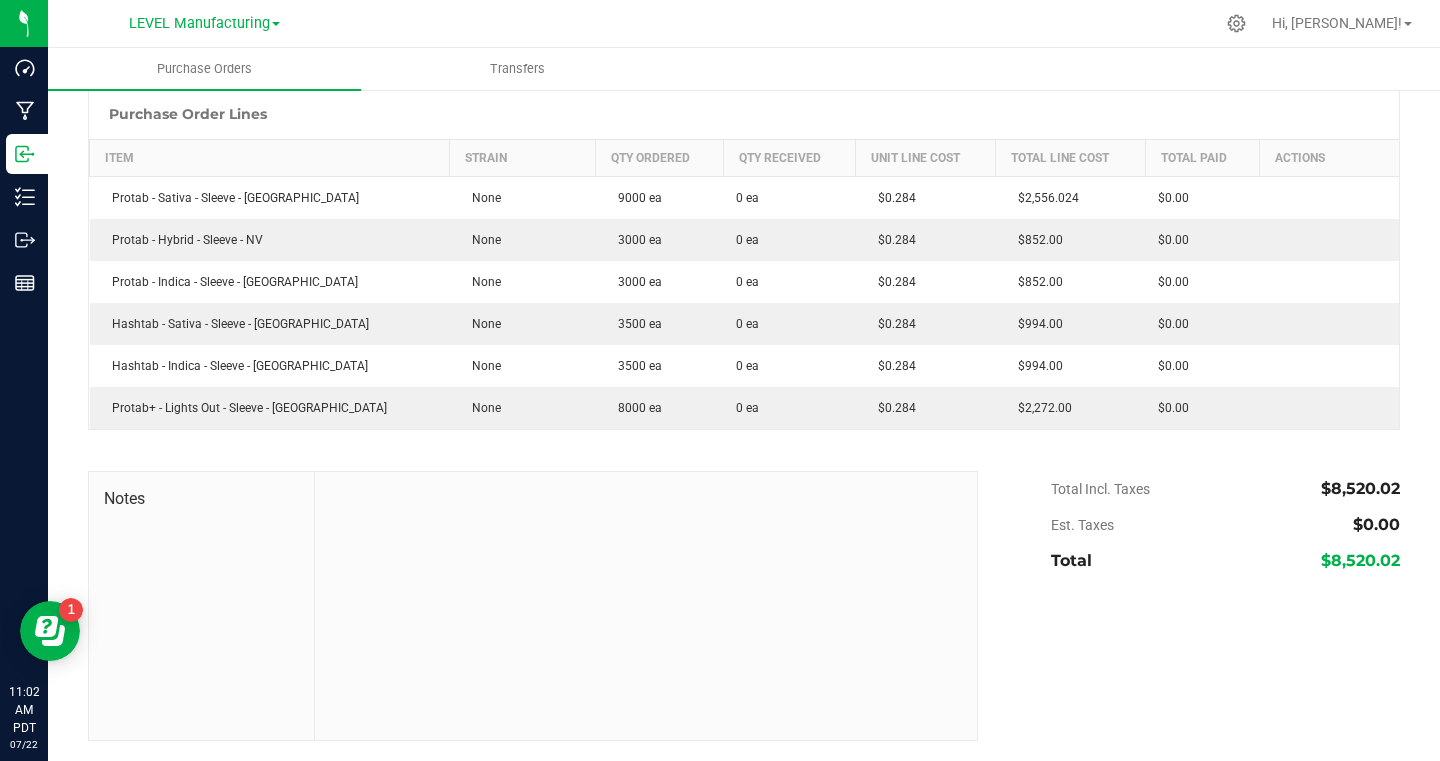 click on "$8,520.02" at bounding box center (1275, 561) 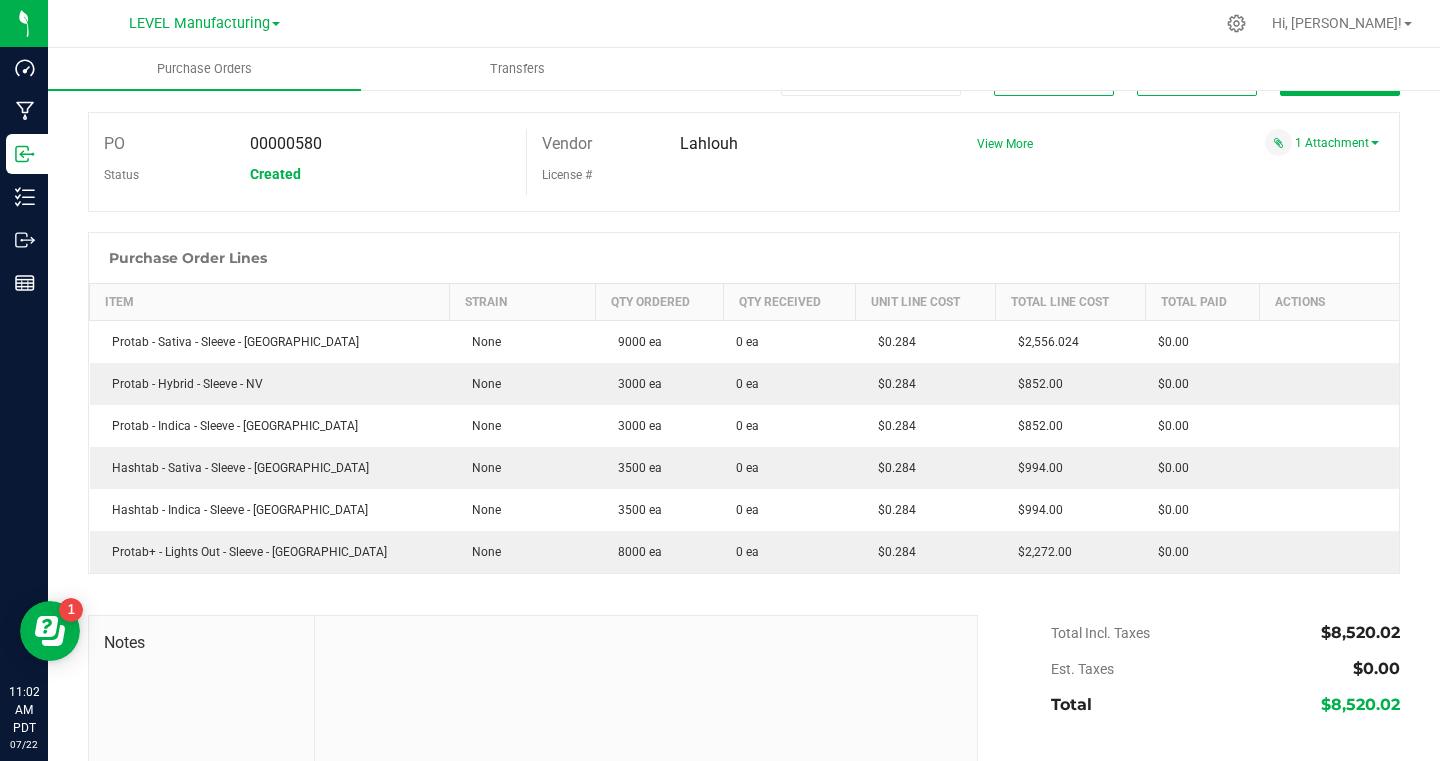 scroll, scrollTop: 0, scrollLeft: 0, axis: both 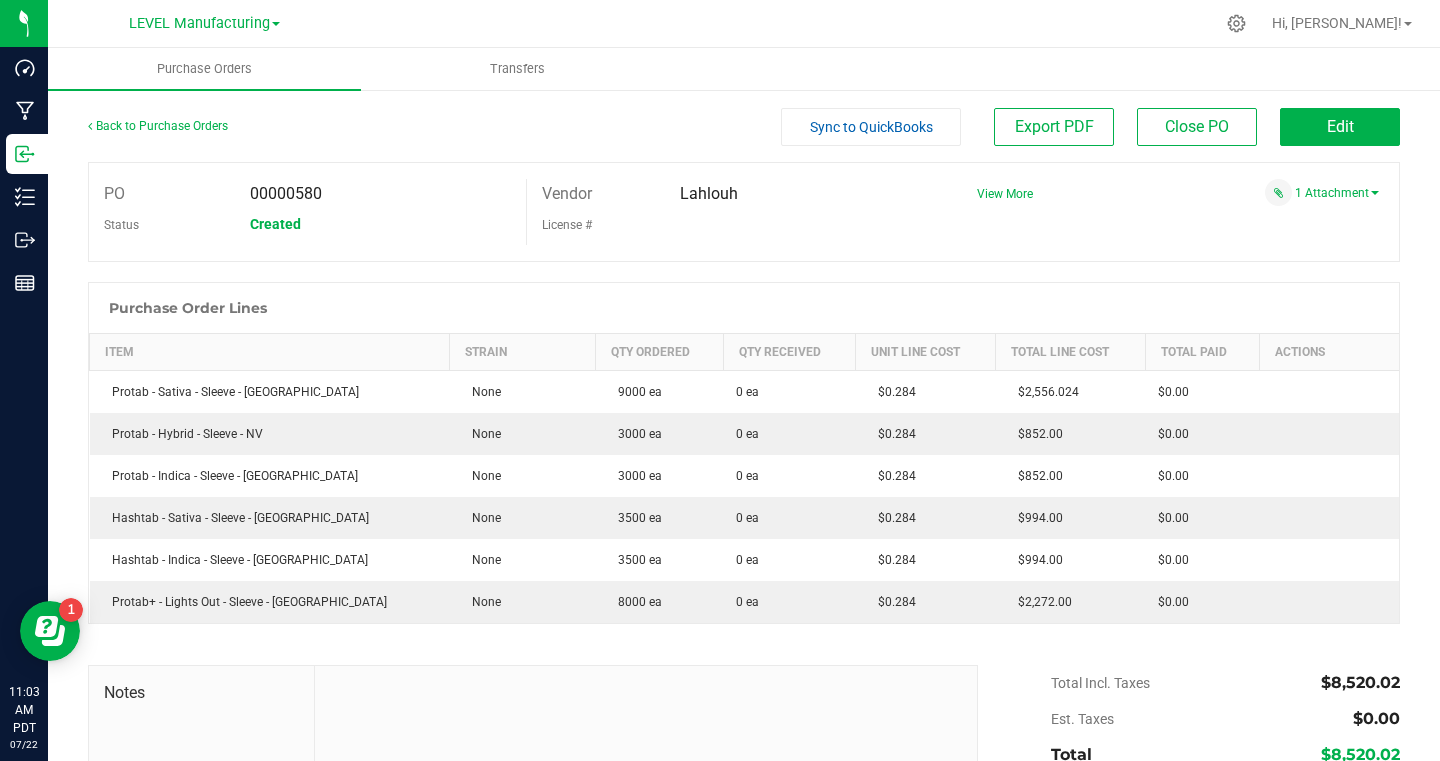 click on "Back to Purchase Orders" at bounding box center [252, 126] 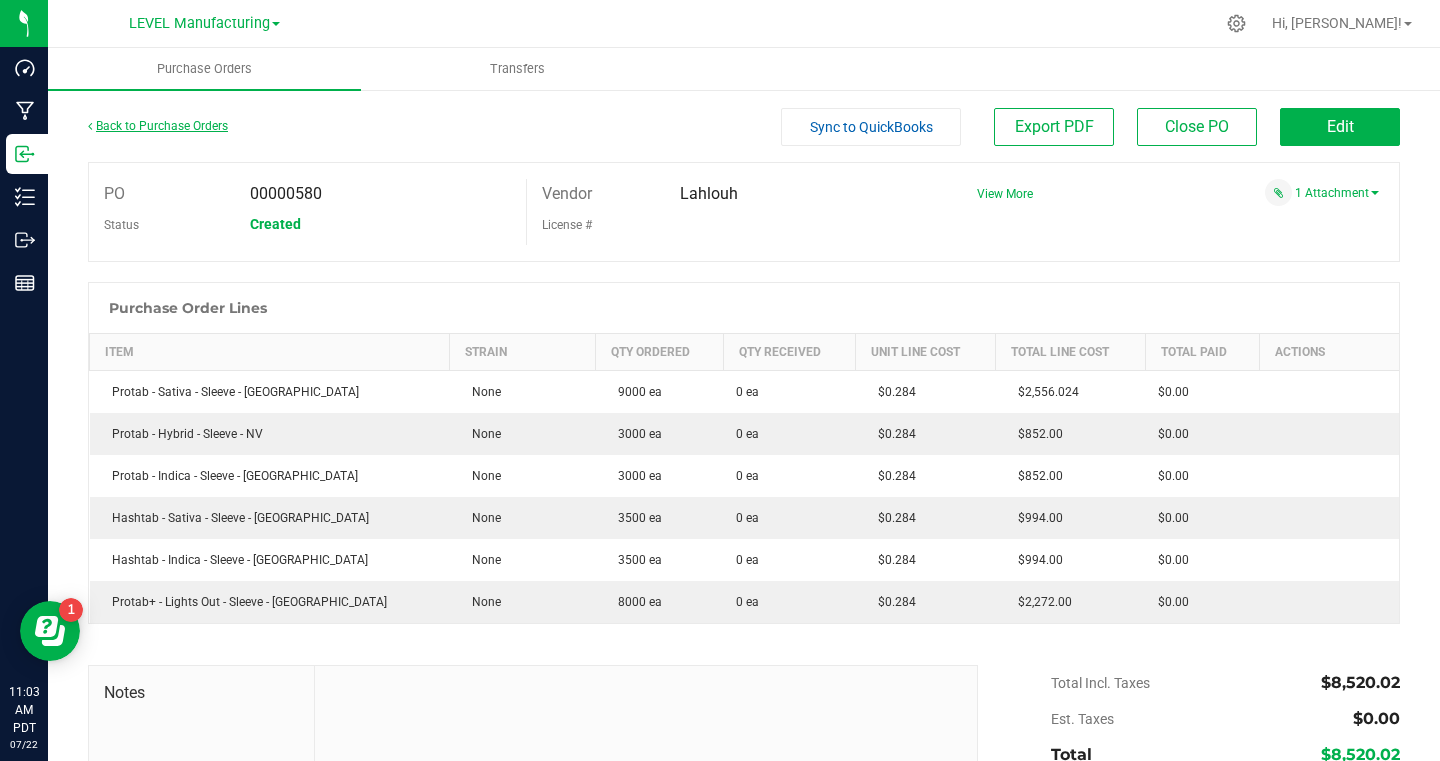 click on "Back to Purchase Orders" at bounding box center [158, 126] 